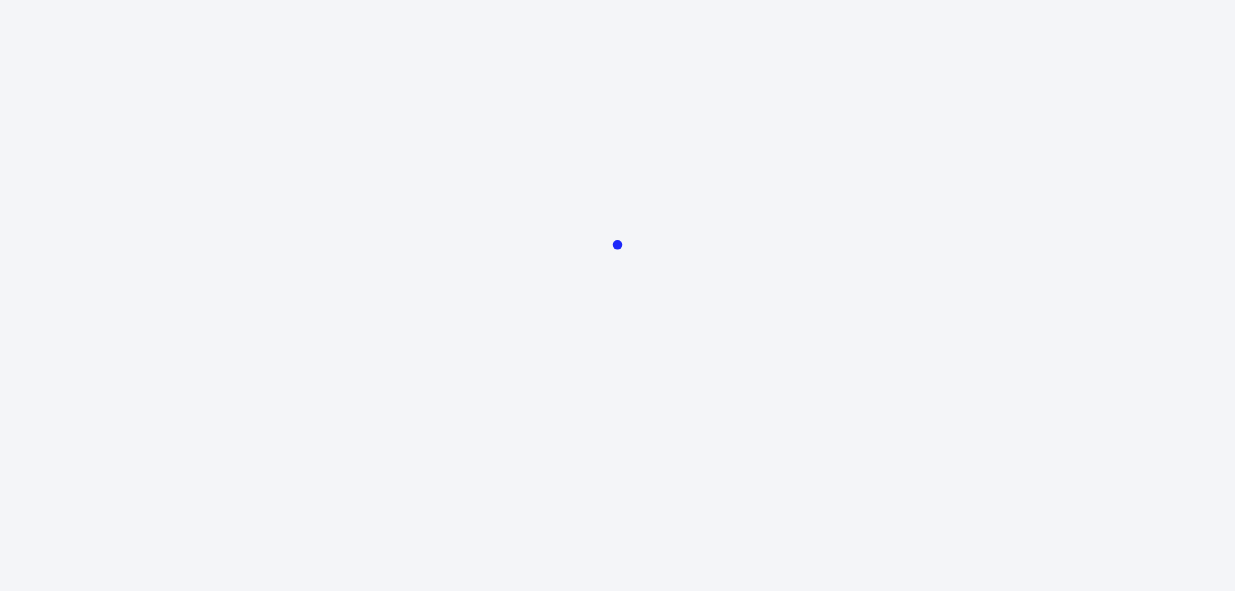 scroll, scrollTop: 0, scrollLeft: 0, axis: both 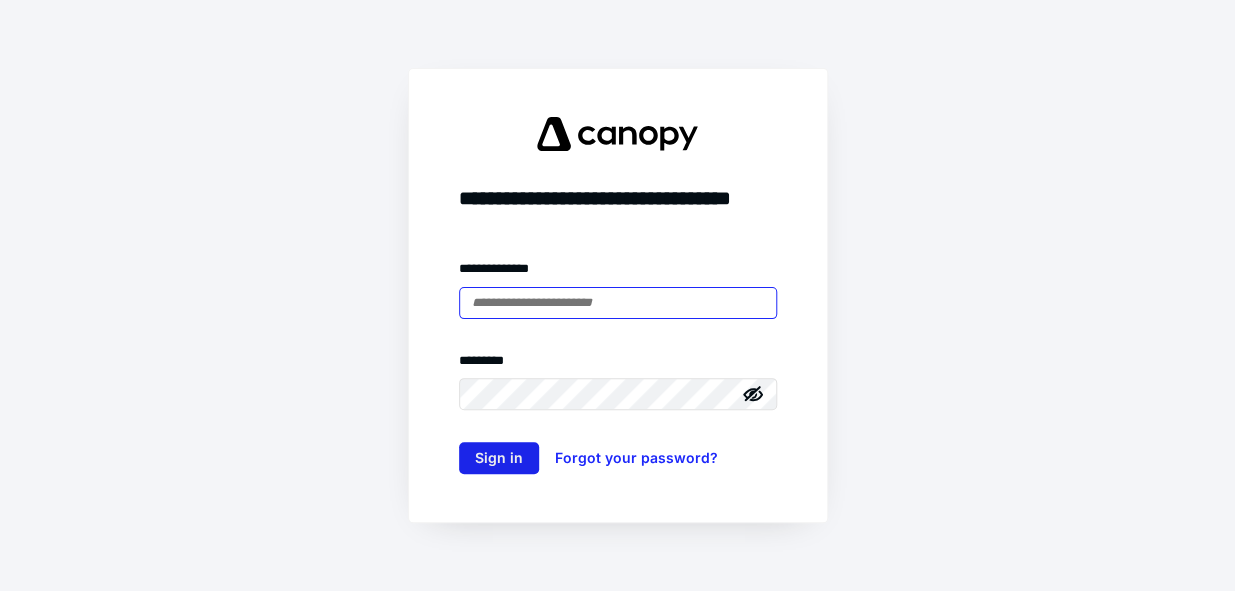 type on "**********" 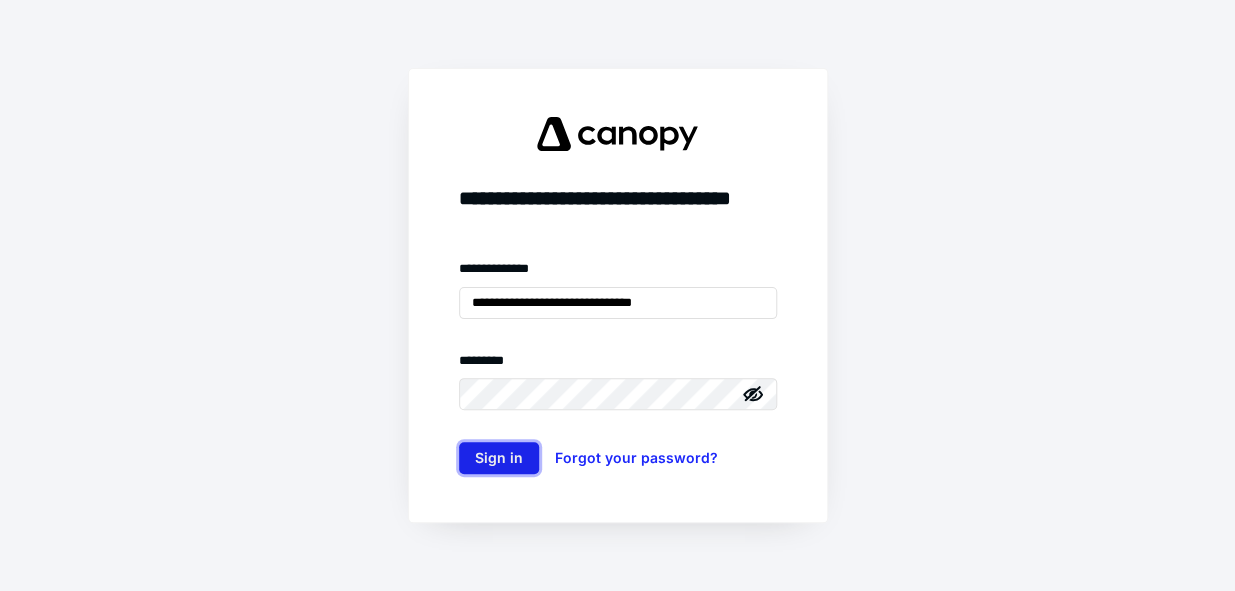 click on "Sign in" at bounding box center [499, 458] 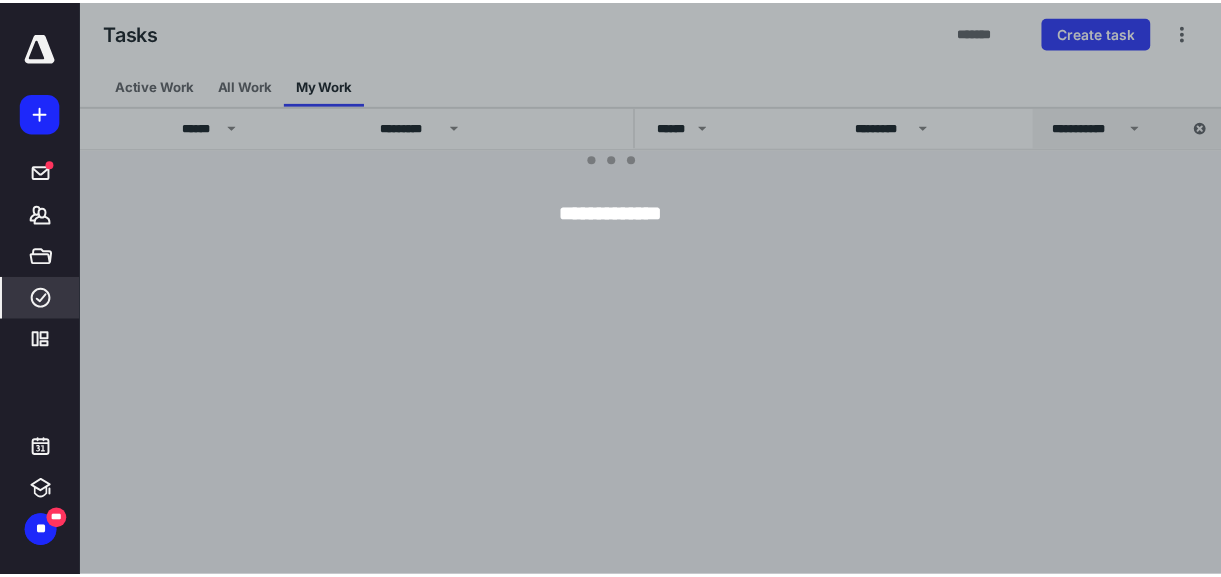 scroll, scrollTop: 0, scrollLeft: 0, axis: both 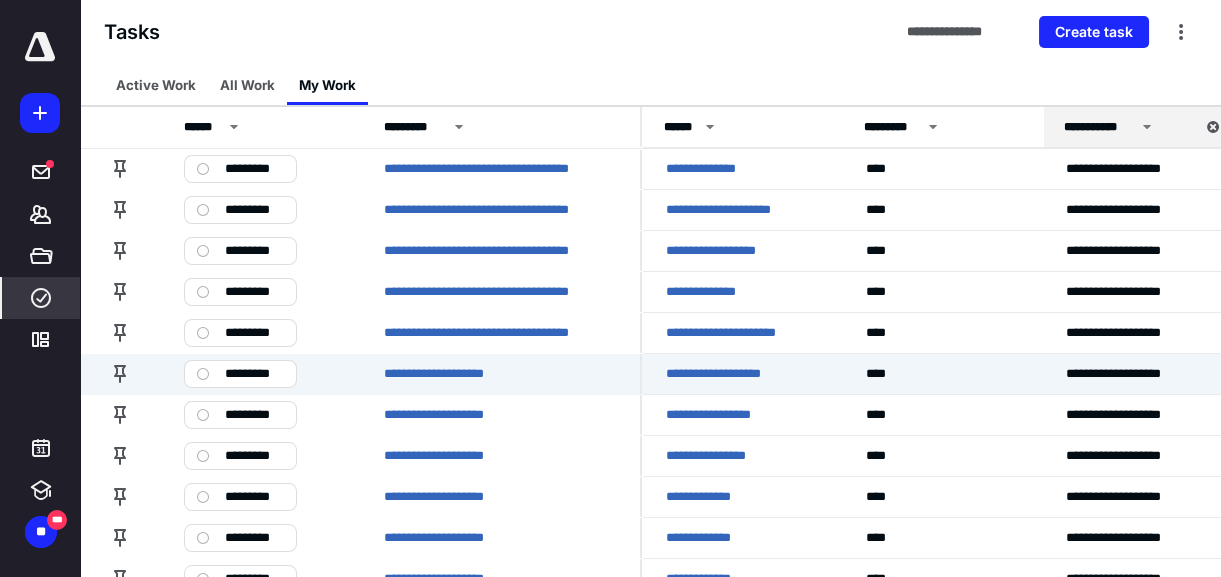 drag, startPoint x: 714, startPoint y: 372, endPoint x: 1222, endPoint y: 228, distance: 528.01514 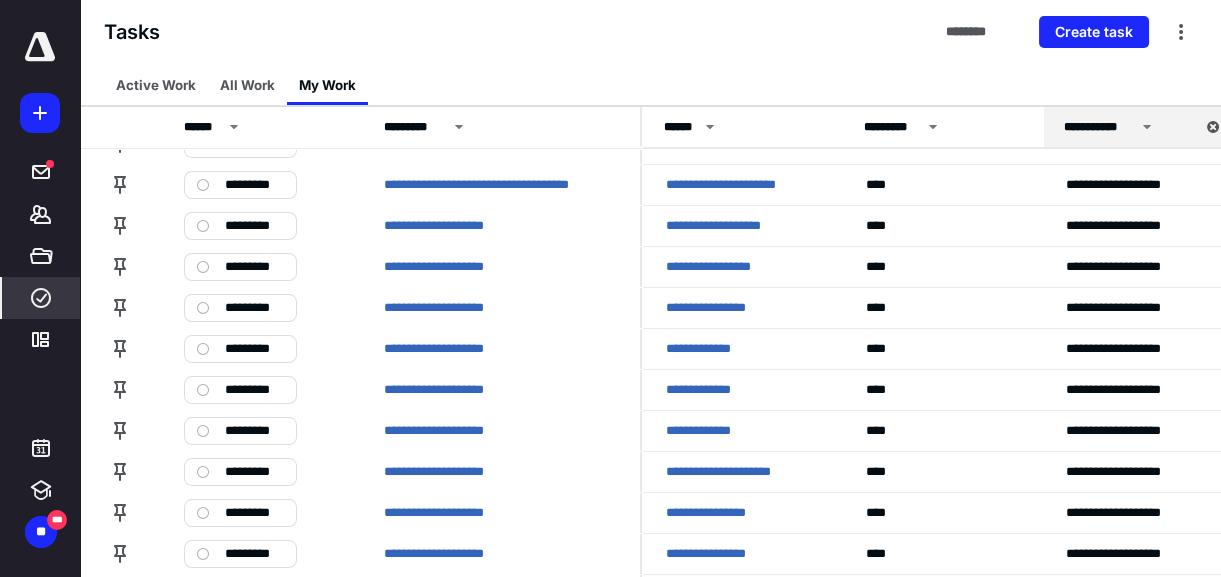 scroll, scrollTop: 156, scrollLeft: 0, axis: vertical 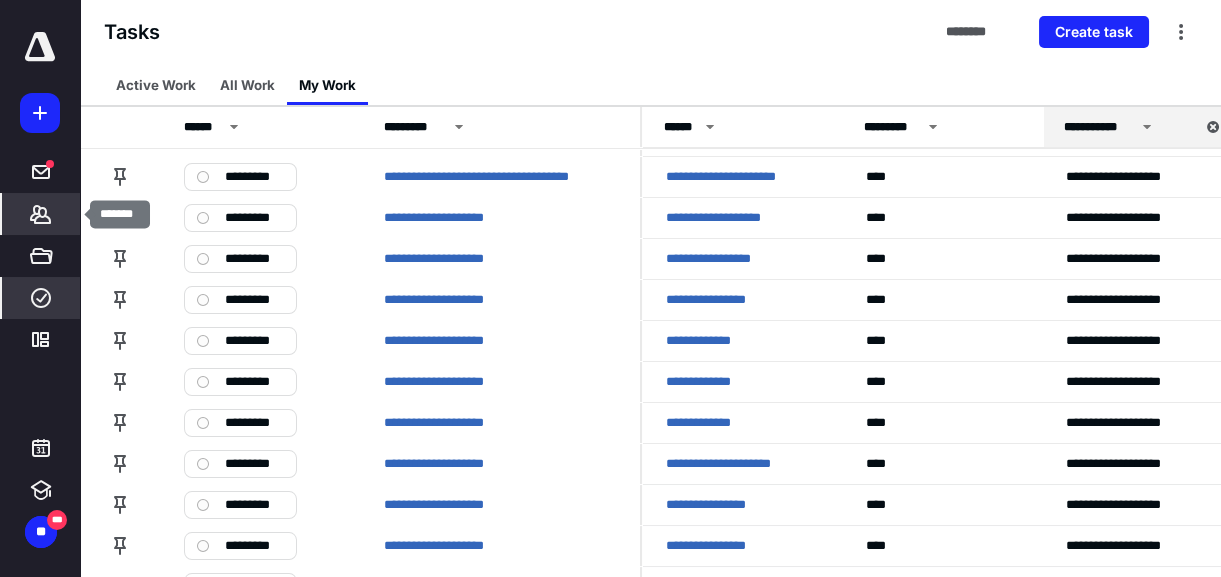 click 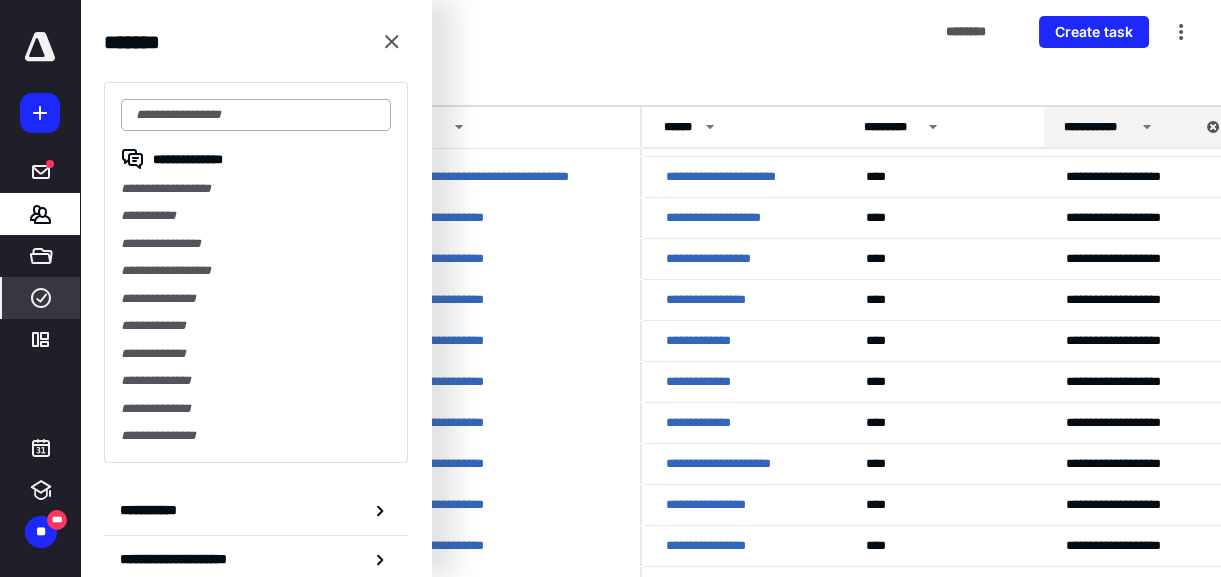 click at bounding box center [256, 115] 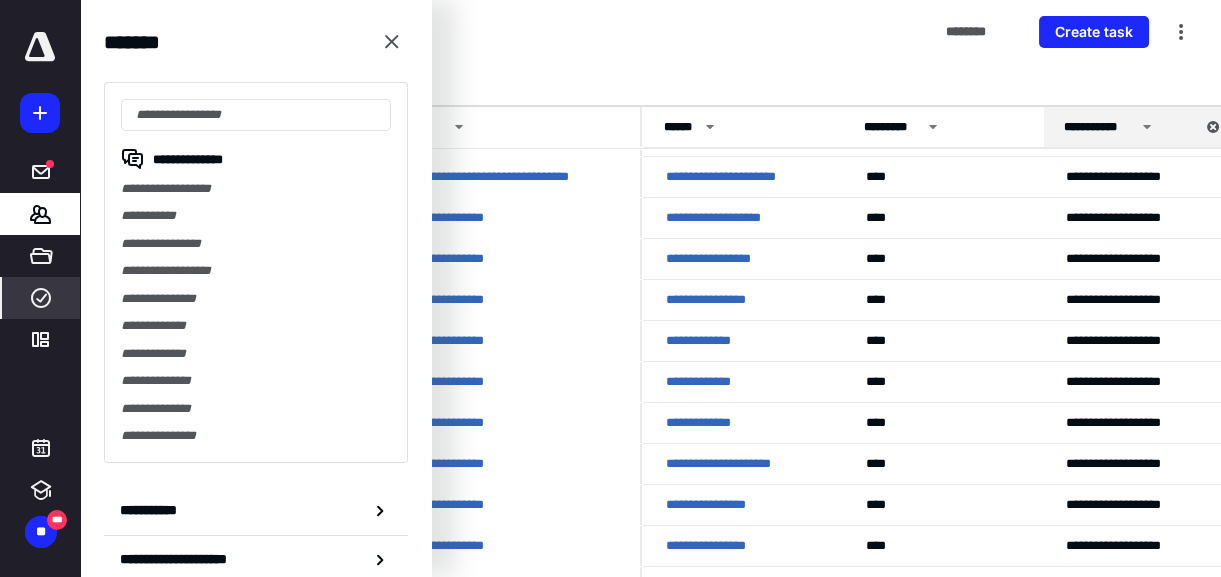 click on "Tasks ******** Create task" at bounding box center [650, 32] 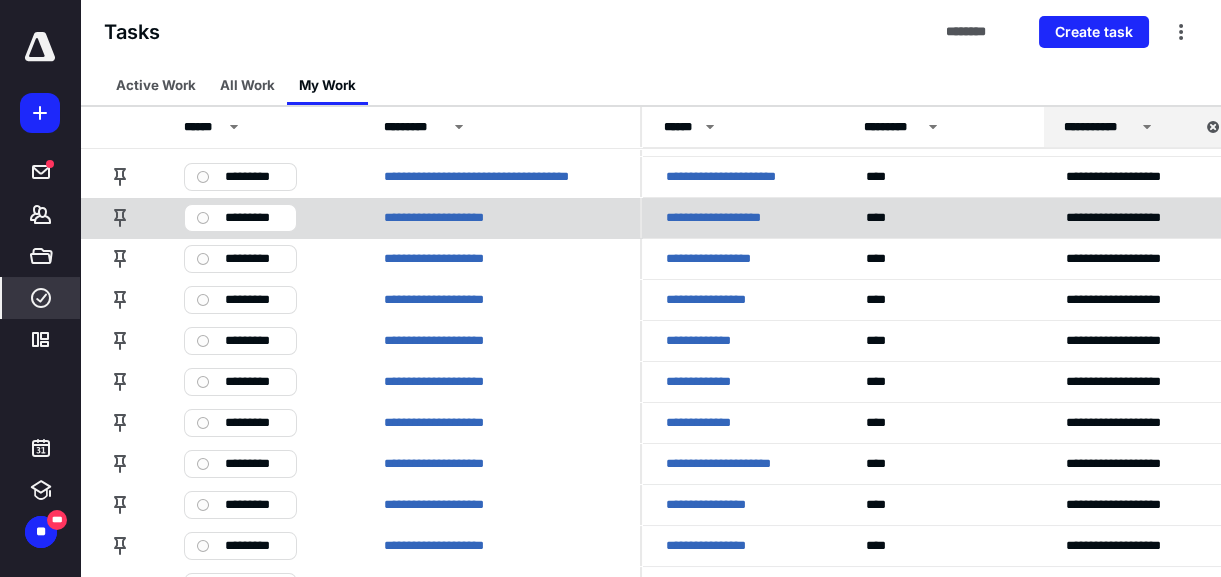 click on "**********" at bounding box center [725, 217] 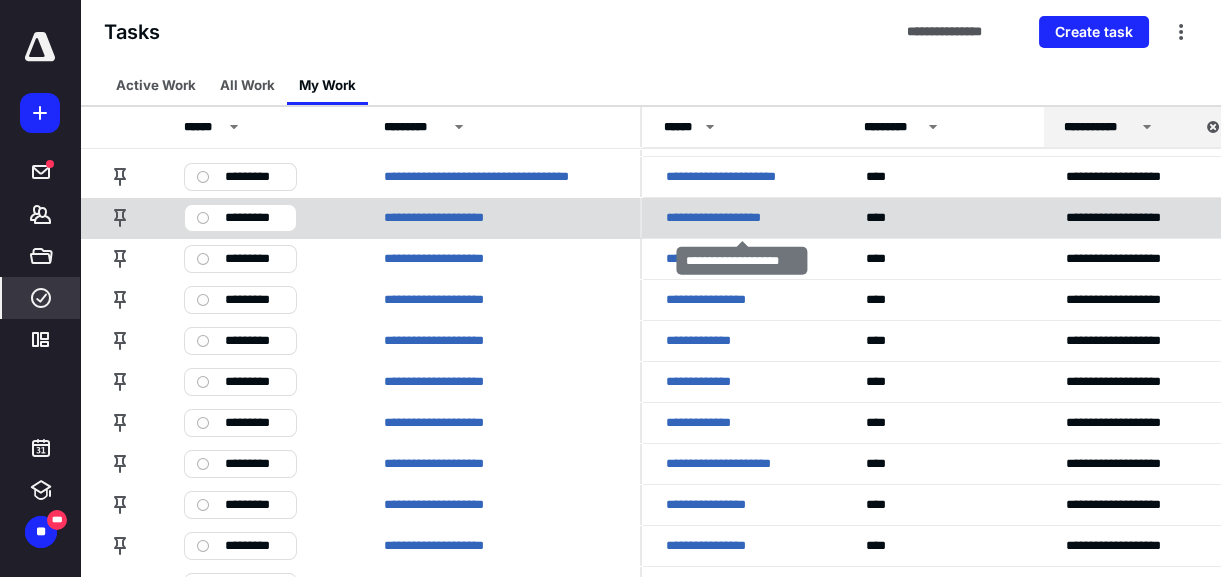 click on "**********" at bounding box center [725, 217] 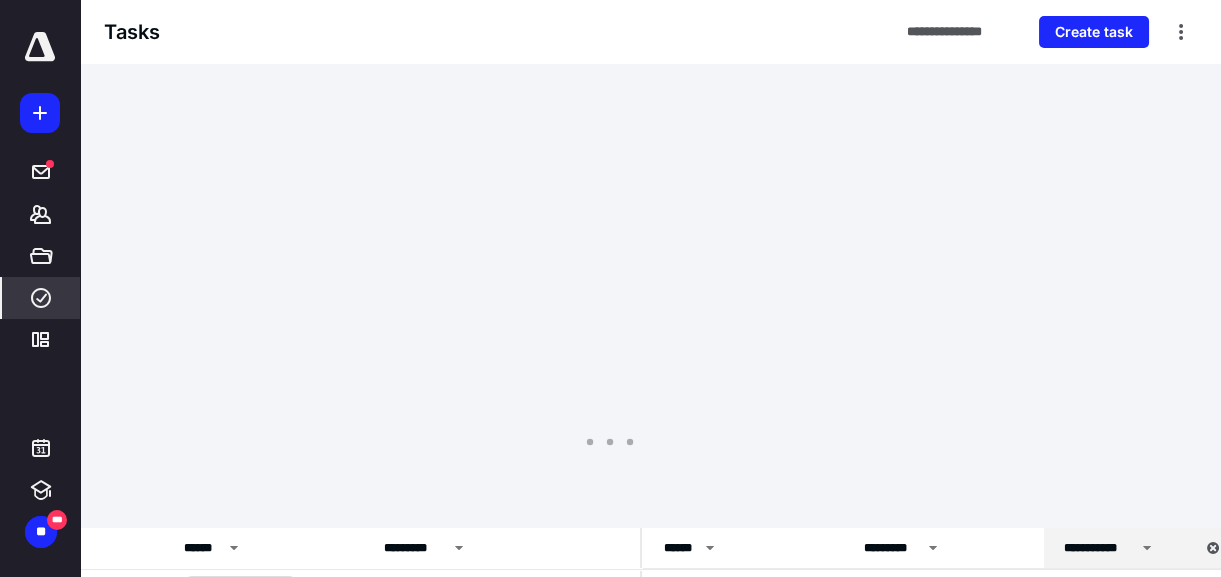 click on "**********" at bounding box center [725, 794] 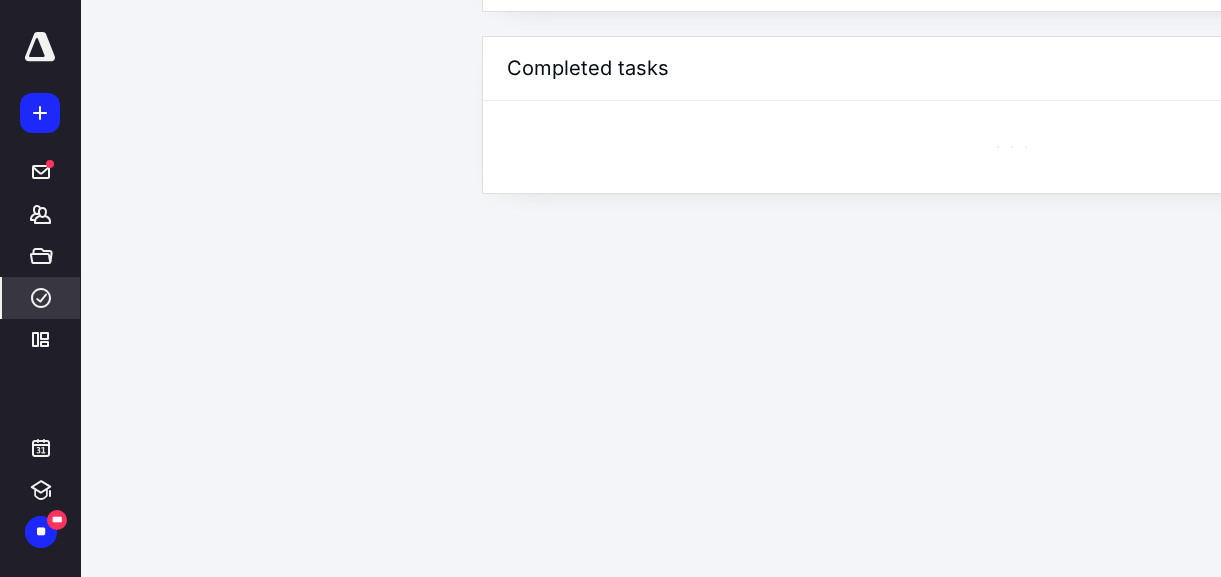 scroll, scrollTop: 519, scrollLeft: 0, axis: vertical 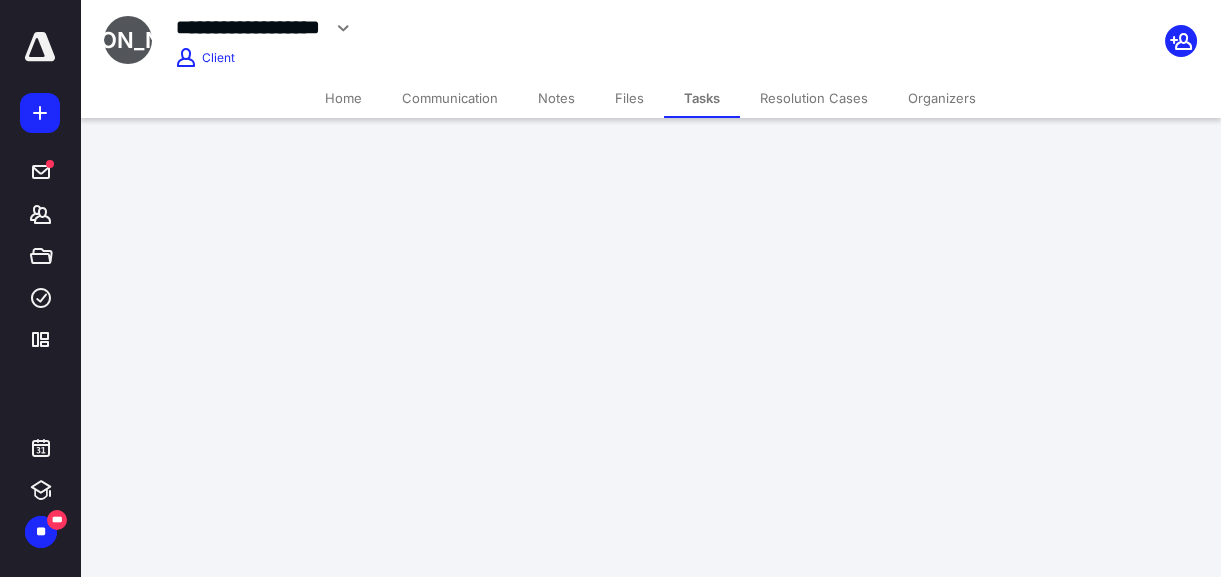click on "Active   tasks   Show  subtasks Create task" at bounding box center (1012, -316) 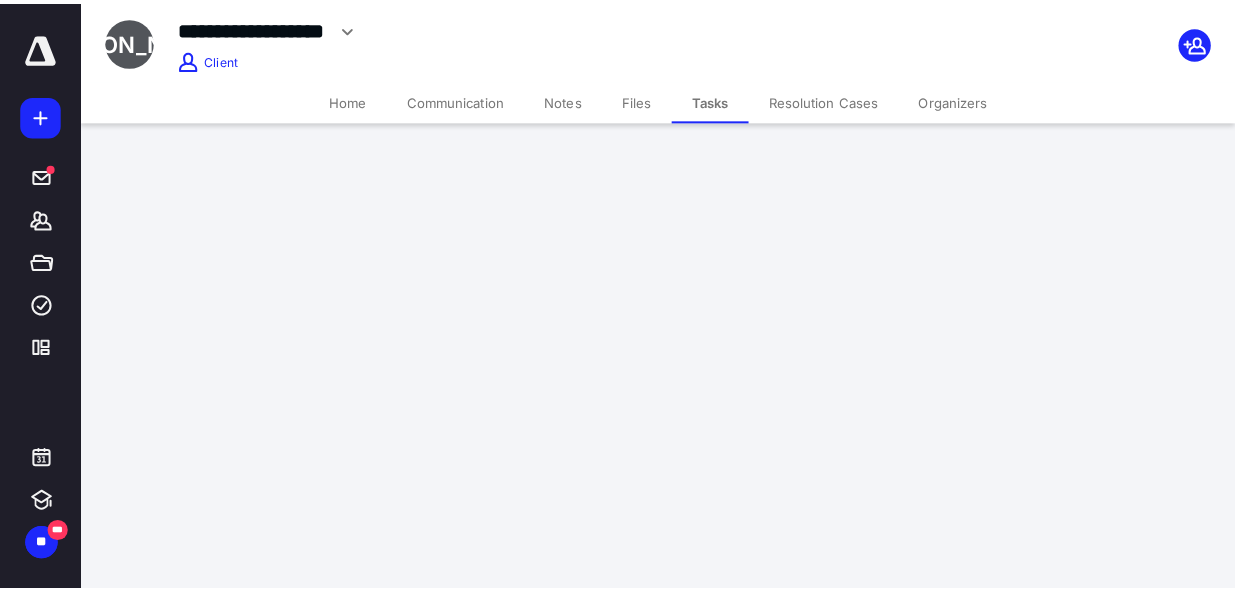 scroll, scrollTop: 0, scrollLeft: 0, axis: both 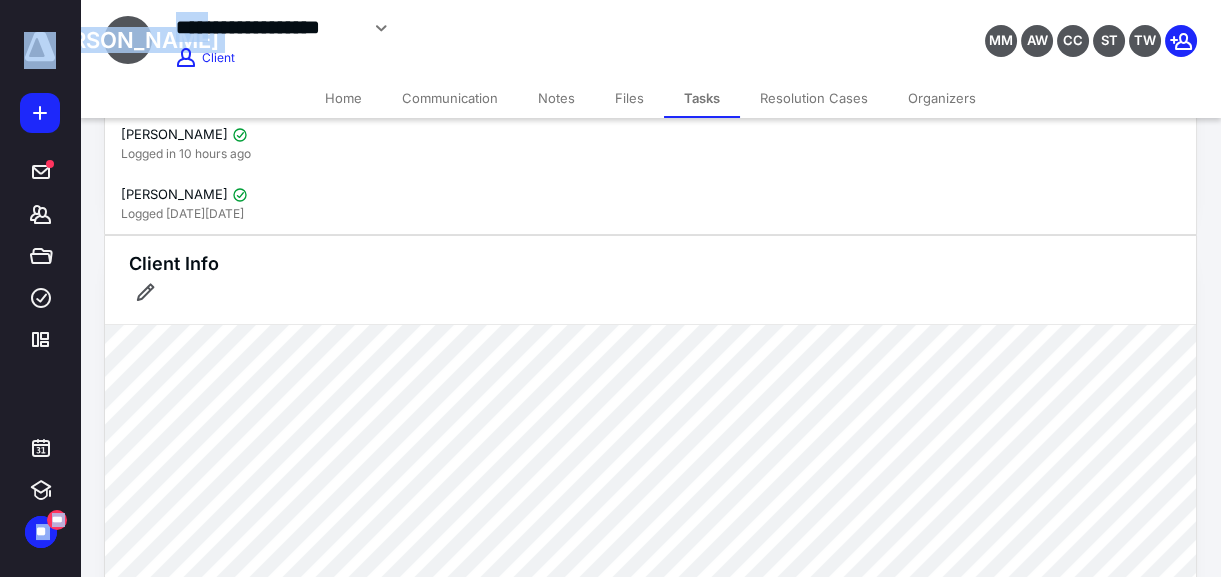 click on "**********" at bounding box center (610, 1136) 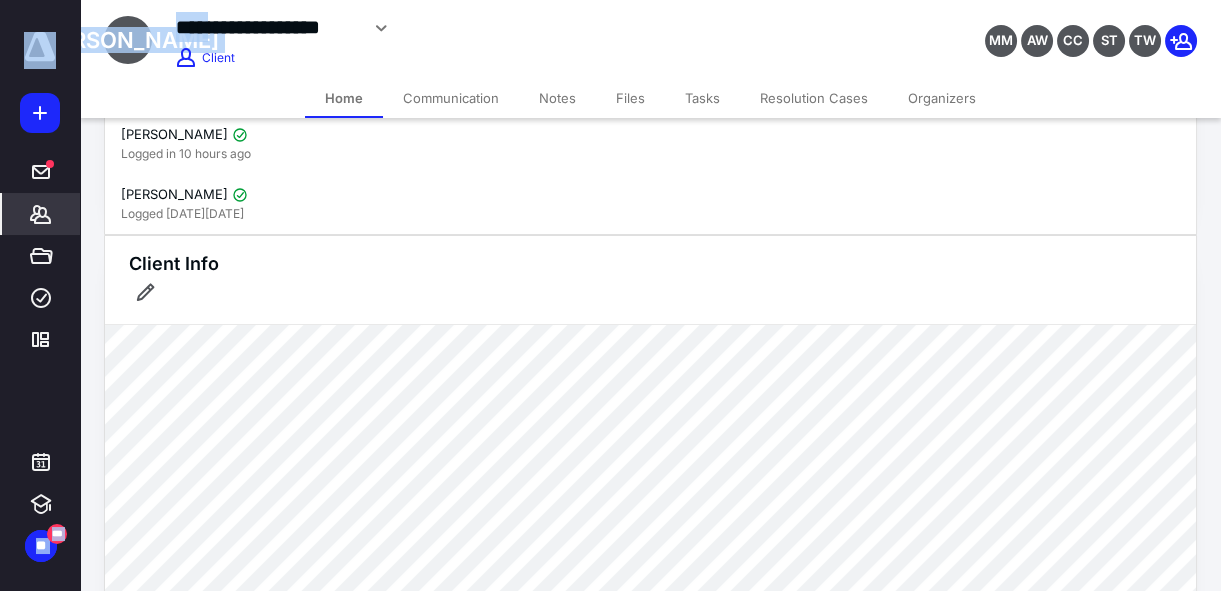 click on "Home" at bounding box center [344, 98] 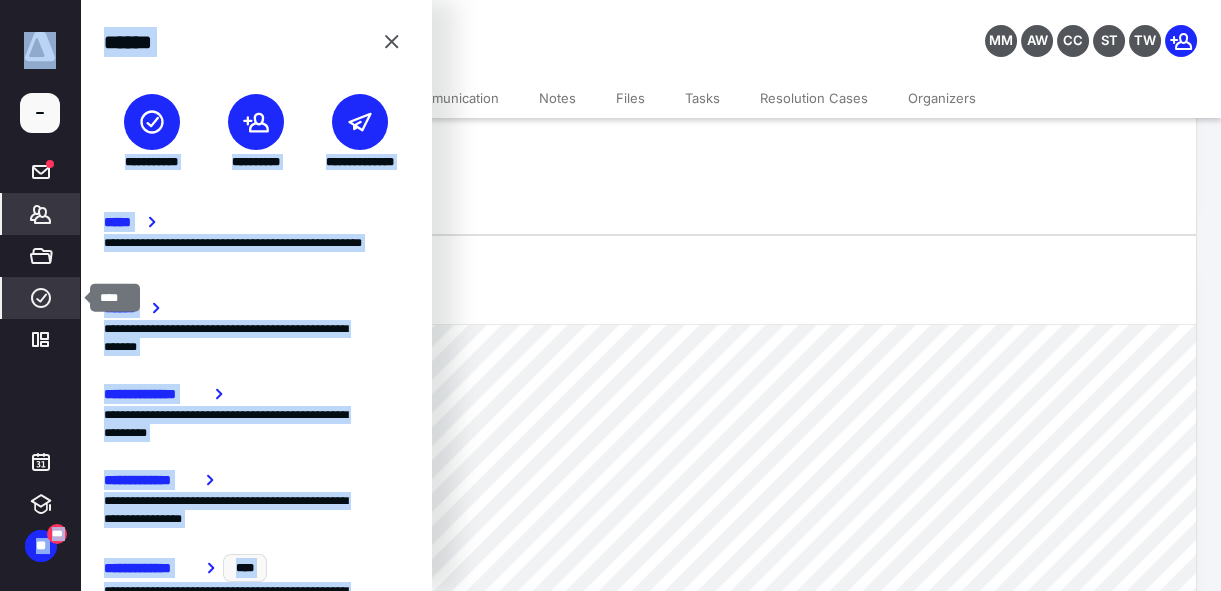 click 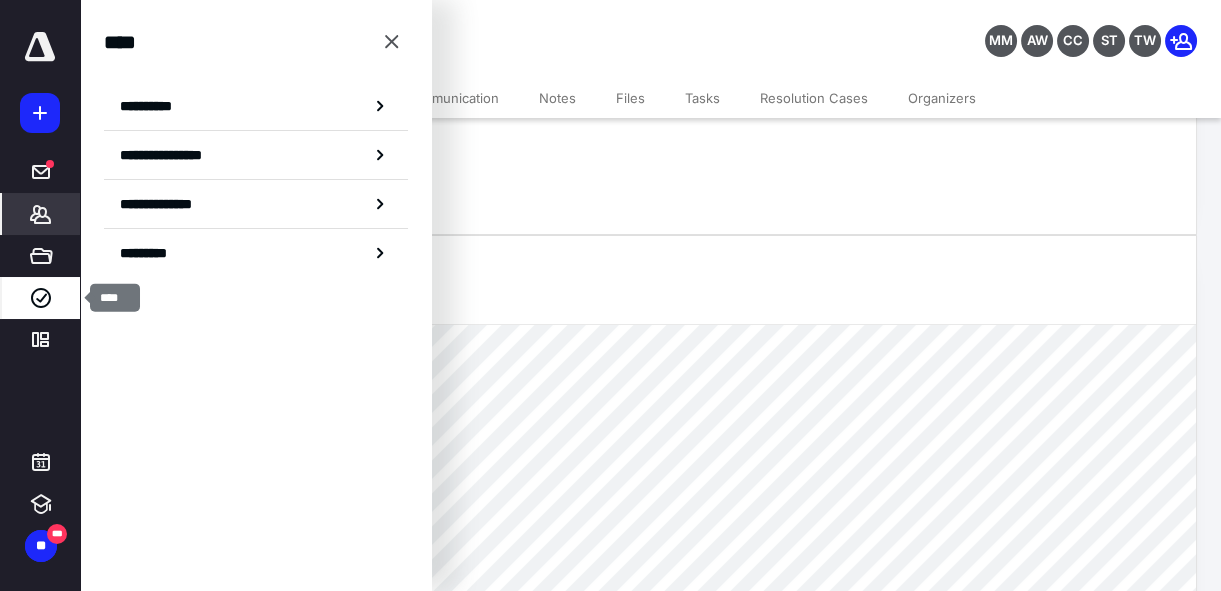 click 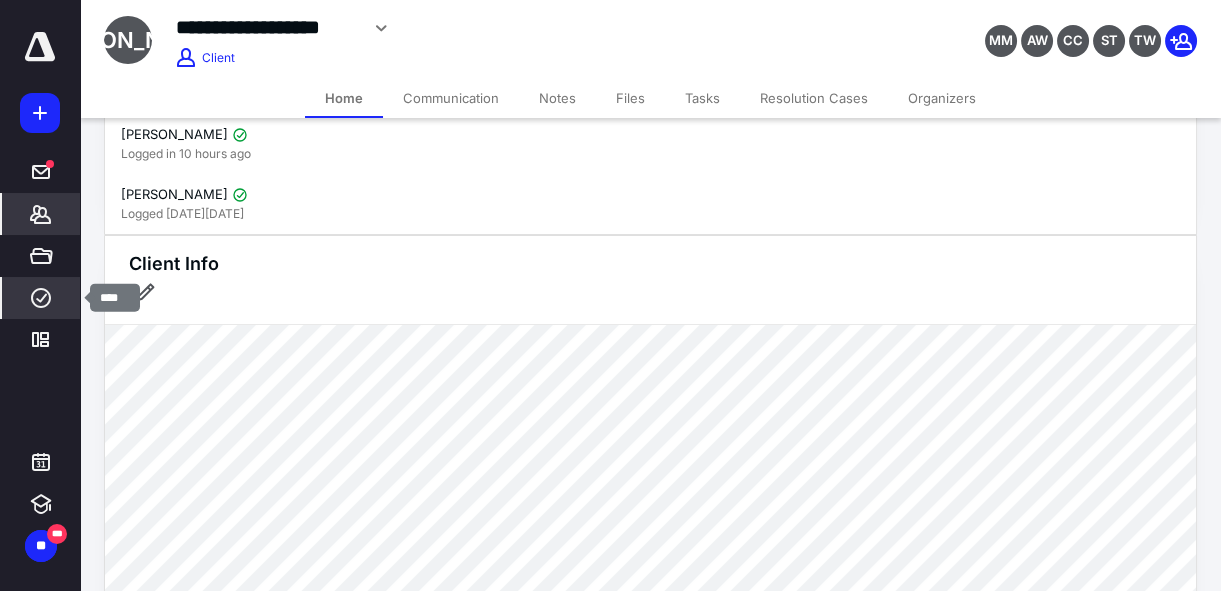 click 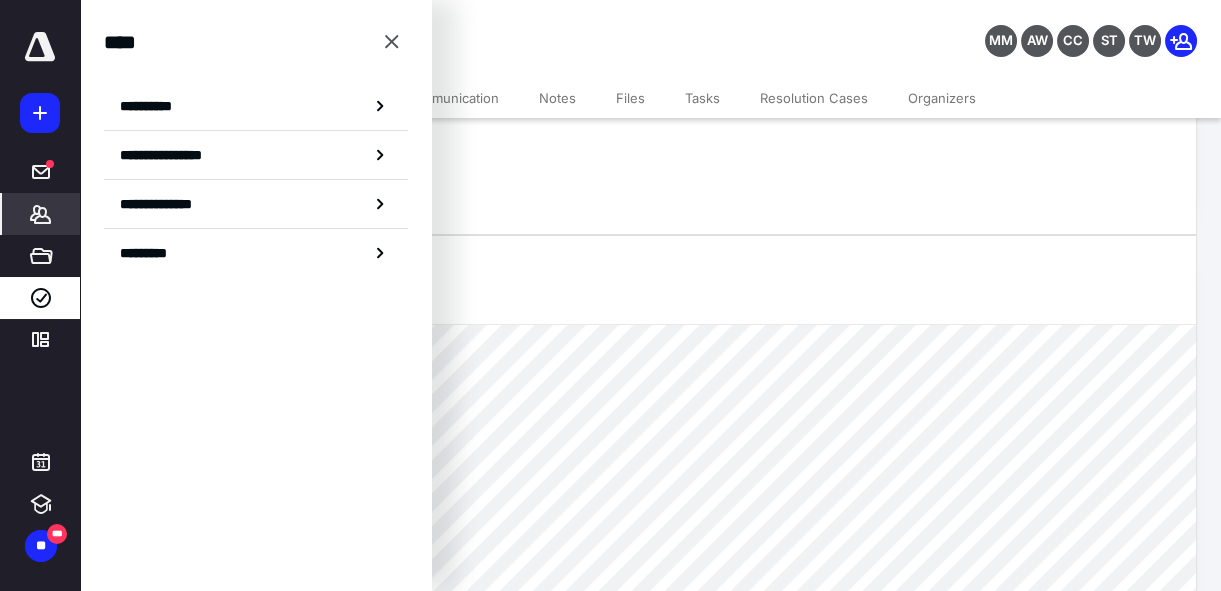 click on "**********" at bounding box center [501, 28] 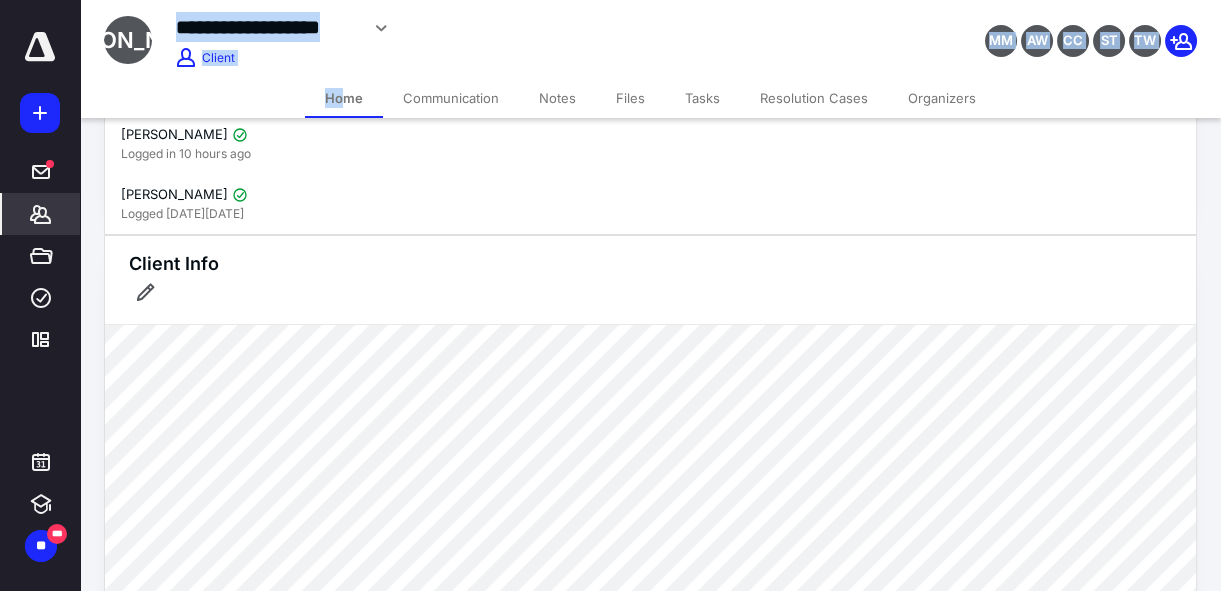 drag, startPoint x: 527, startPoint y: 29, endPoint x: 349, endPoint y: 101, distance: 192.01042 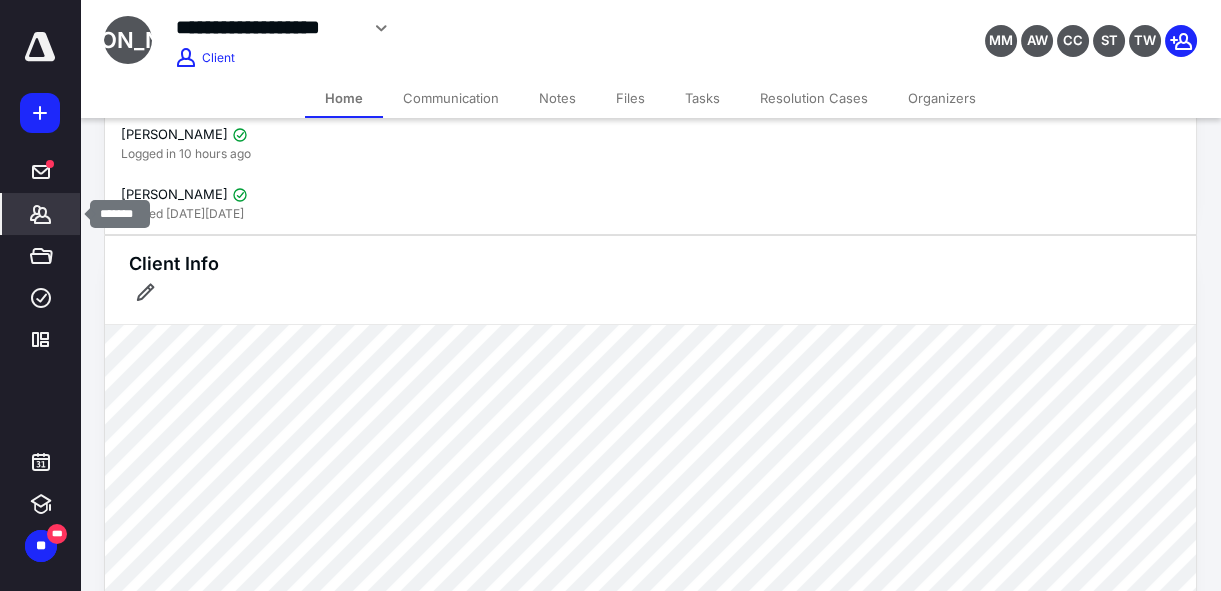 click 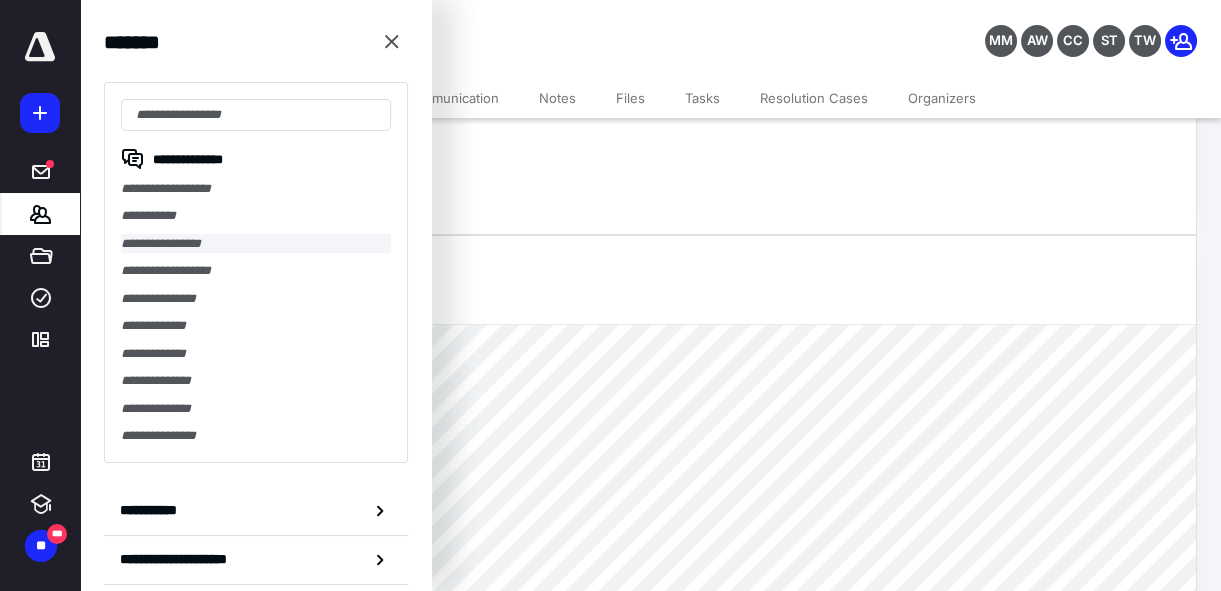 click on "**********" at bounding box center [256, 243] 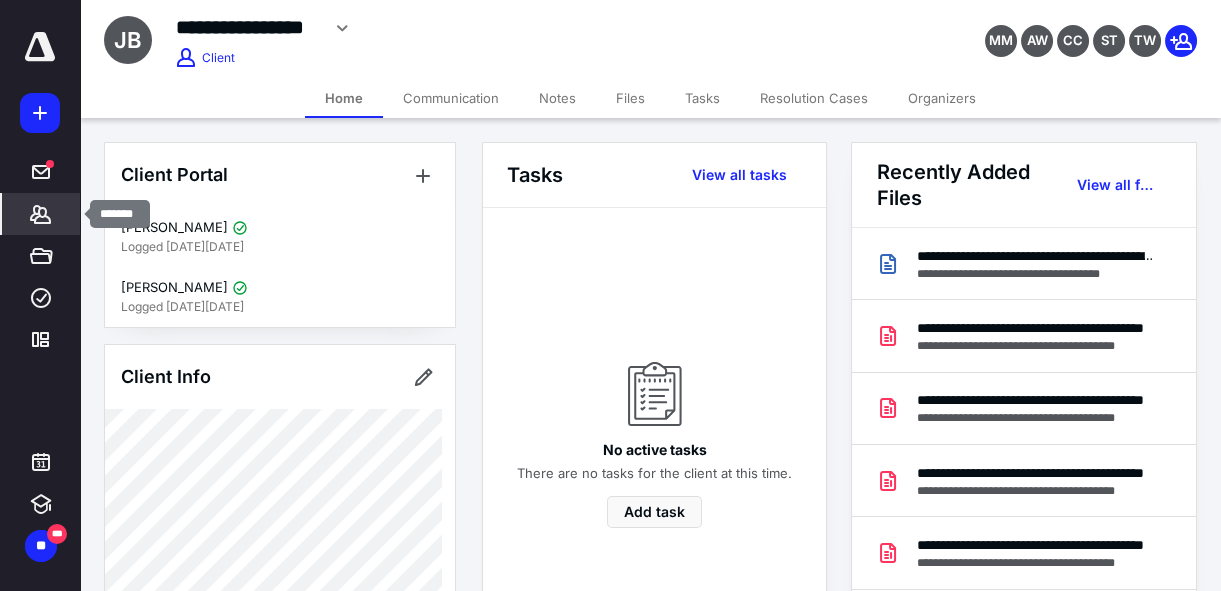 click 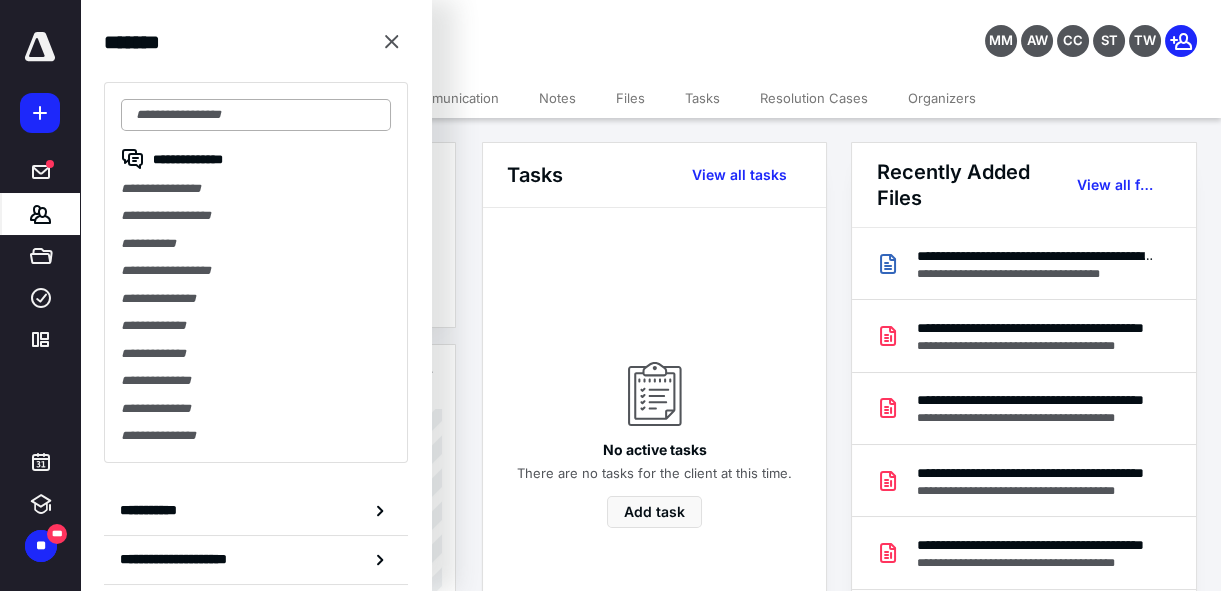 click at bounding box center (256, 115) 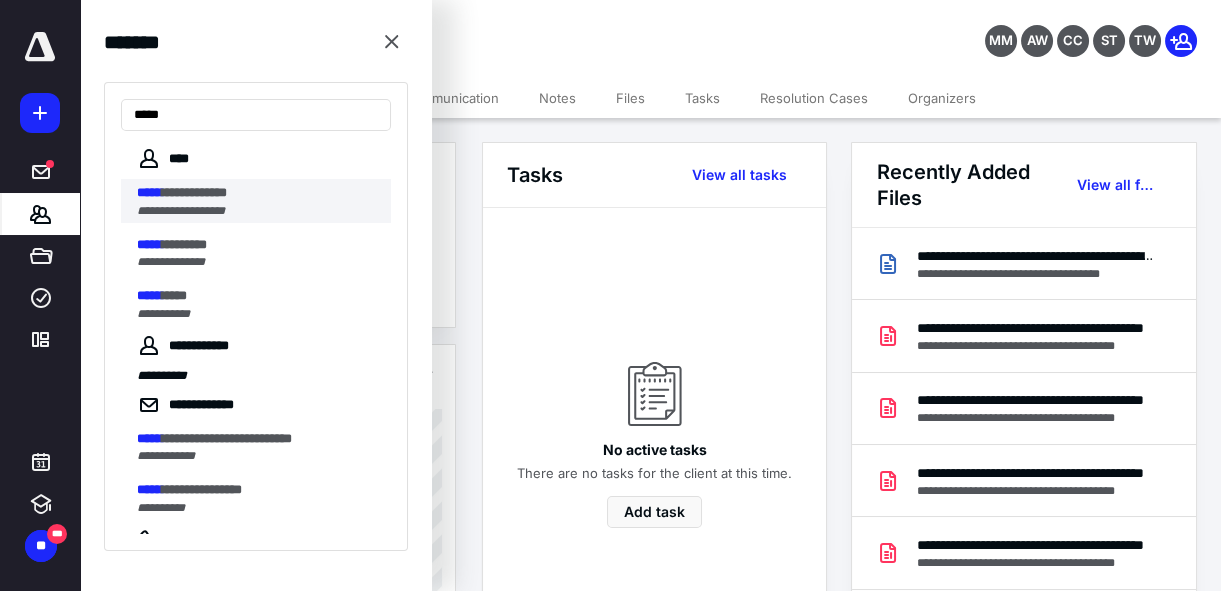 type on "*****" 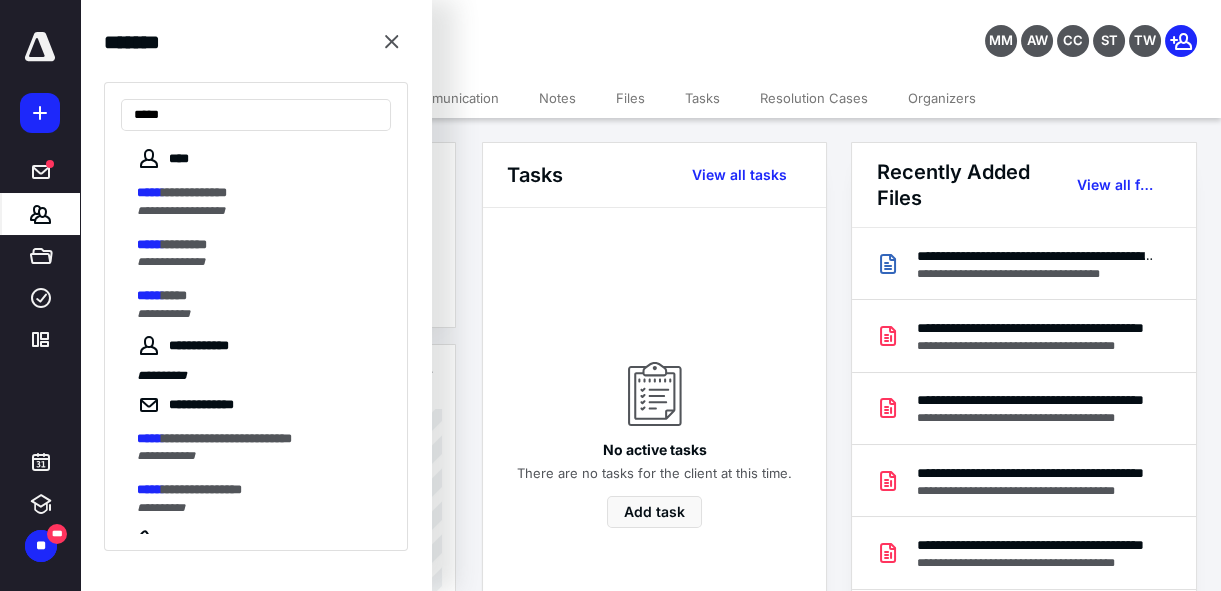 click on "**********" at bounding box center [181, 211] 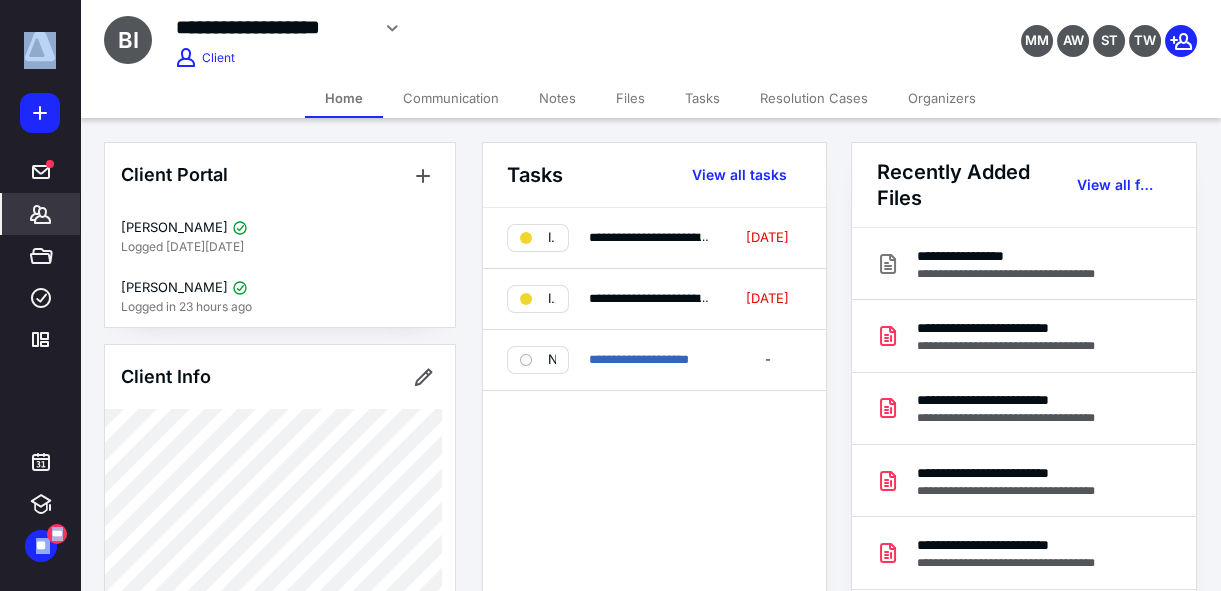 click on "Files" at bounding box center (630, 98) 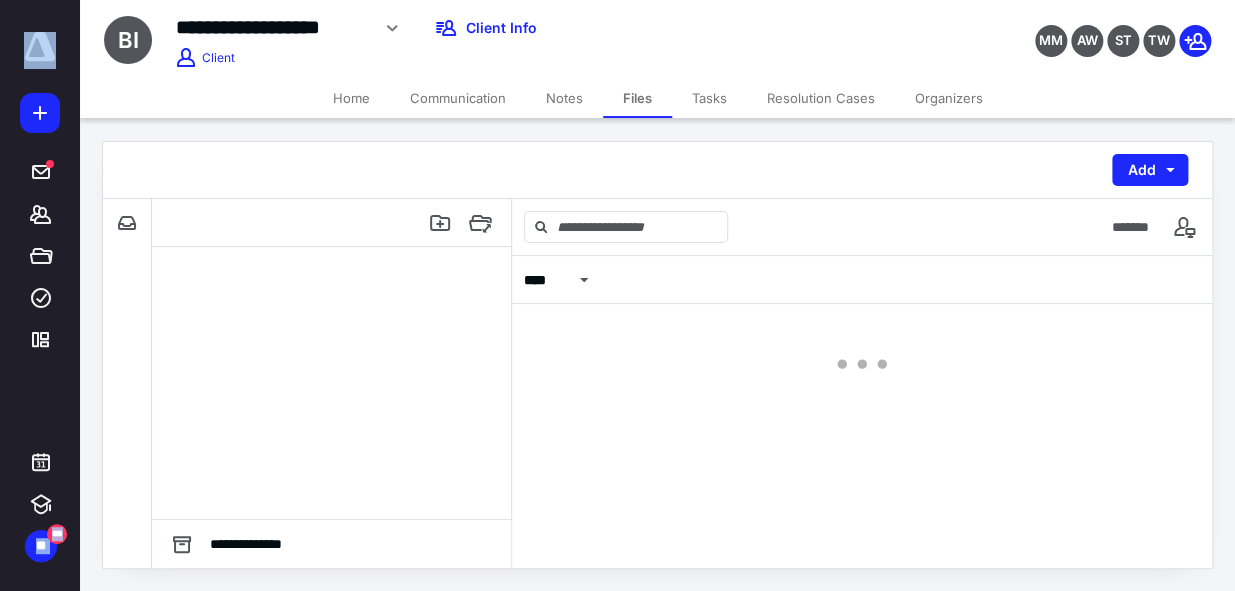 click on "Files" at bounding box center (637, 98) 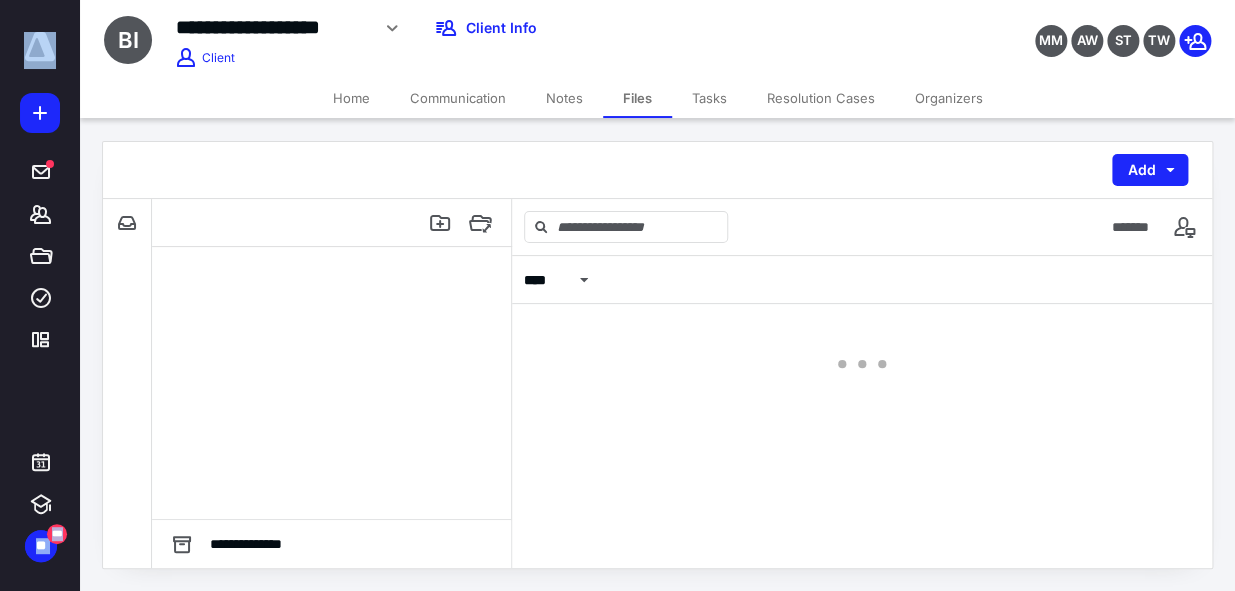 click on "Files" at bounding box center (637, 98) 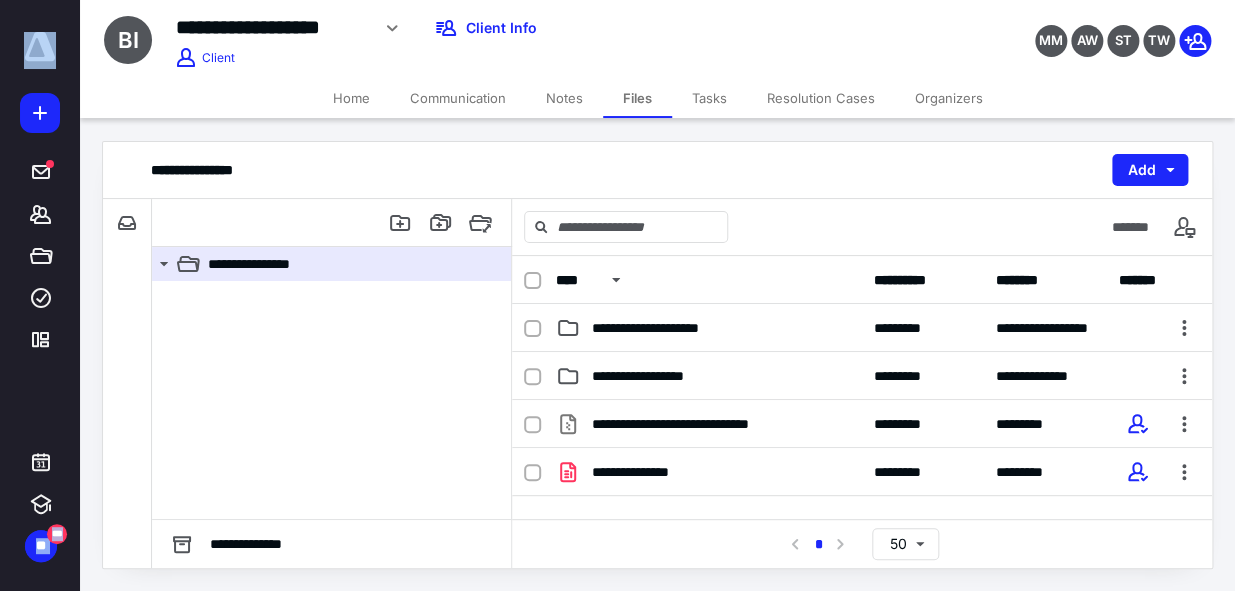 click on "Files" at bounding box center [637, 98] 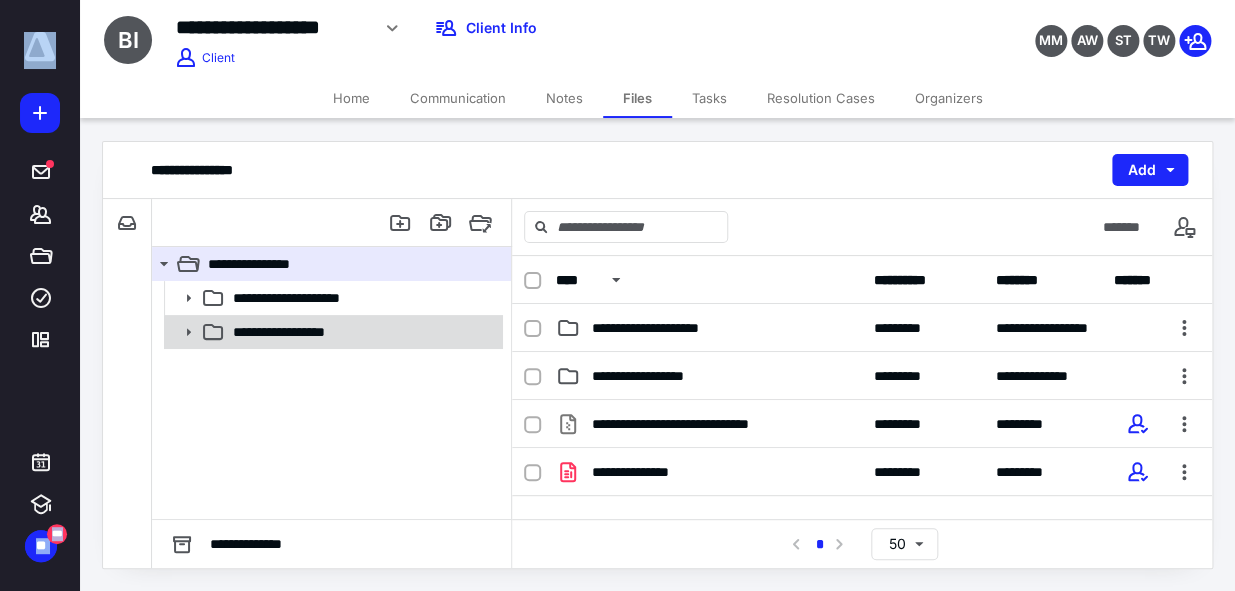 click 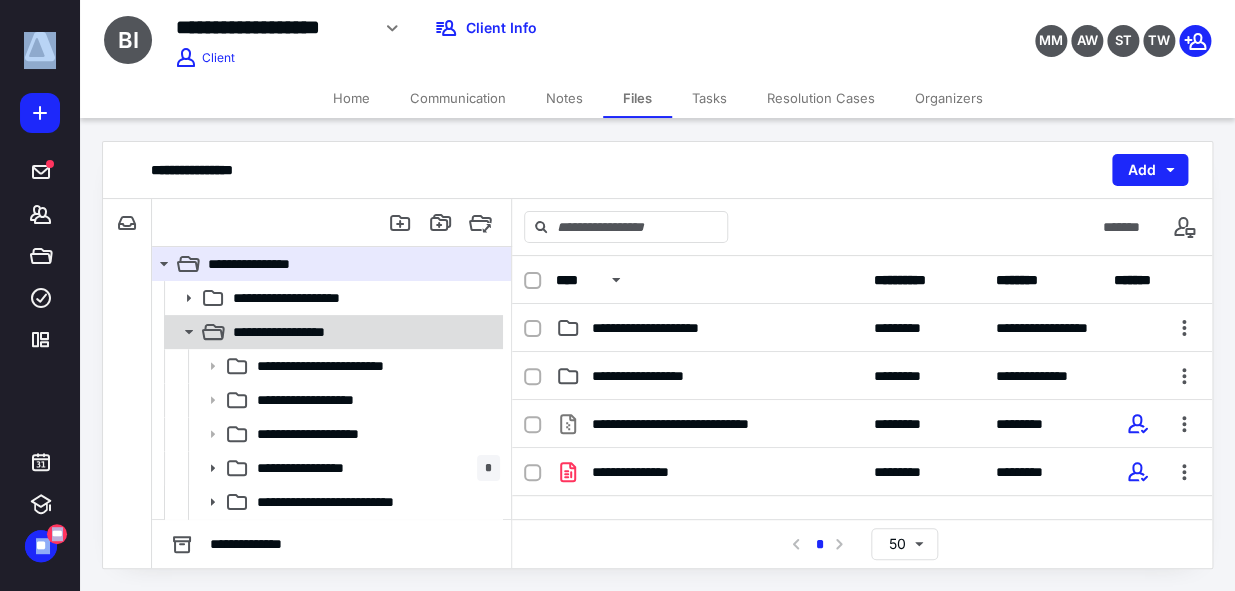 click 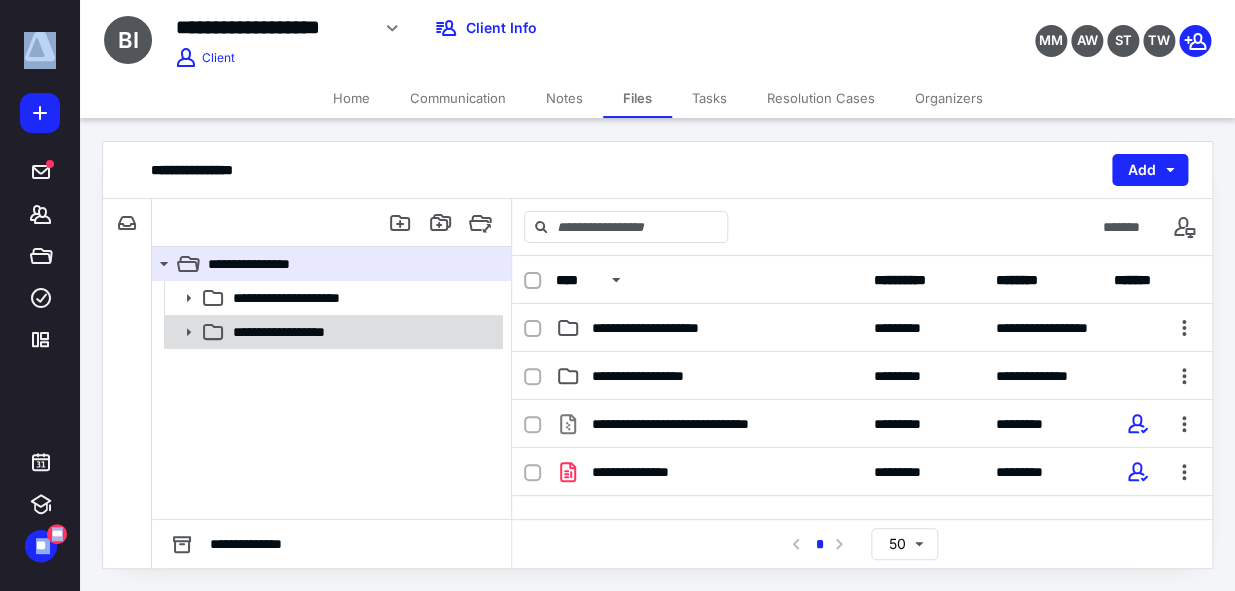 click 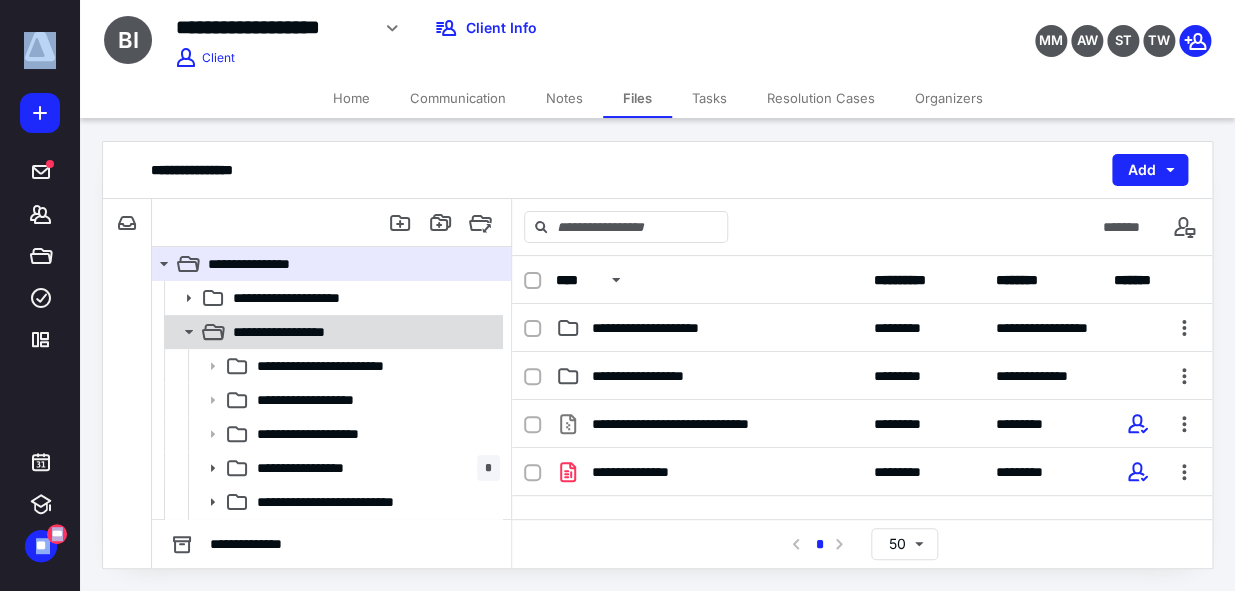 click 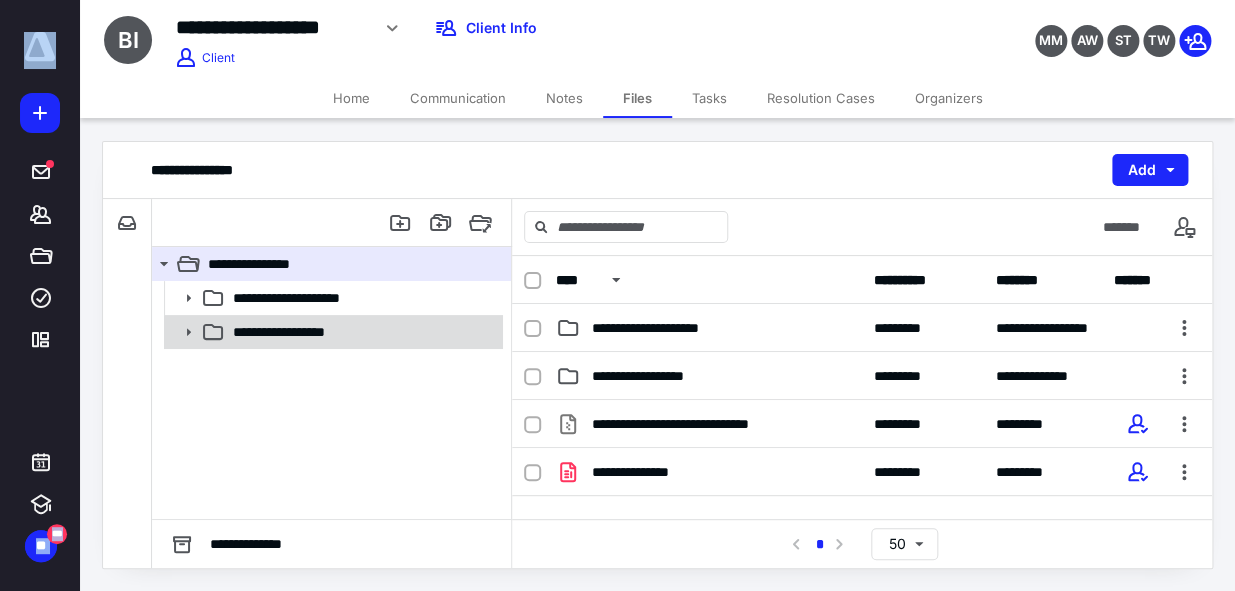 click 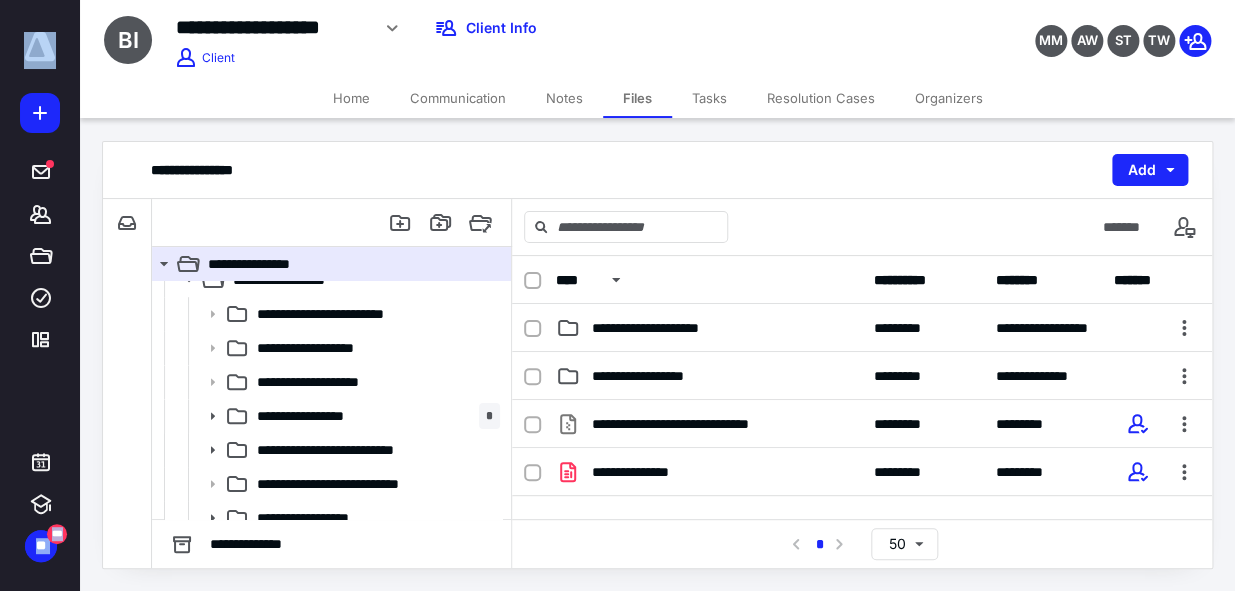 scroll, scrollTop: 31, scrollLeft: 0, axis: vertical 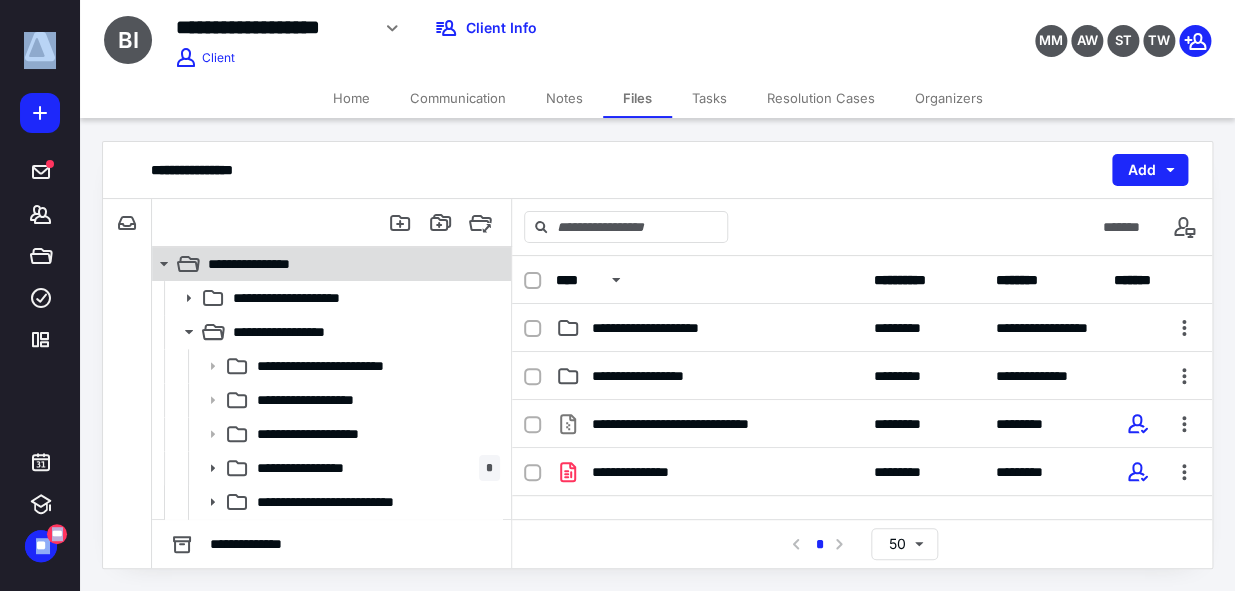 click 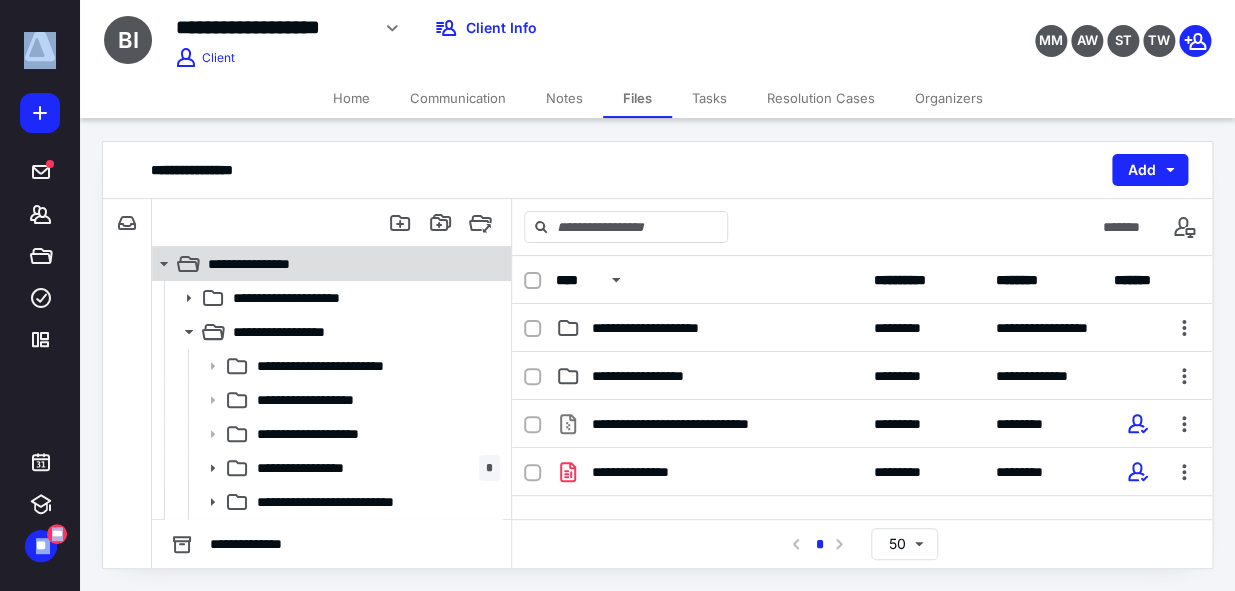 click 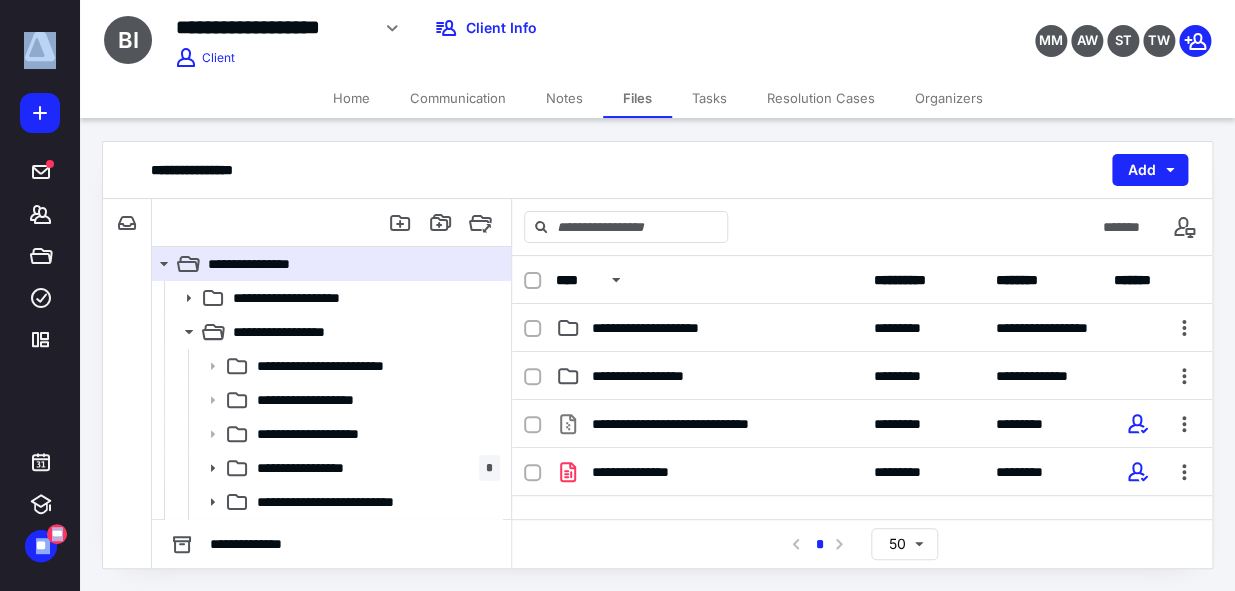 click on "Home" at bounding box center (351, 98) 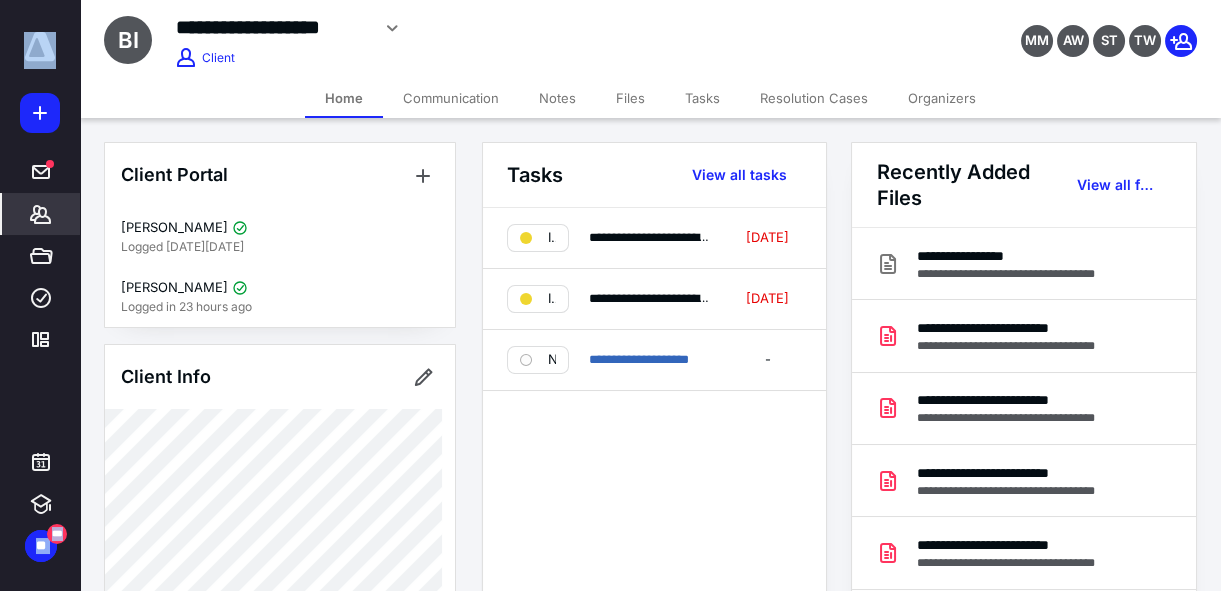 click on "Files" at bounding box center (630, 98) 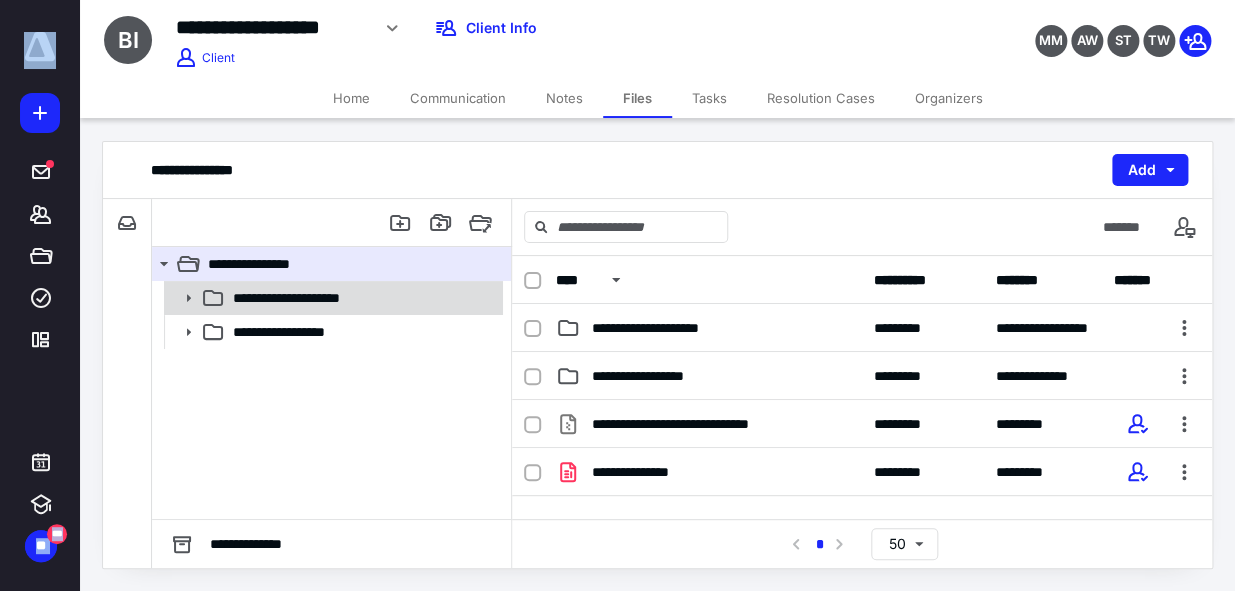 click 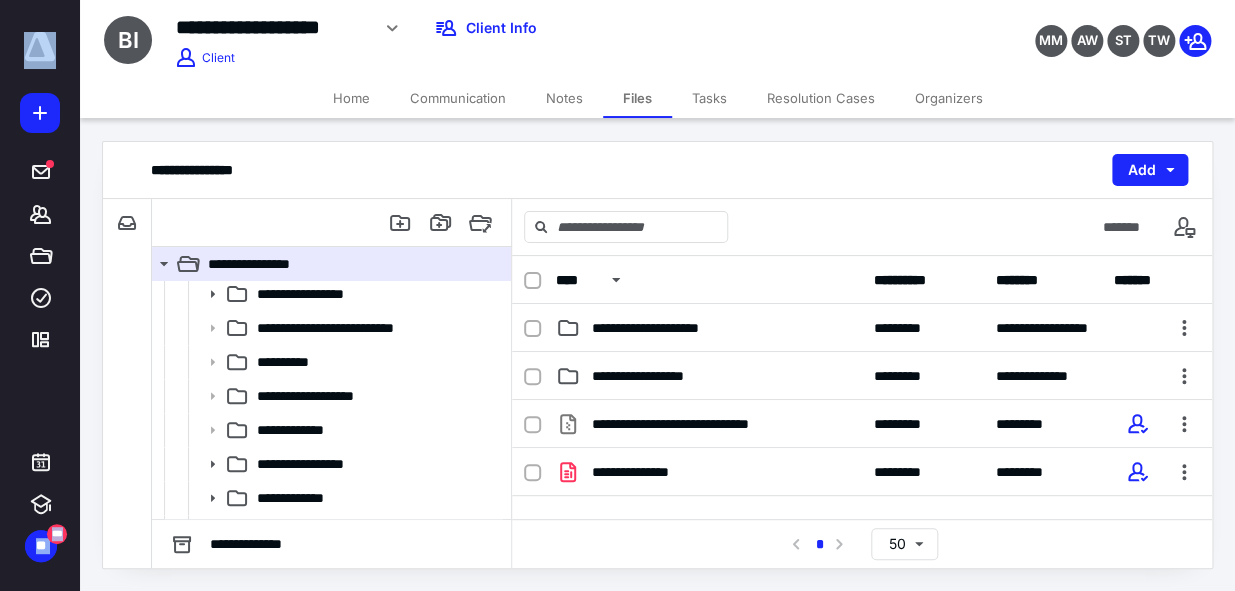 scroll, scrollTop: 30, scrollLeft: 0, axis: vertical 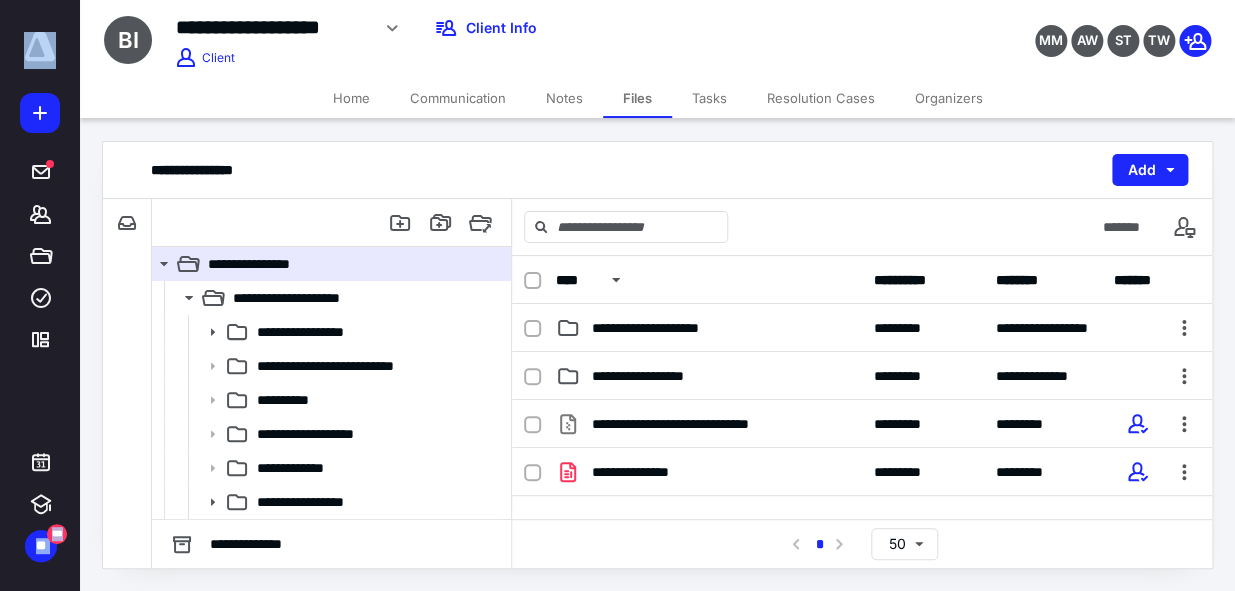 click on "Home" at bounding box center (351, 98) 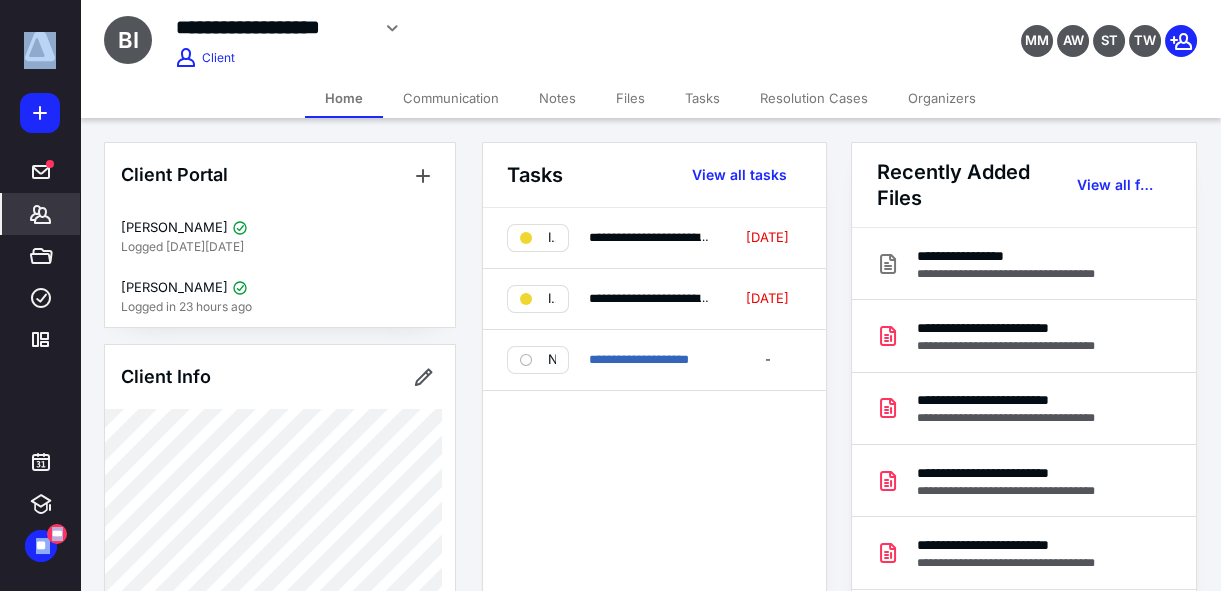 click on "Files" at bounding box center (630, 98) 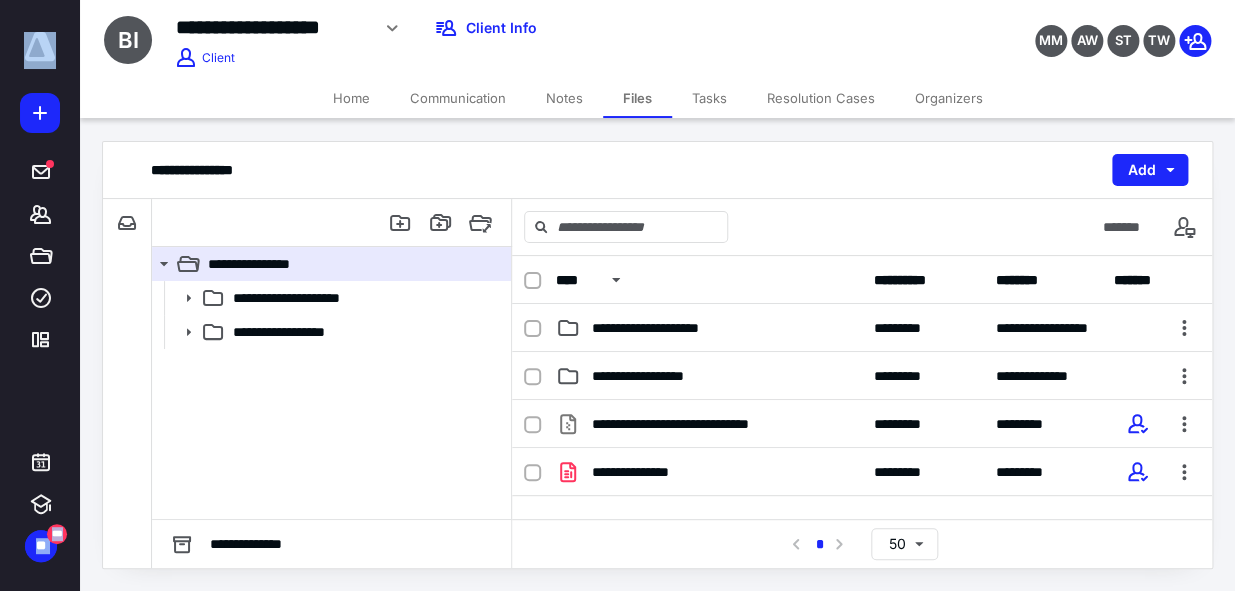 click on "Files" at bounding box center [637, 98] 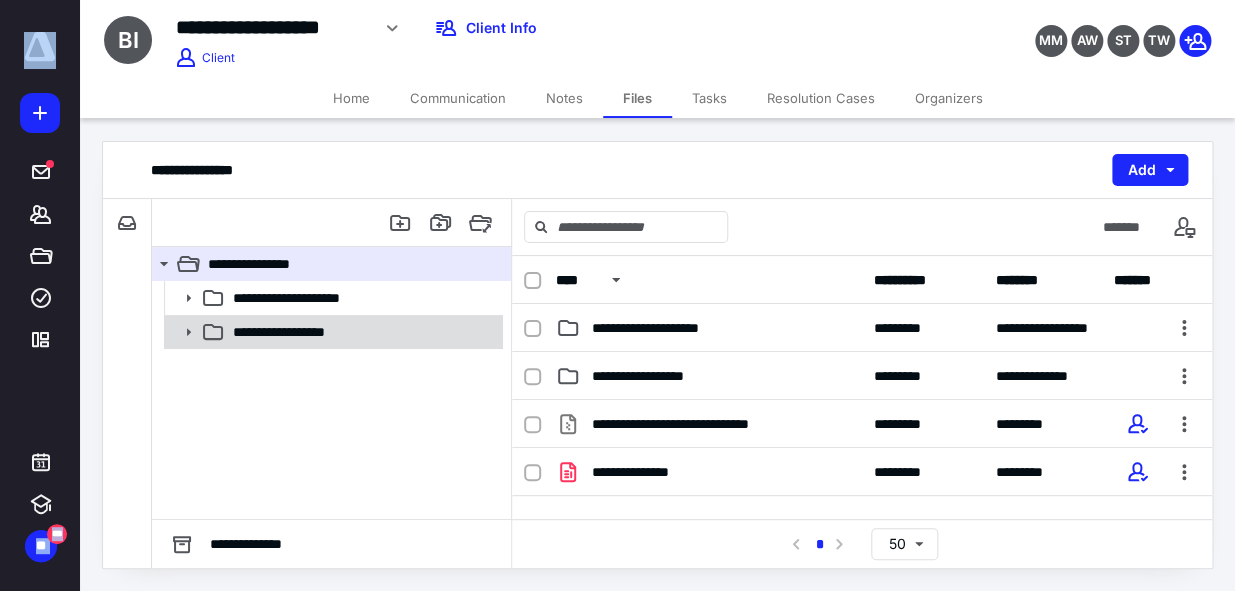 click 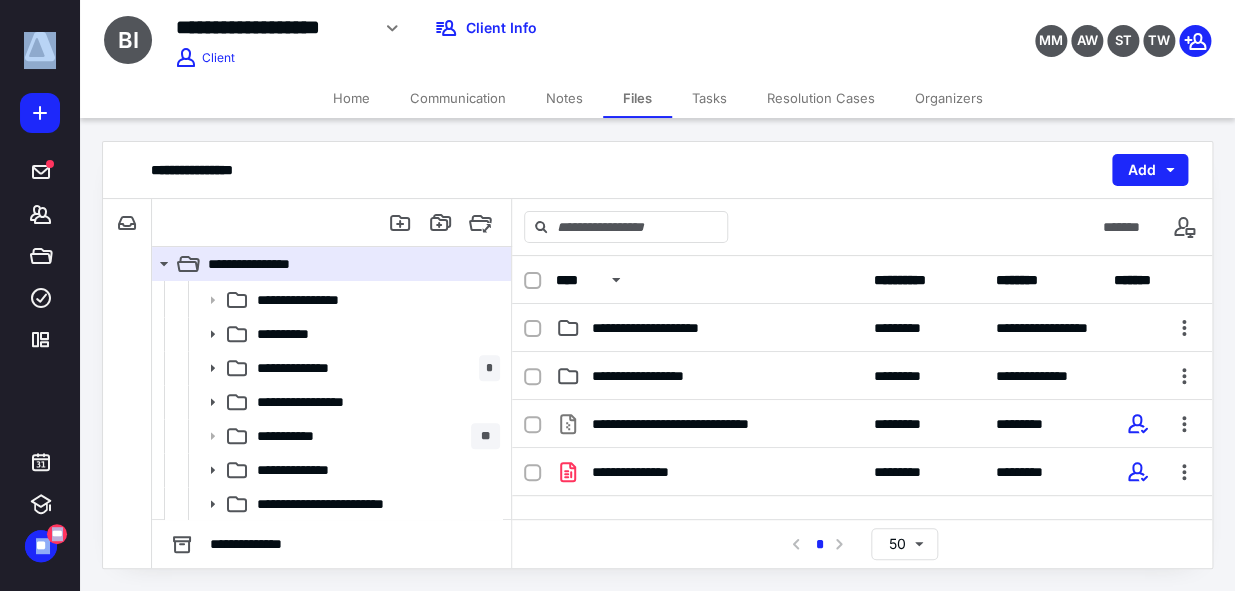 scroll, scrollTop: 340, scrollLeft: 0, axis: vertical 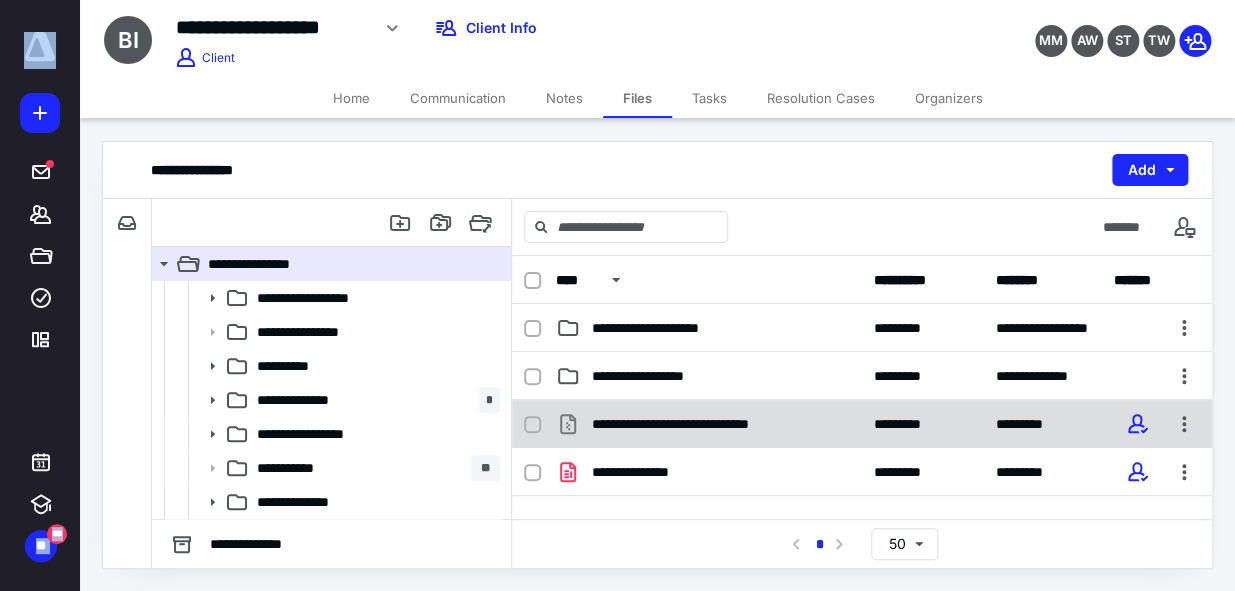 click on "**********" at bounding box center (374, 400) 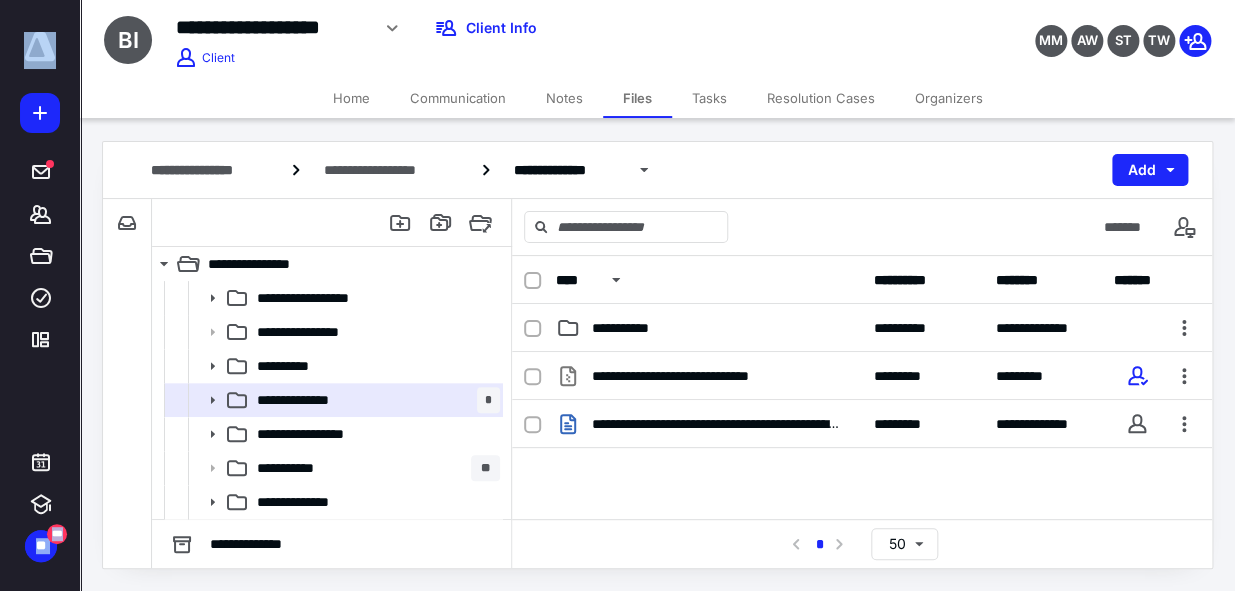 click on "Home" at bounding box center [351, 98] 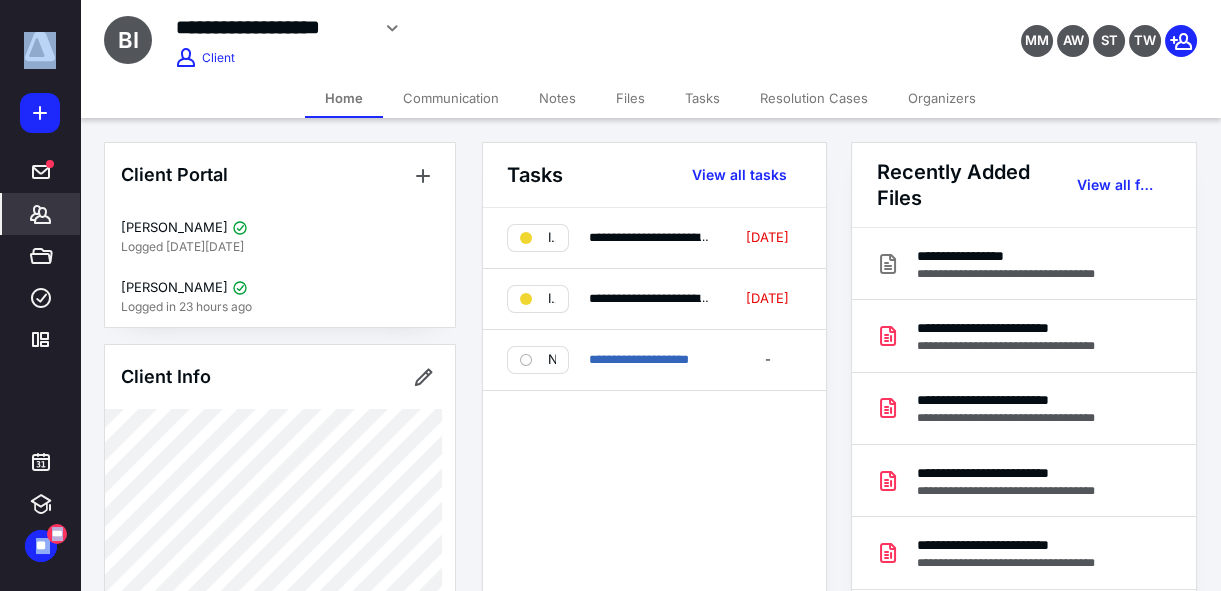 click on "Files" at bounding box center (630, 98) 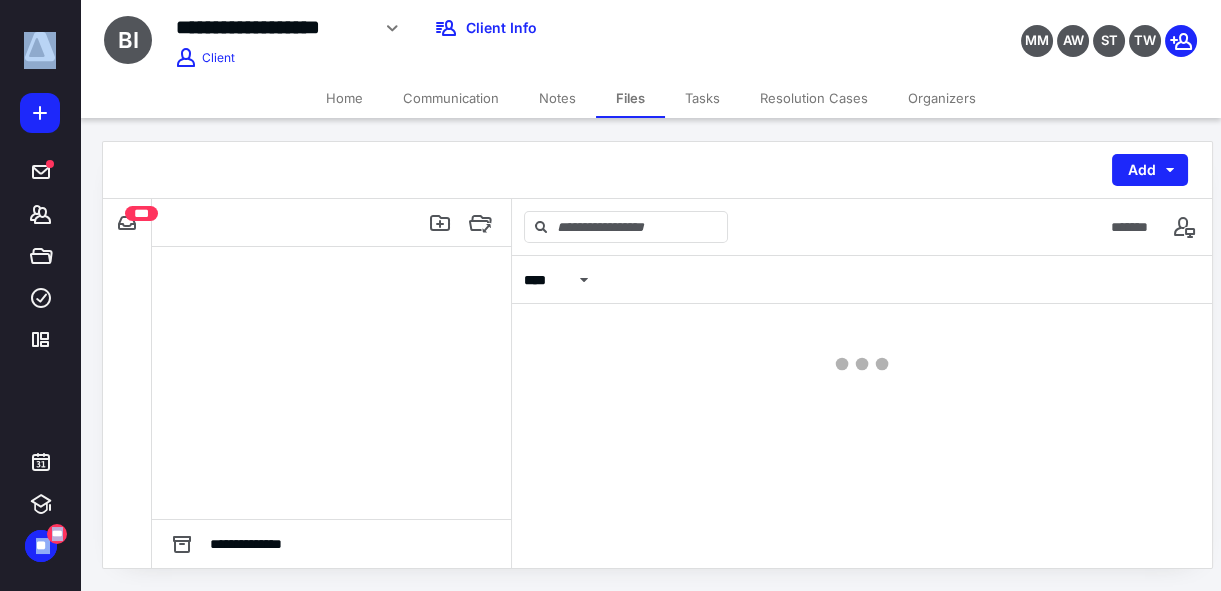 click on "Files" at bounding box center (630, 98) 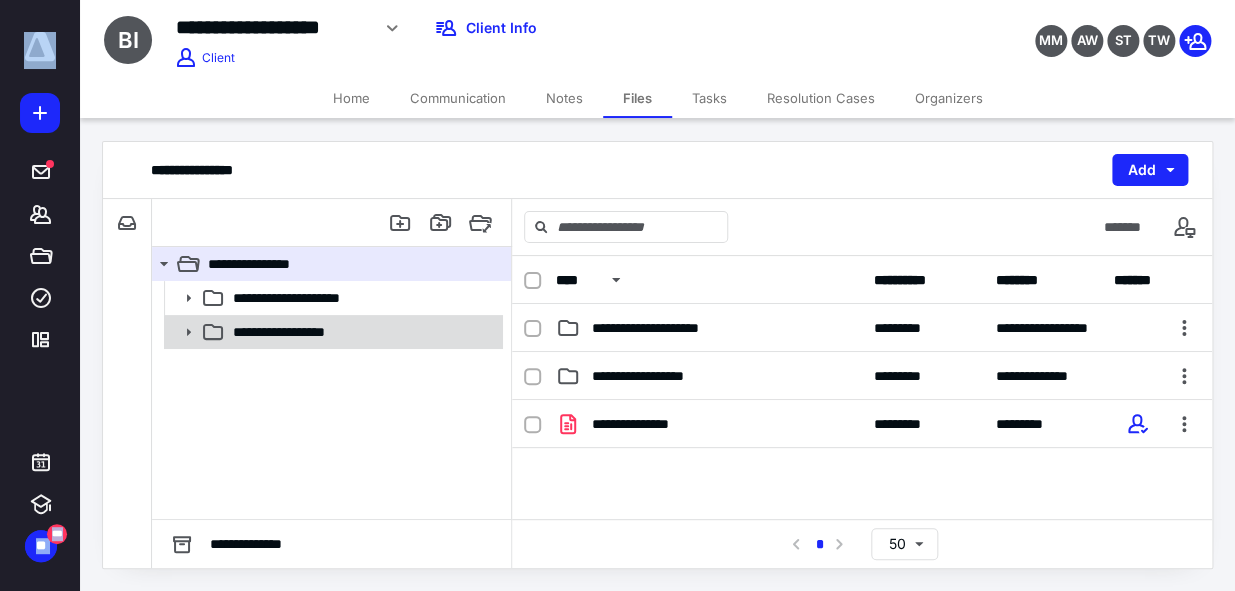 click 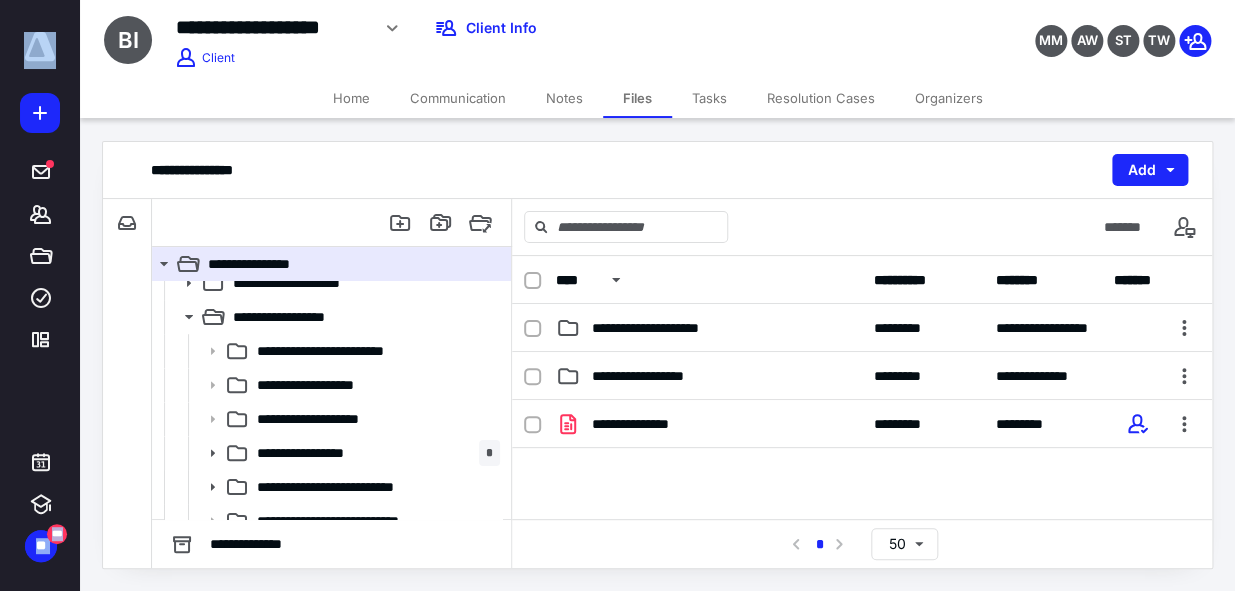 scroll, scrollTop: 0, scrollLeft: 0, axis: both 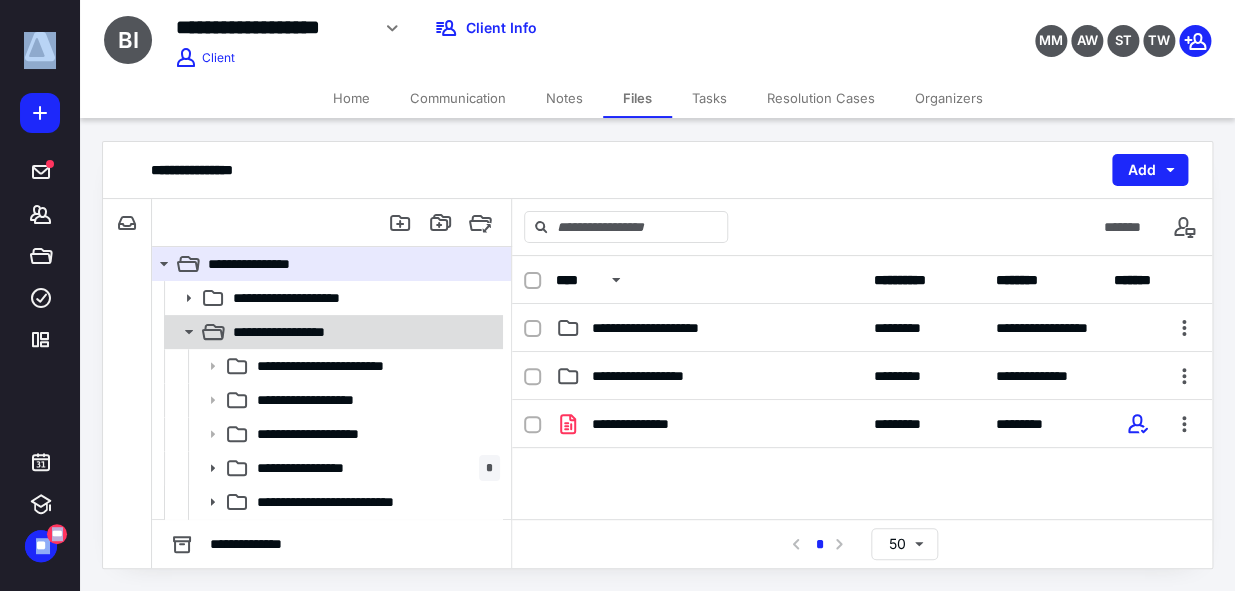 click 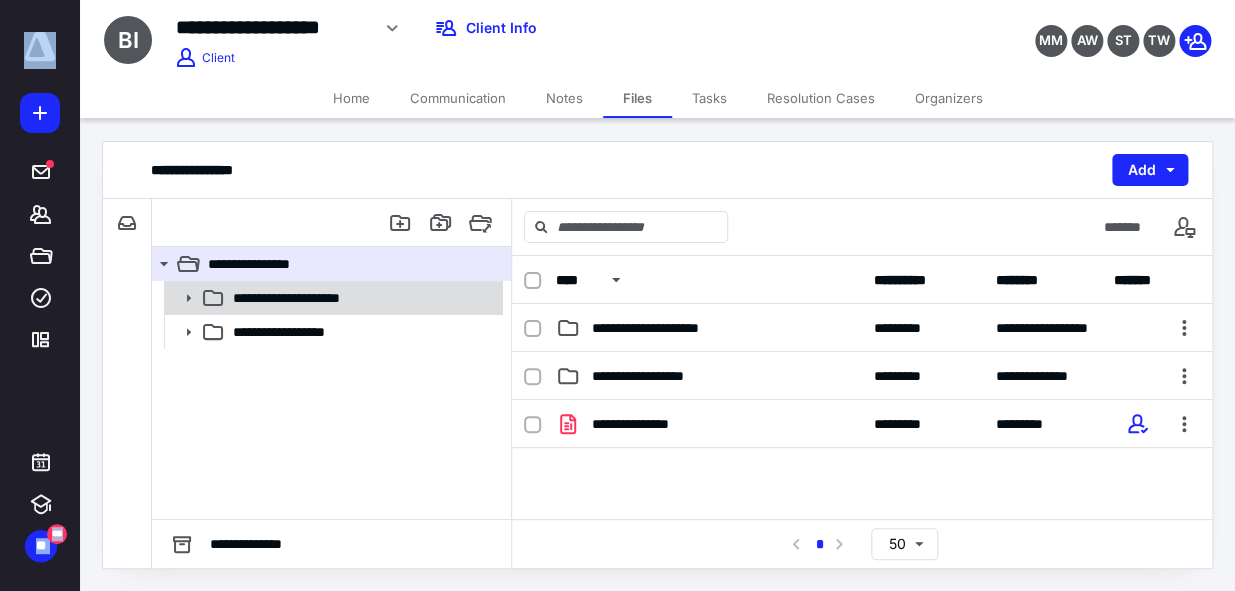 click 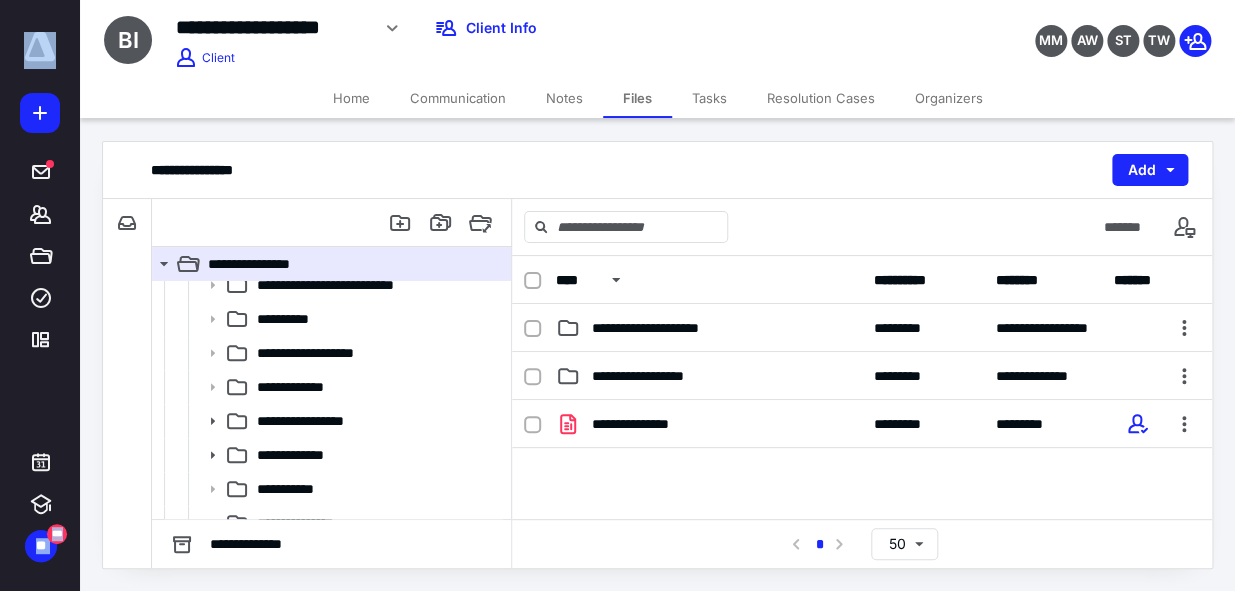 scroll, scrollTop: 82, scrollLeft: 0, axis: vertical 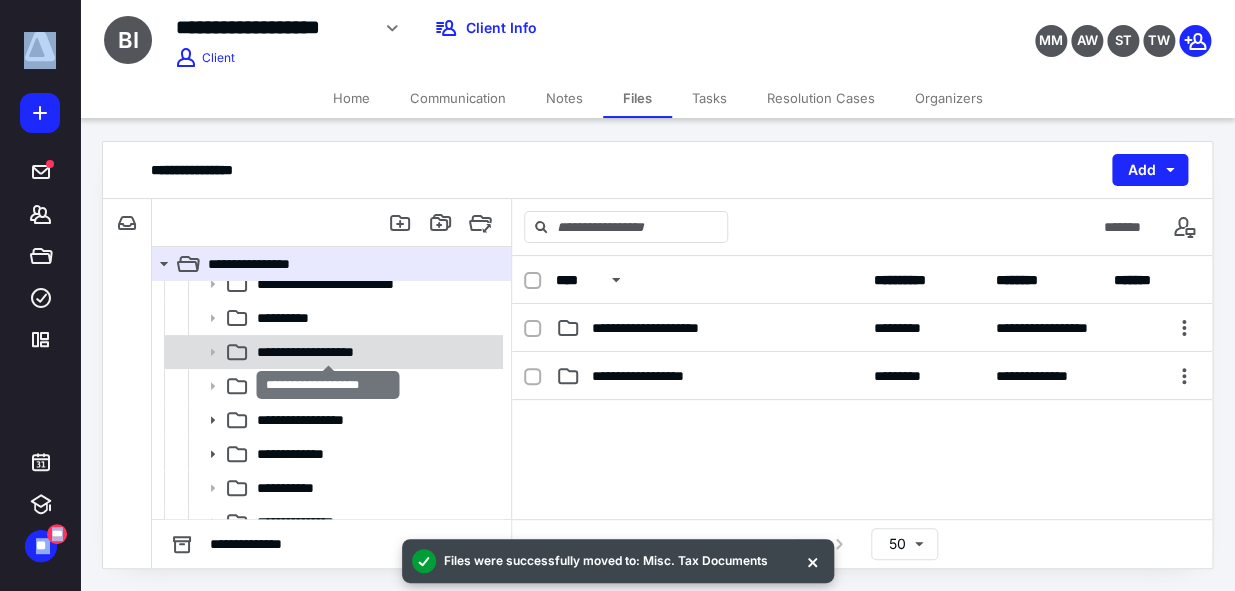 click on "**********" at bounding box center (328, 352) 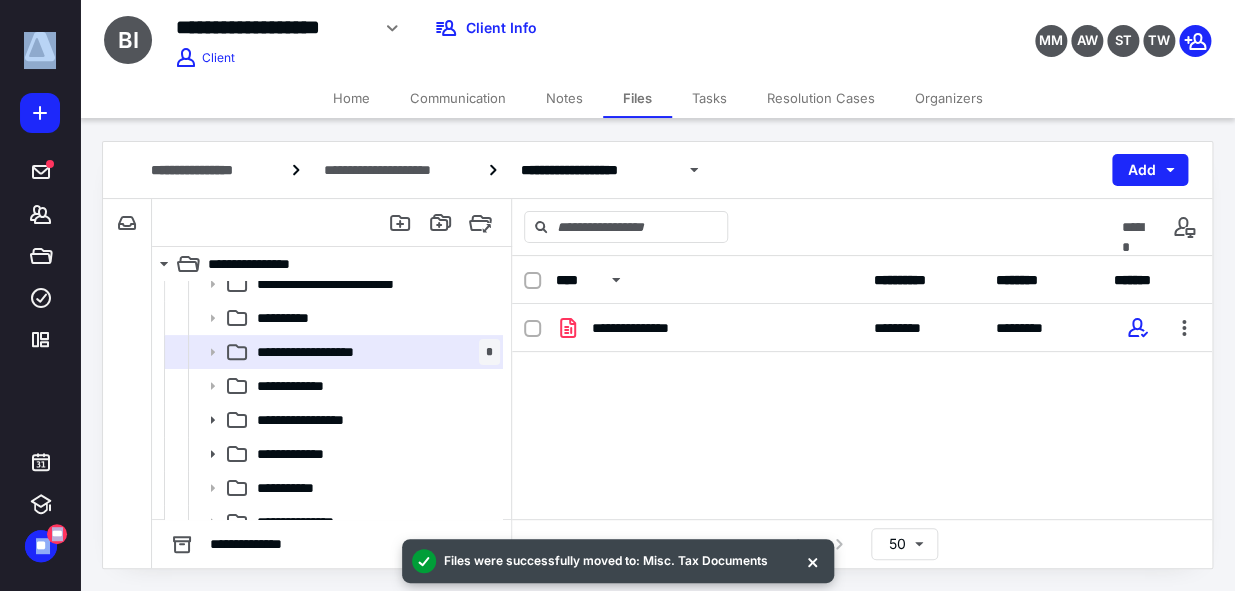 click on "Home" at bounding box center (351, 98) 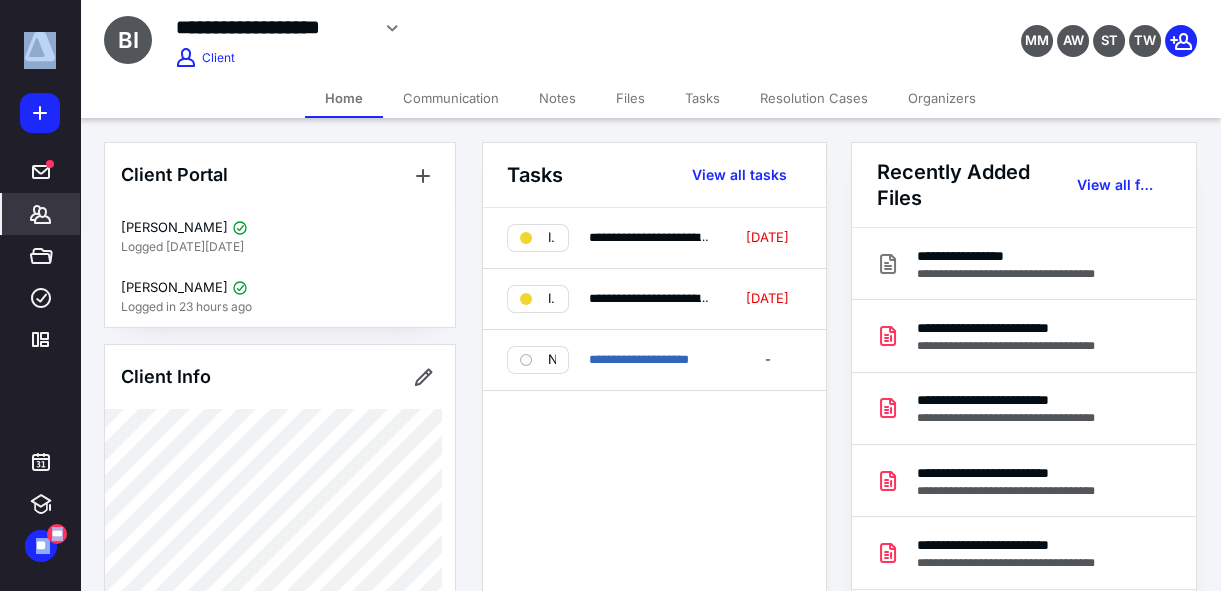 click on "Files" at bounding box center [630, 98] 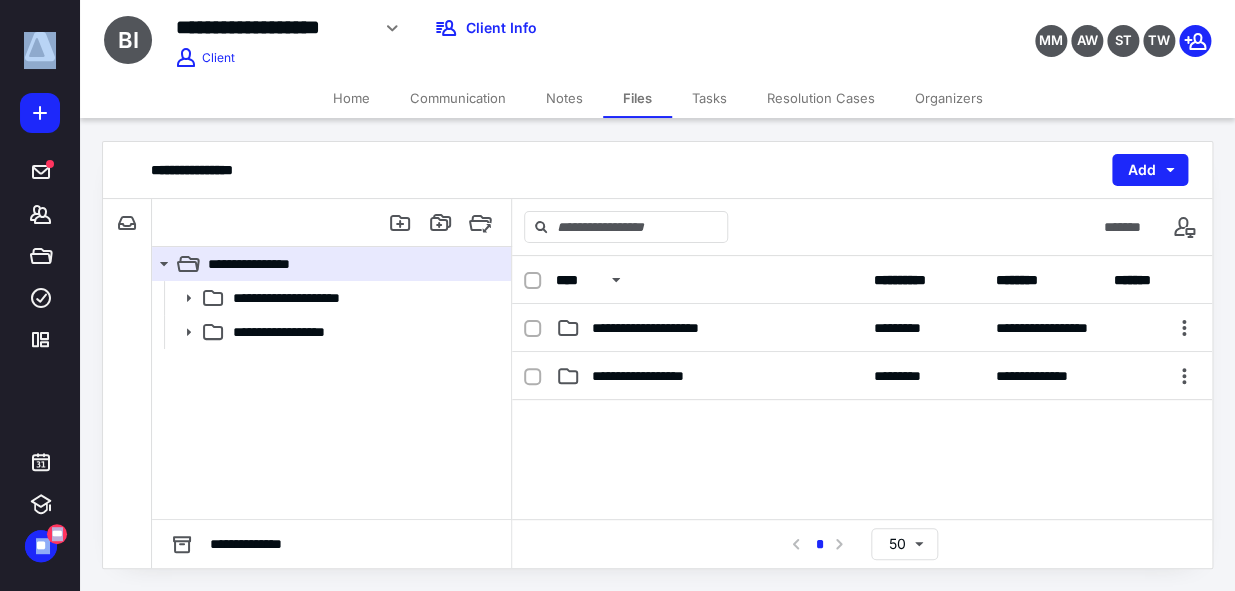 click on "Home" at bounding box center [351, 98] 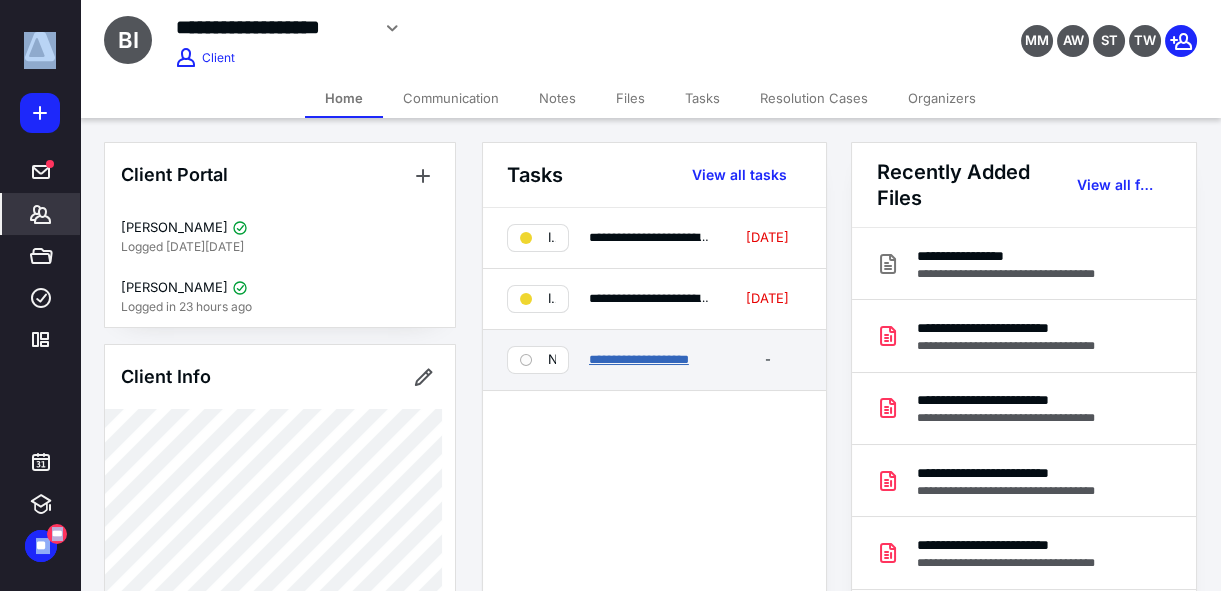 click on "**********" at bounding box center [639, 359] 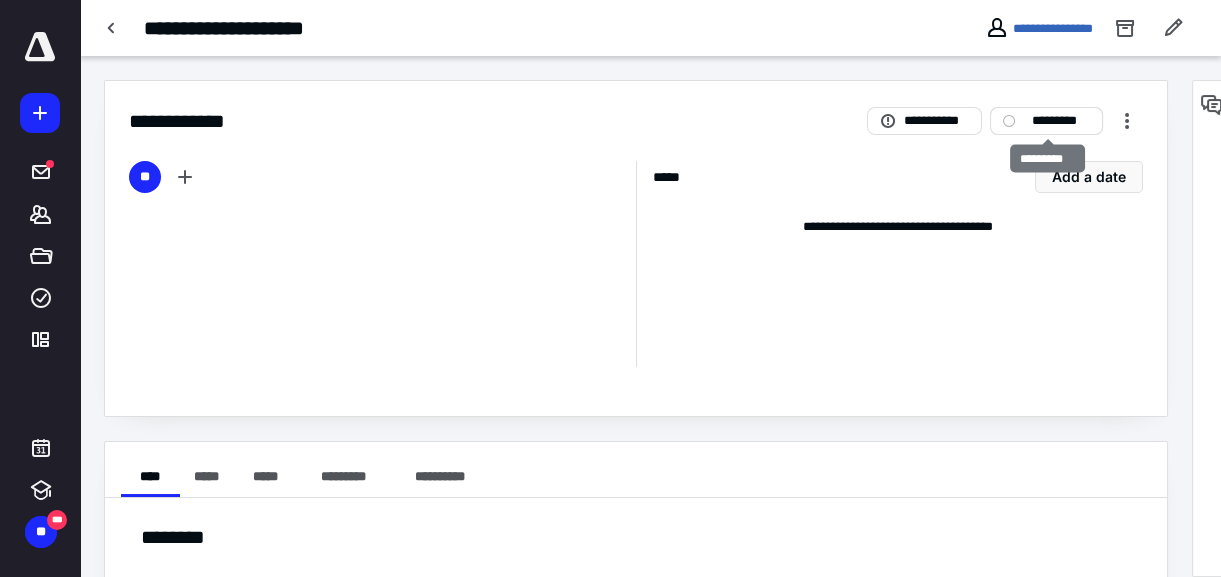 click on "*********" at bounding box center [1060, 121] 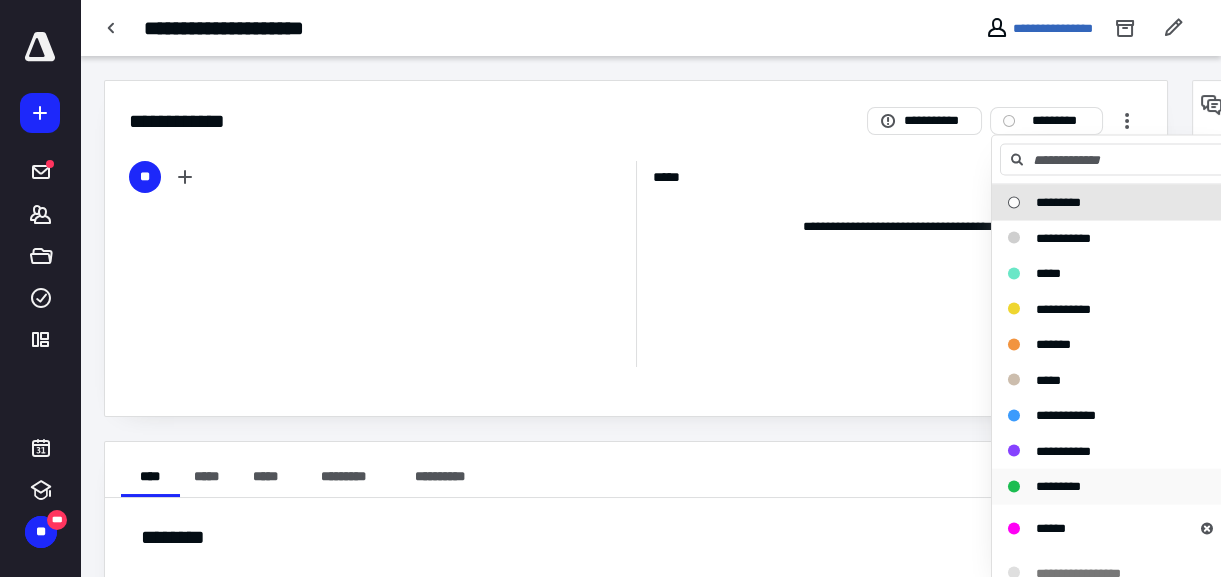 click on "*********" at bounding box center [1058, 486] 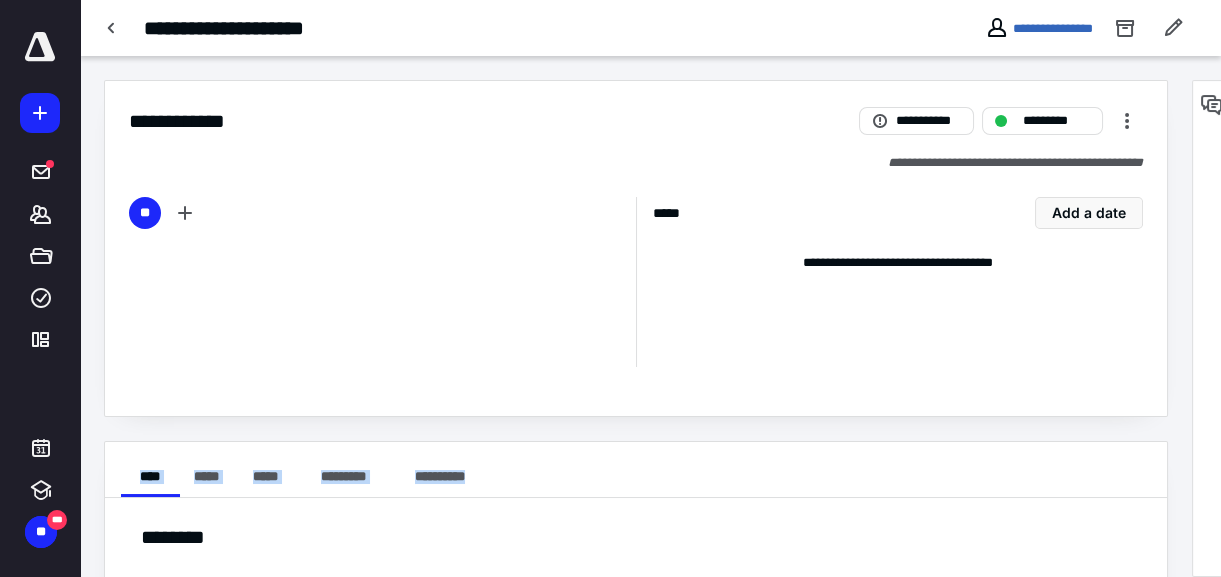 drag, startPoint x: 1085, startPoint y: 476, endPoint x: 1065, endPoint y: 370, distance: 107.87029 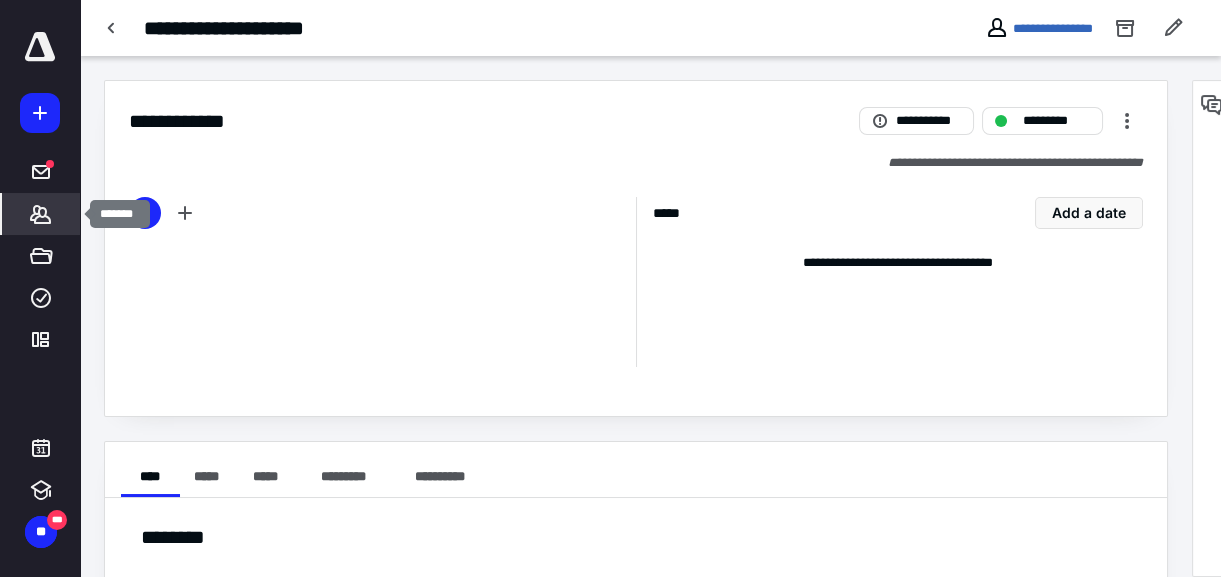 click 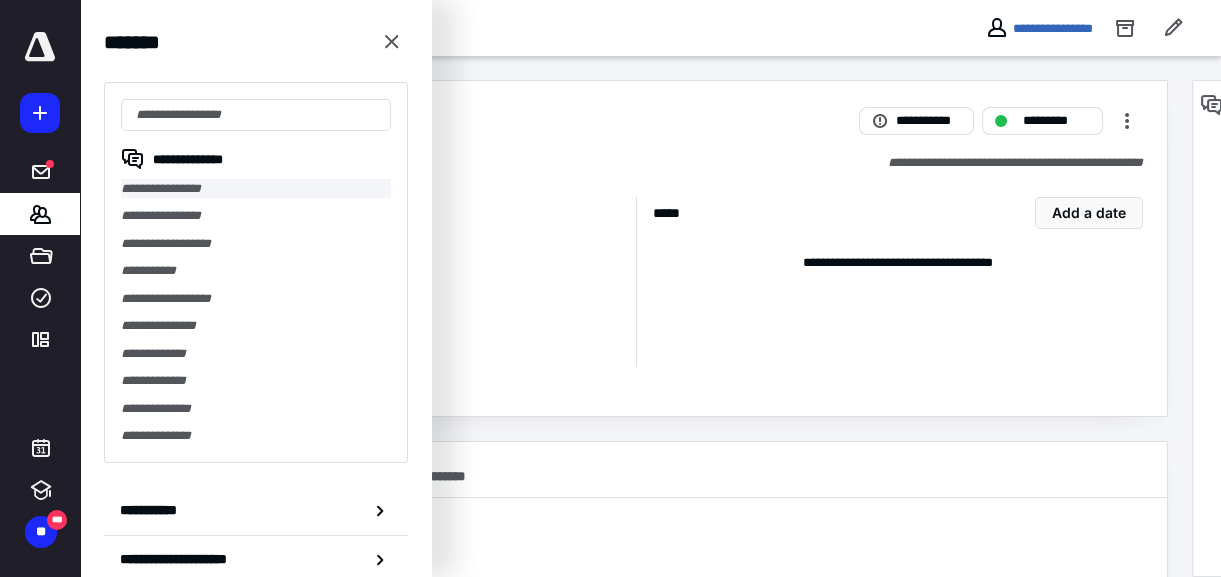 click on "**********" at bounding box center [256, 188] 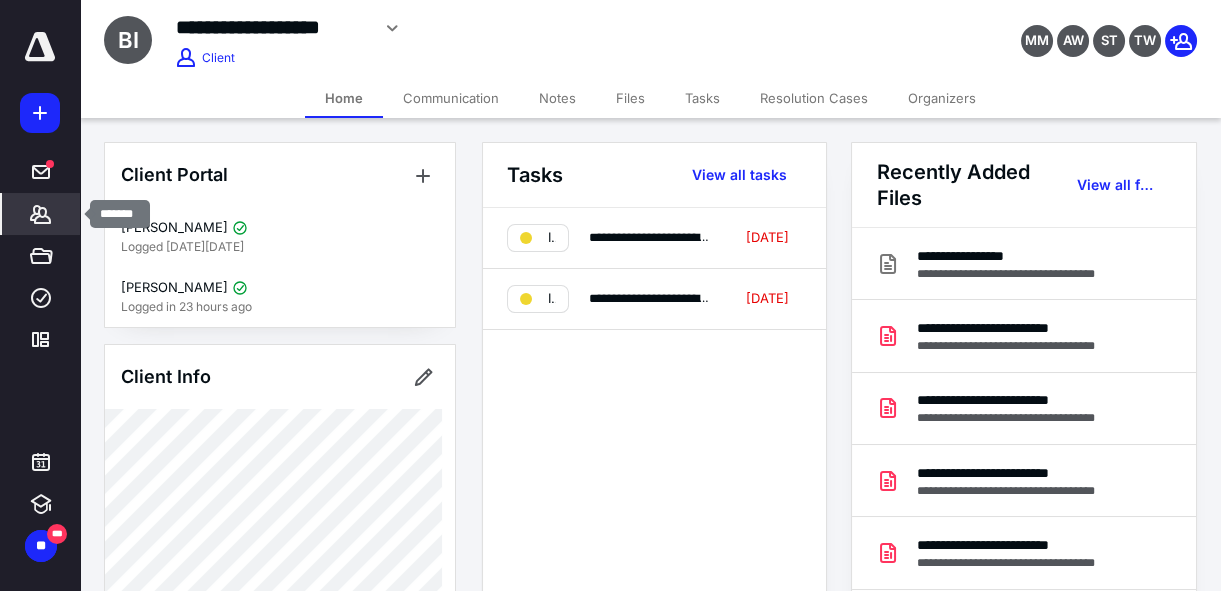 click 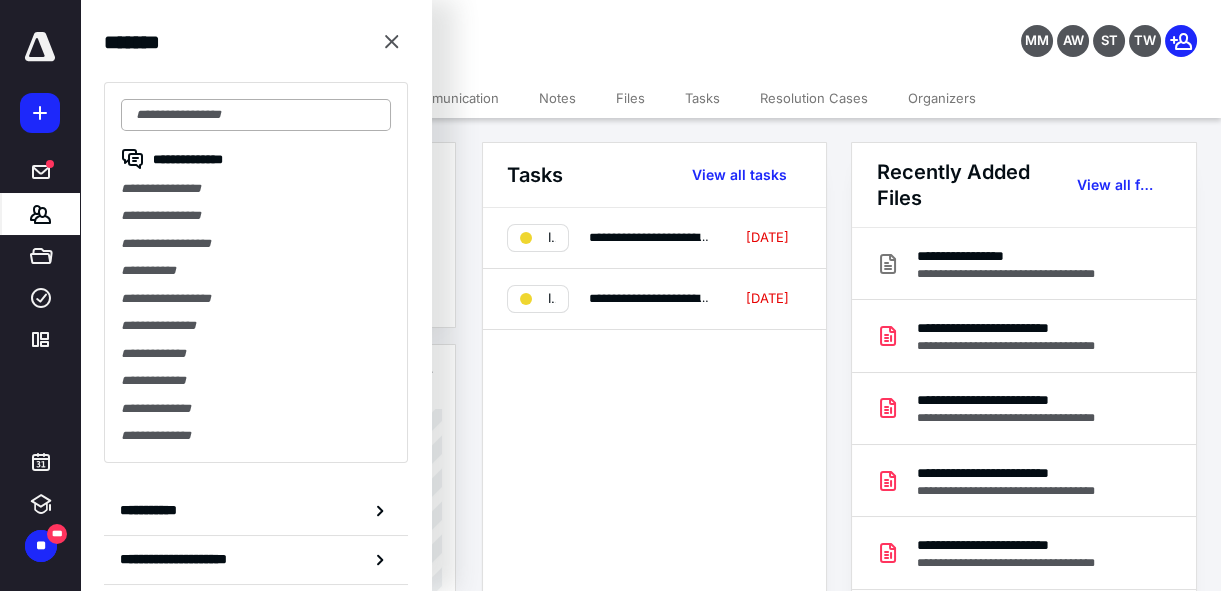 click at bounding box center (256, 115) 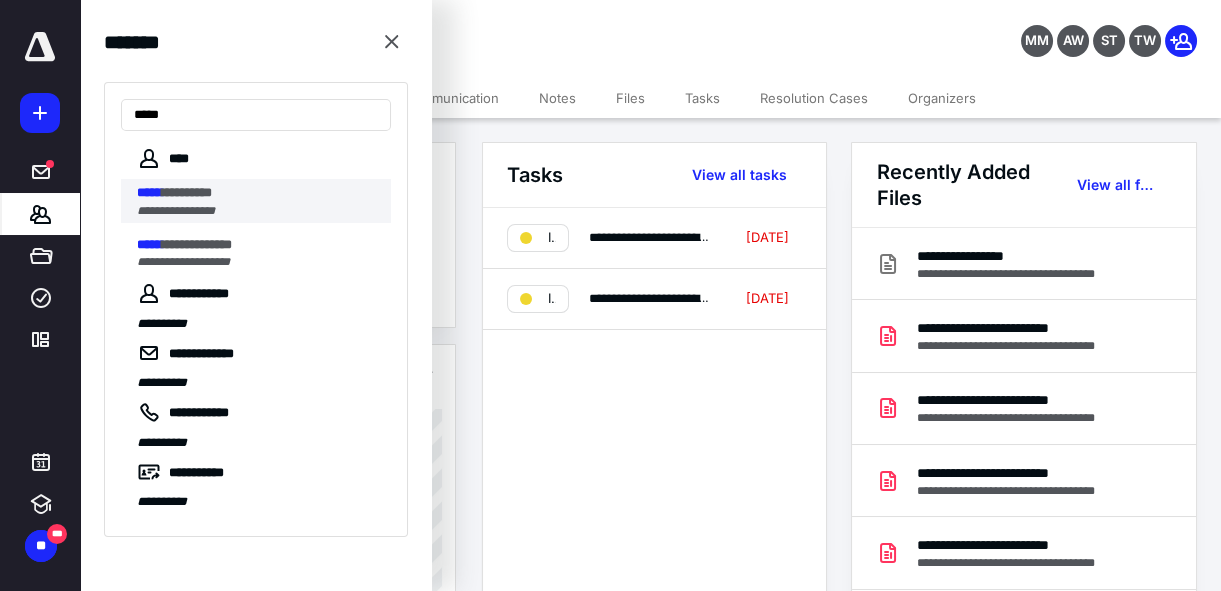 type on "*****" 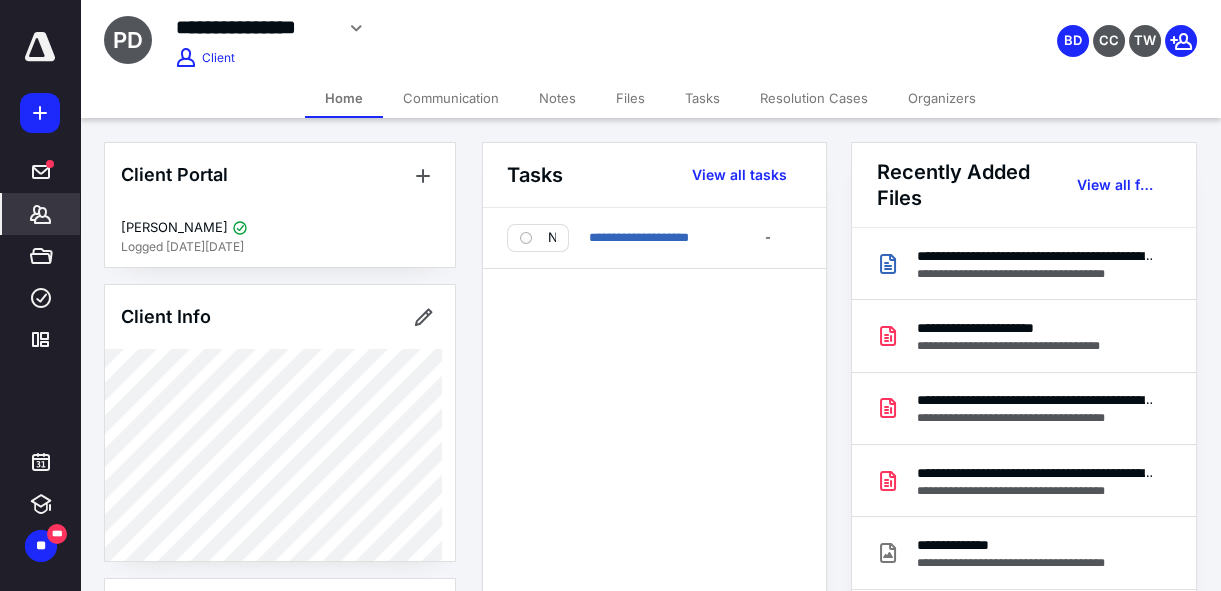 click on "Files" at bounding box center (630, 98) 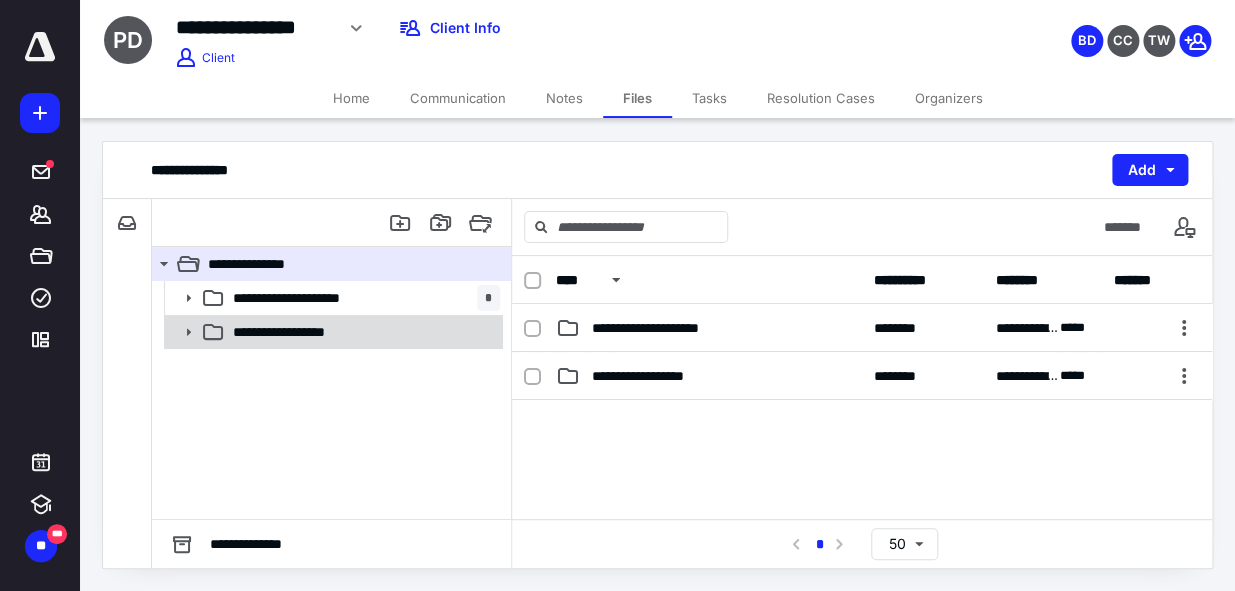 click 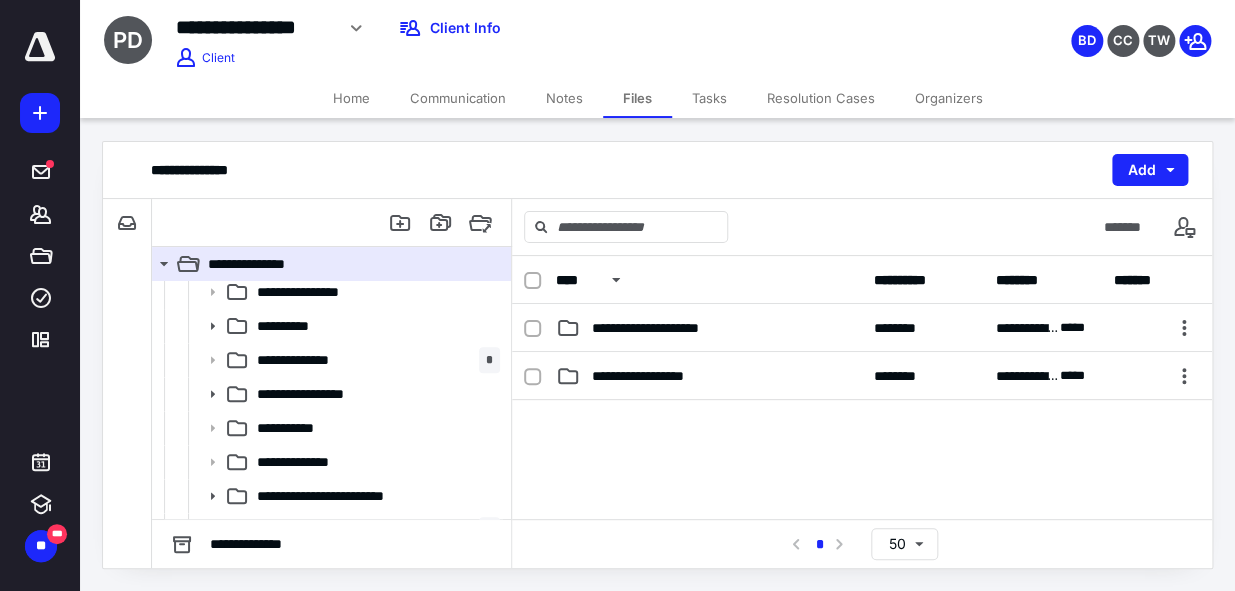 scroll, scrollTop: 308, scrollLeft: 0, axis: vertical 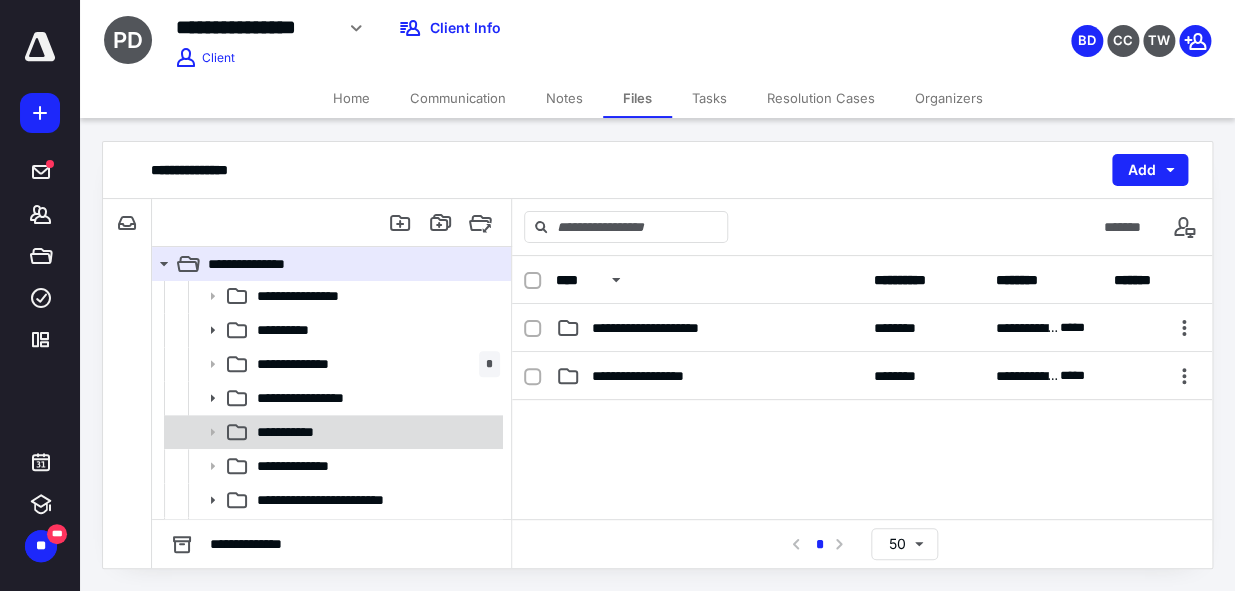 click on "**********" at bounding box center (332, 432) 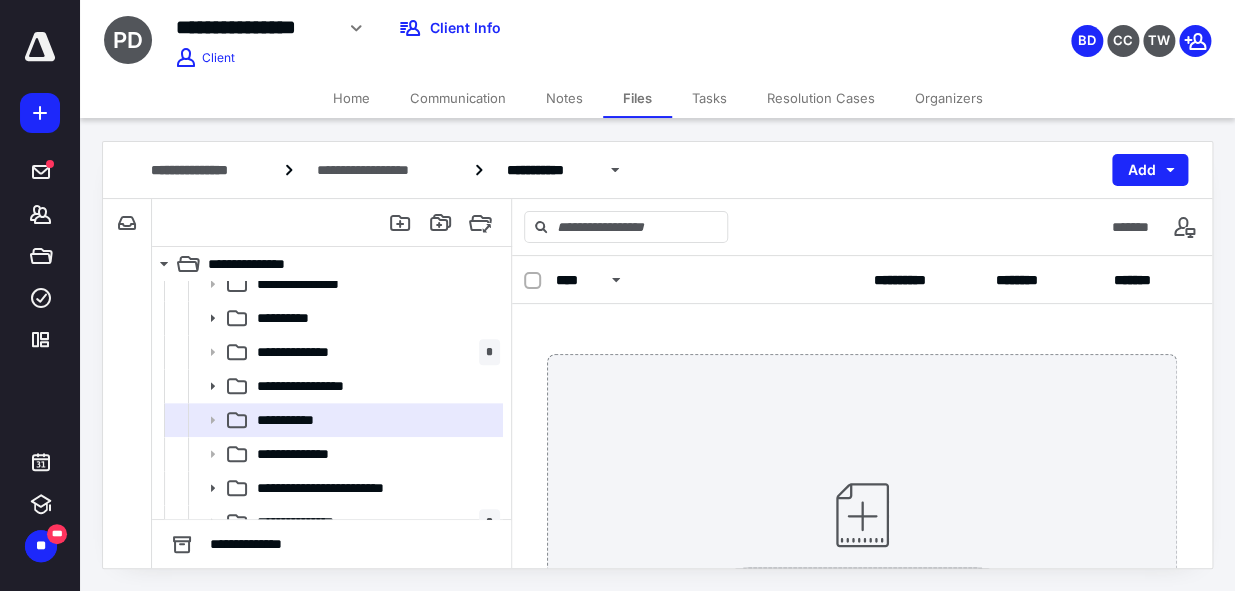 scroll, scrollTop: 340, scrollLeft: 0, axis: vertical 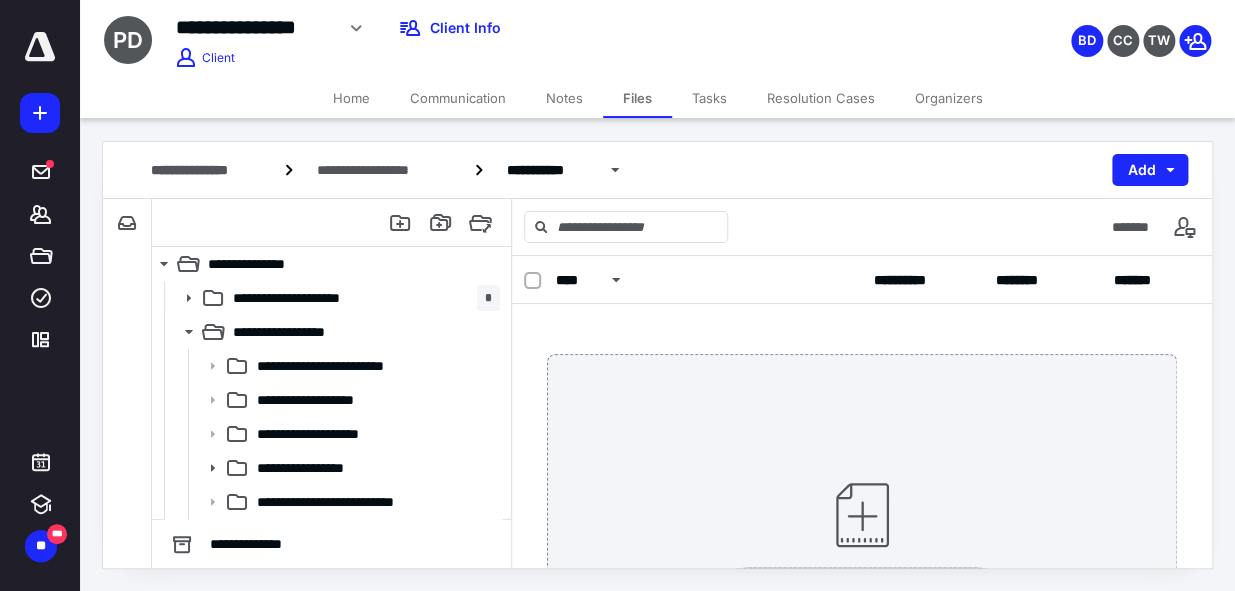 click on "Home" at bounding box center (351, 98) 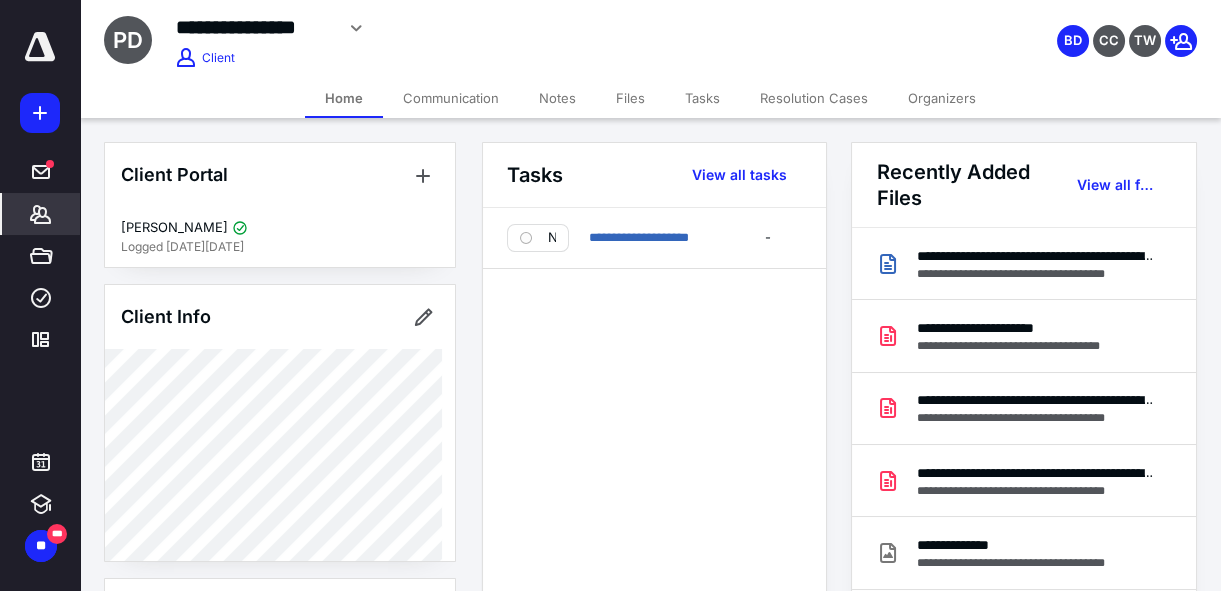 click on "Files" at bounding box center [630, 98] 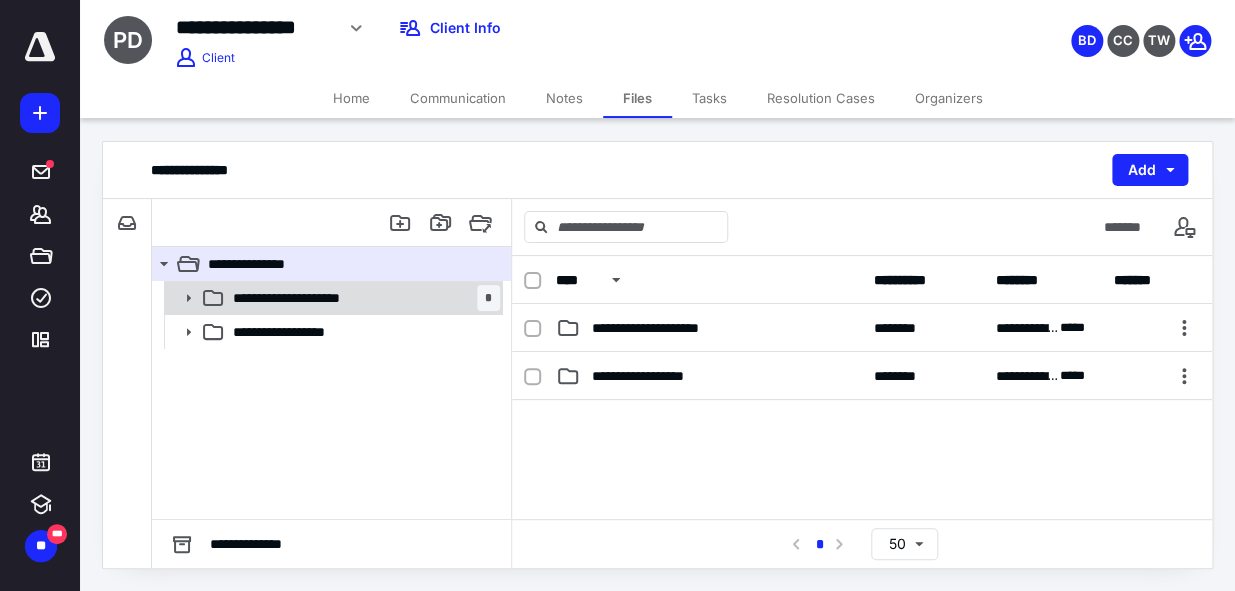 click 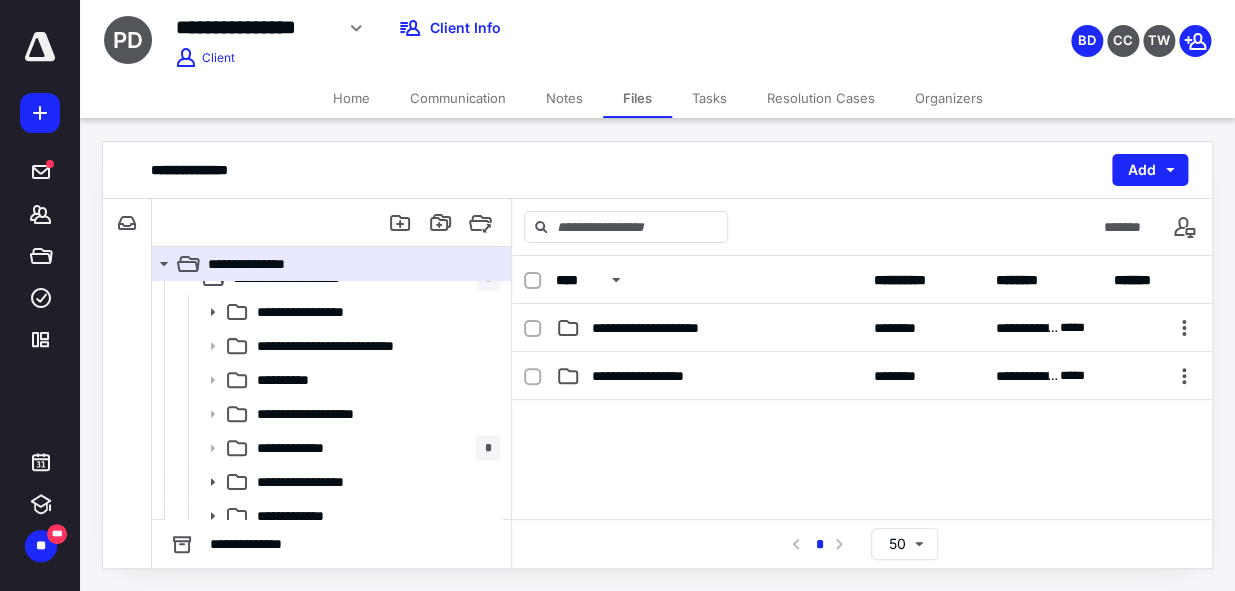 scroll, scrollTop: 26, scrollLeft: 0, axis: vertical 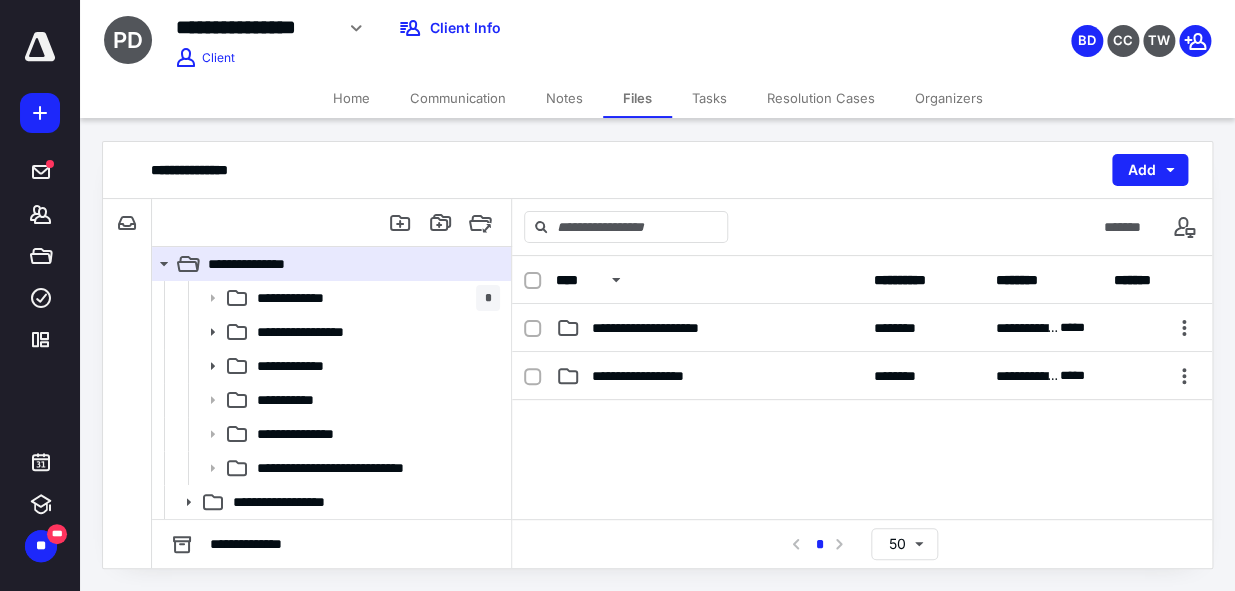 click on "Home" at bounding box center [351, 98] 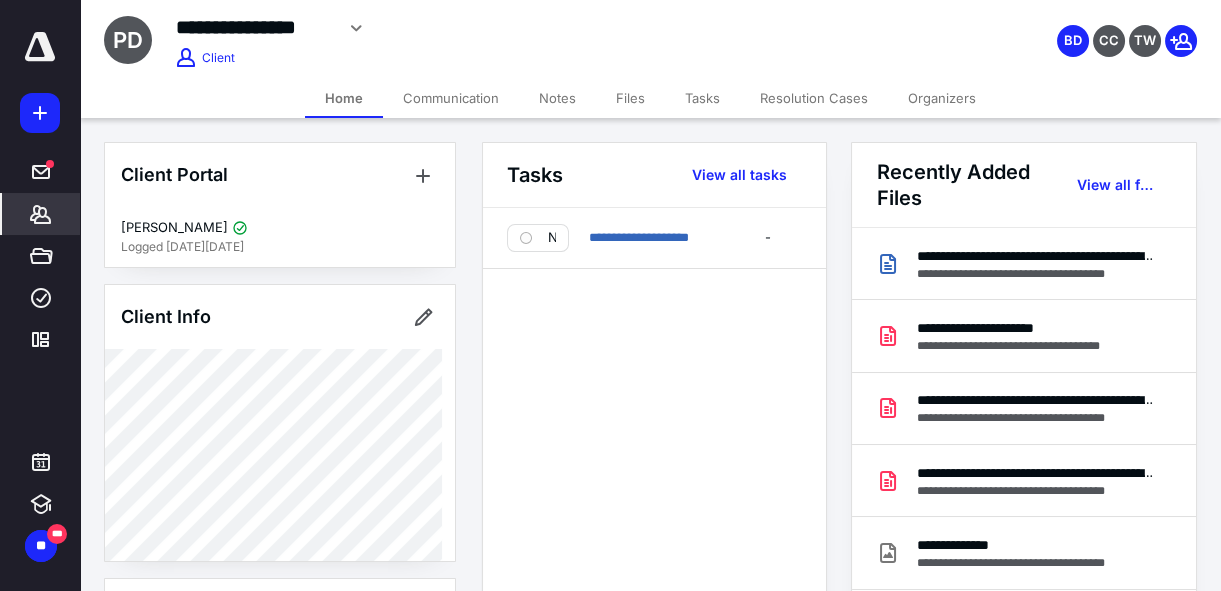 click on "Files" at bounding box center [630, 98] 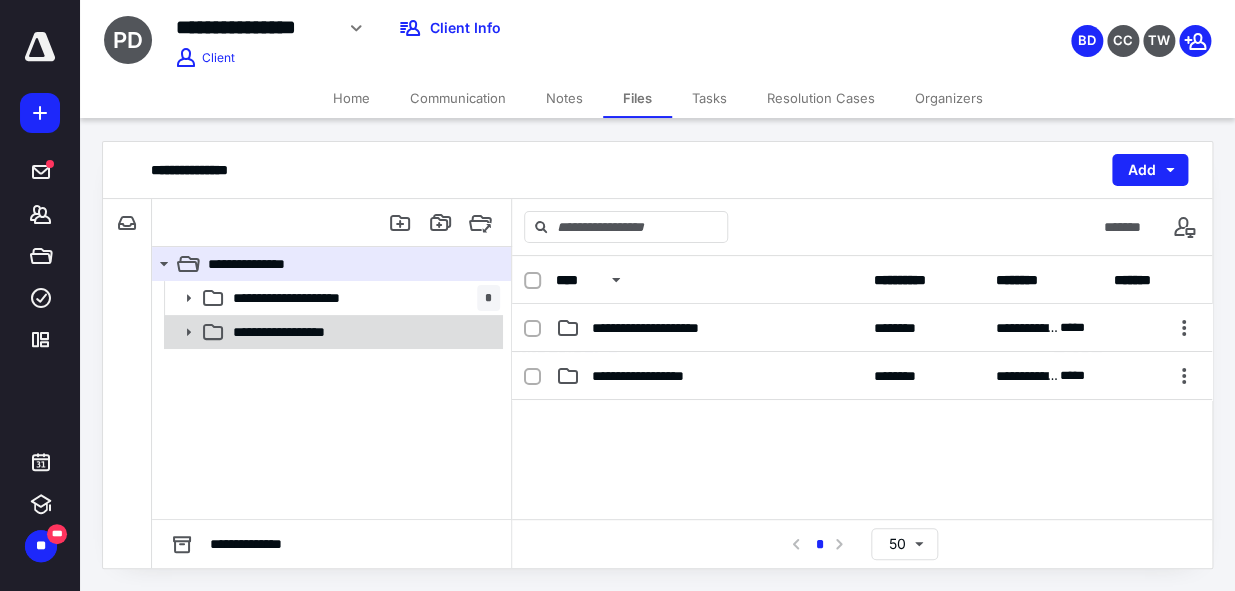 click 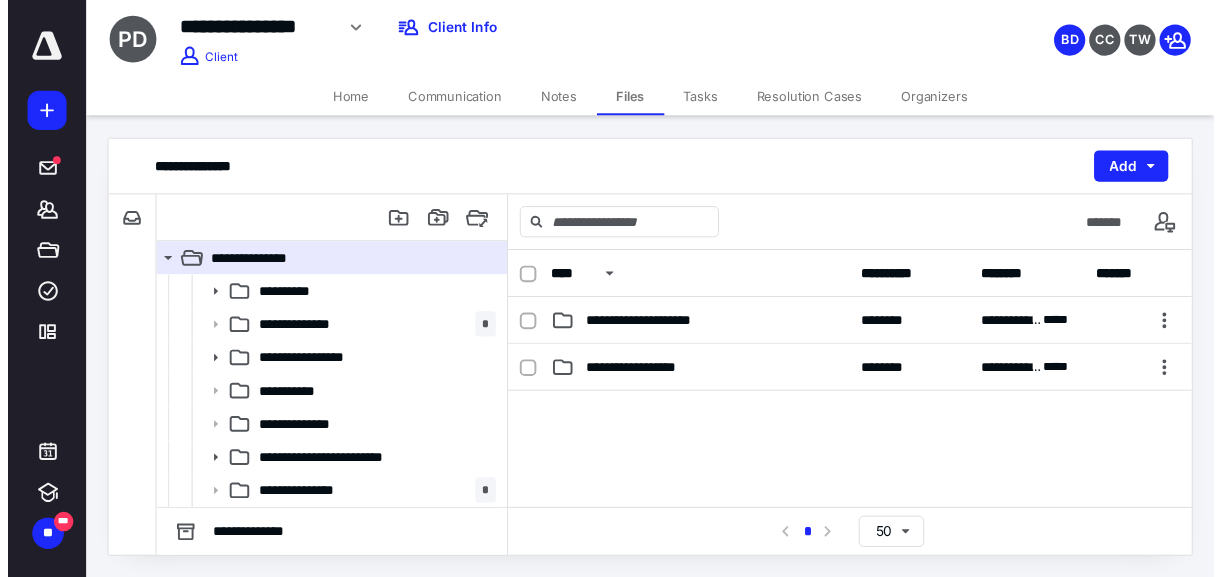 scroll, scrollTop: 0, scrollLeft: 0, axis: both 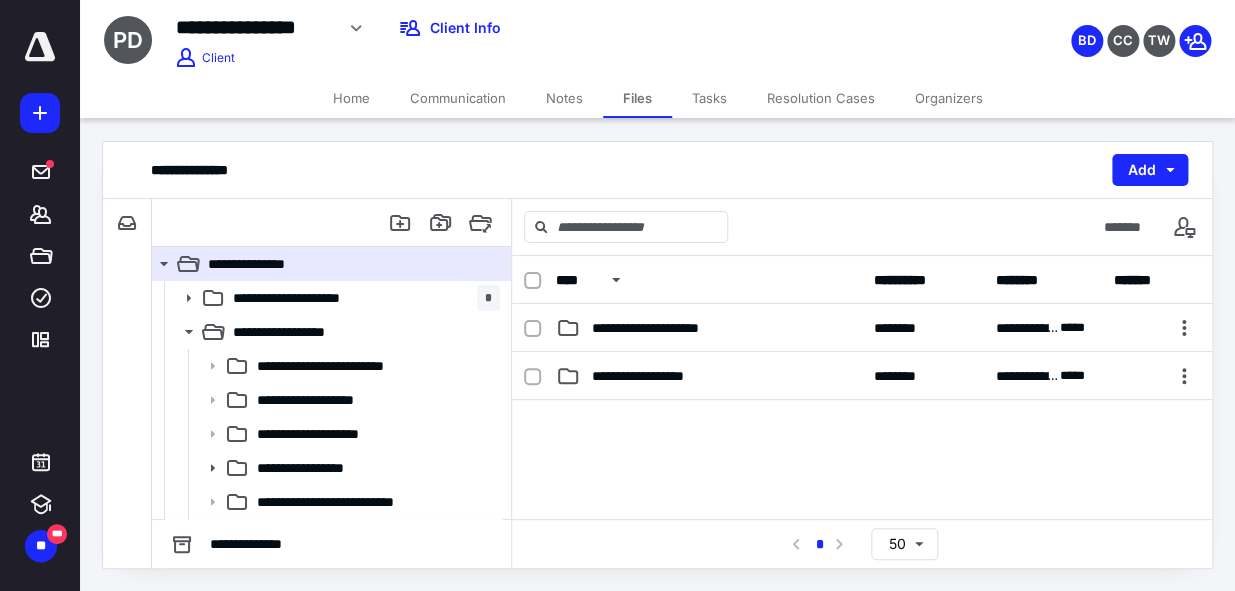 click on "Home" at bounding box center [351, 98] 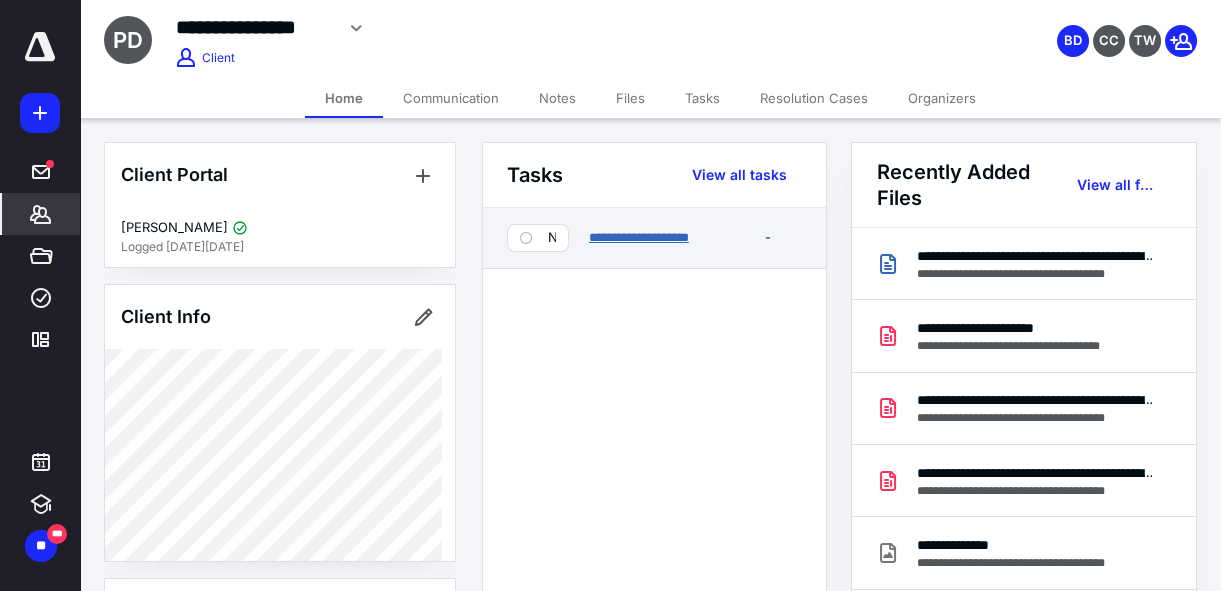 click on "**********" at bounding box center [639, 237] 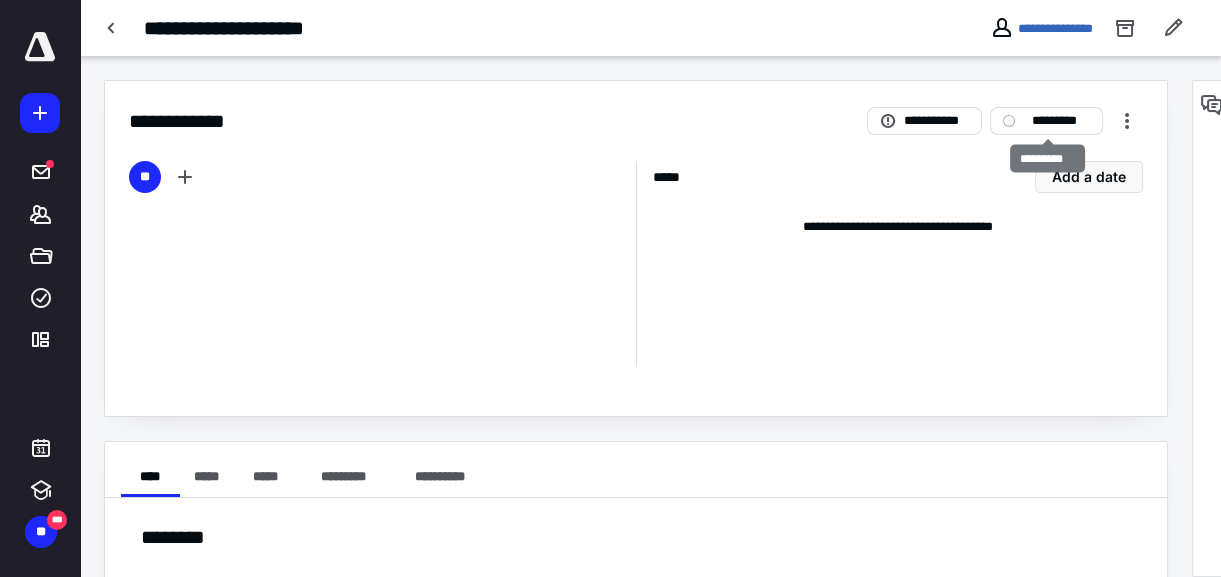 click on "*********" at bounding box center (1060, 121) 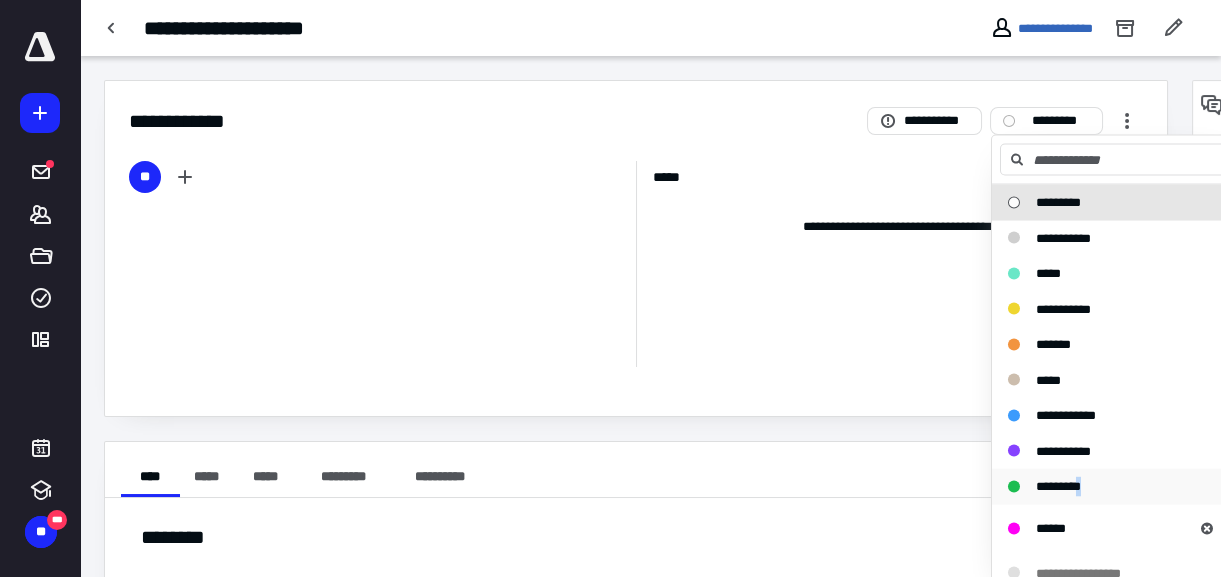click on "*********" at bounding box center [1058, 486] 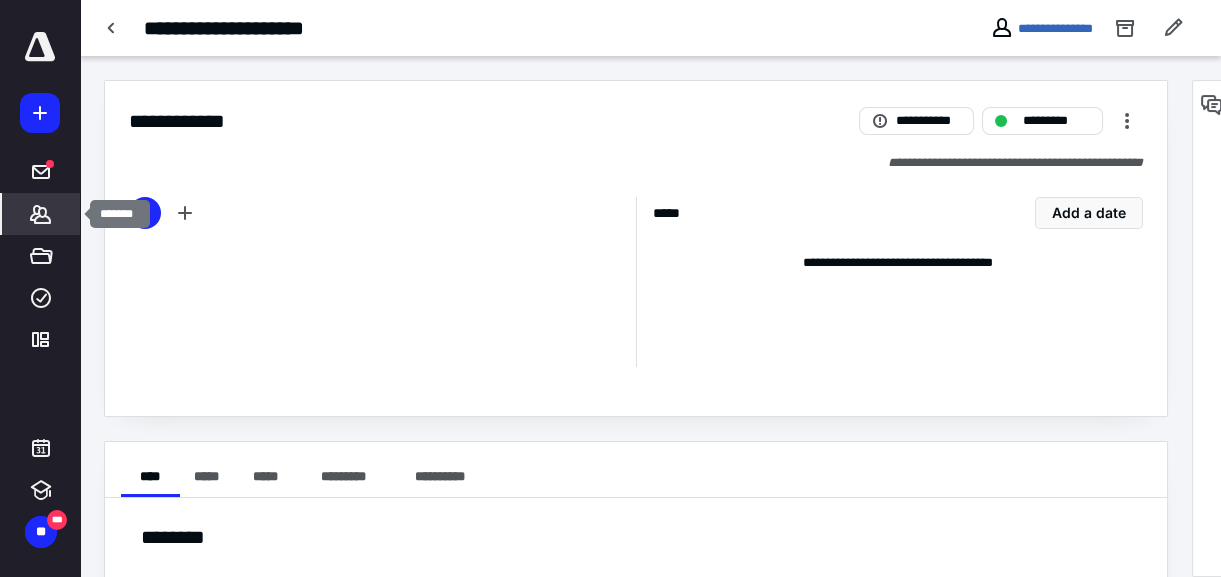 click 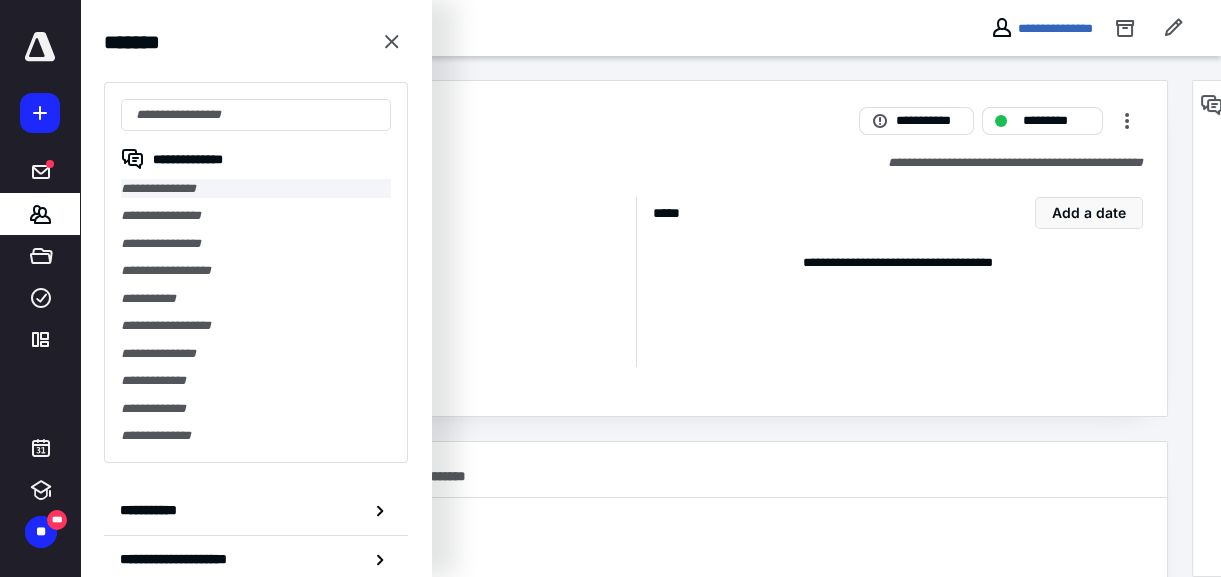 click on "**********" at bounding box center (256, 188) 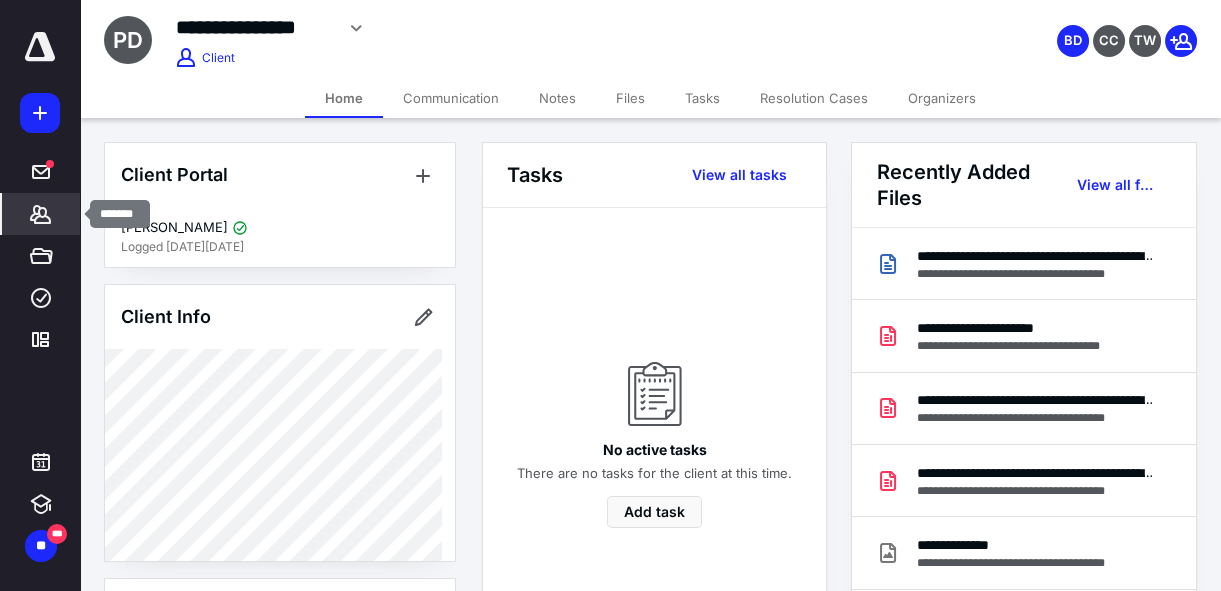 click 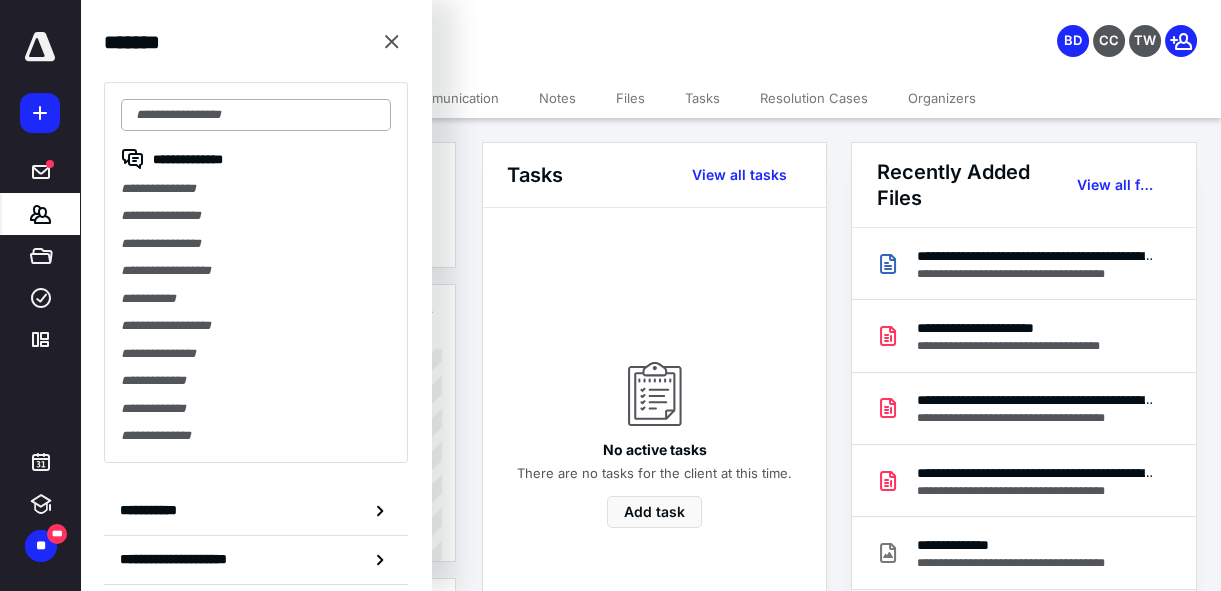 click at bounding box center (256, 115) 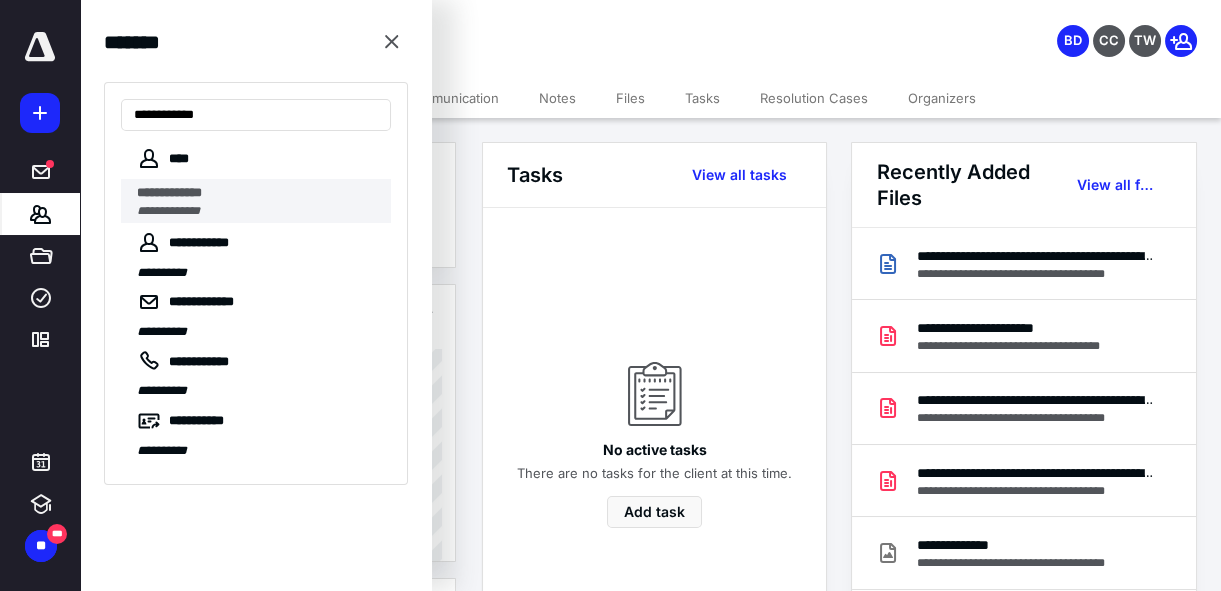 type on "**********" 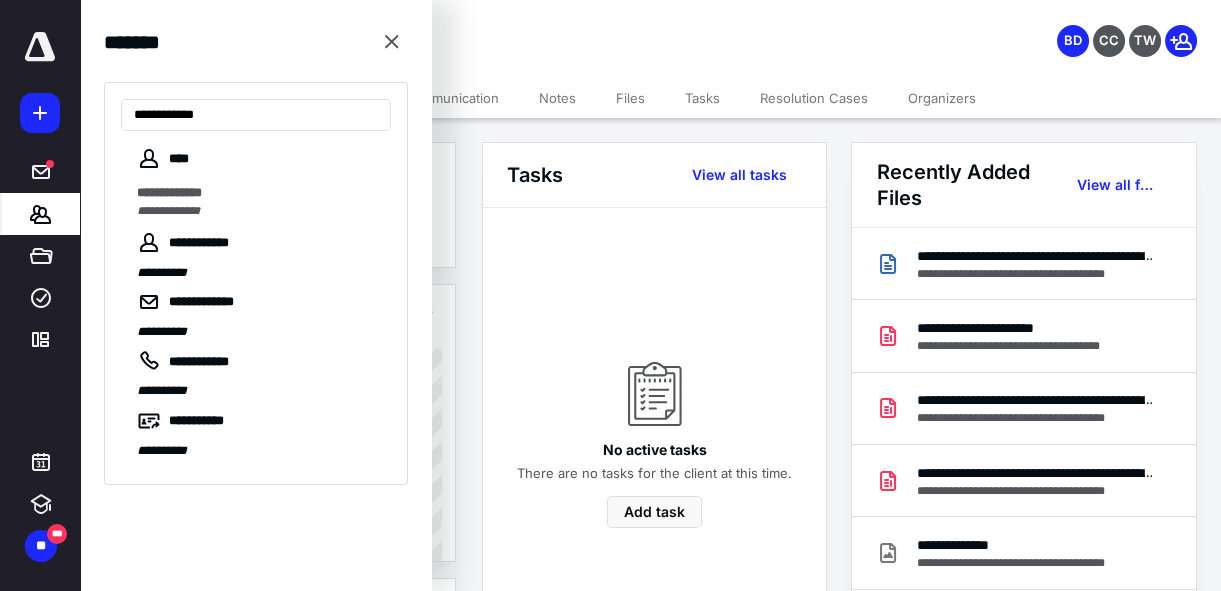 click on "**********" at bounding box center [264, 201] 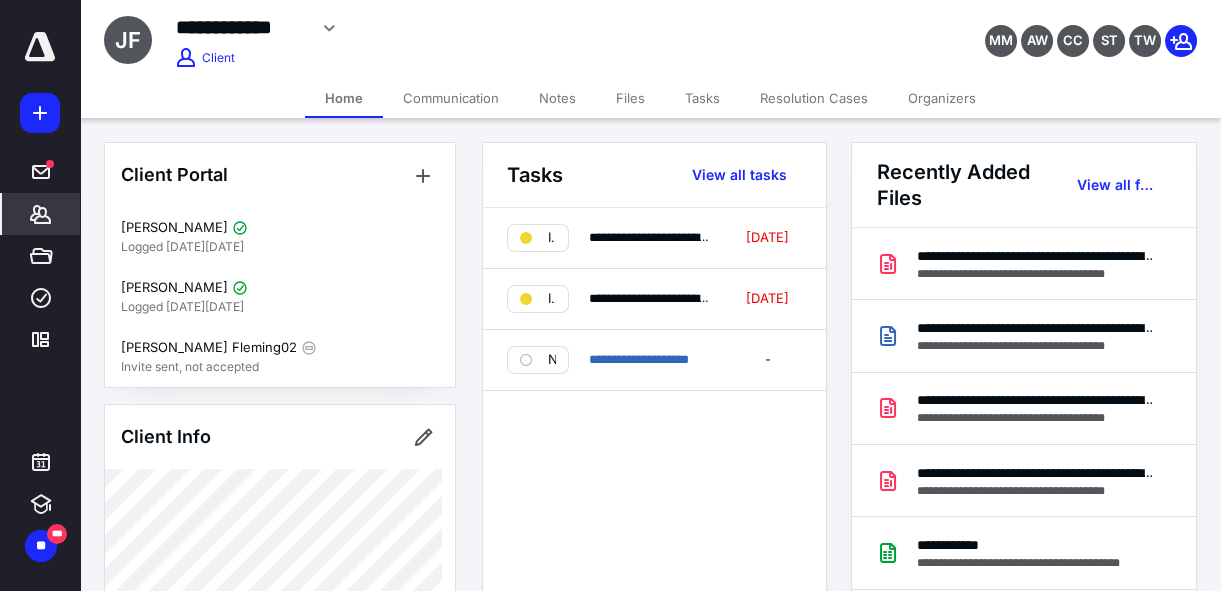 click on "**********" at bounding box center [465, 35] 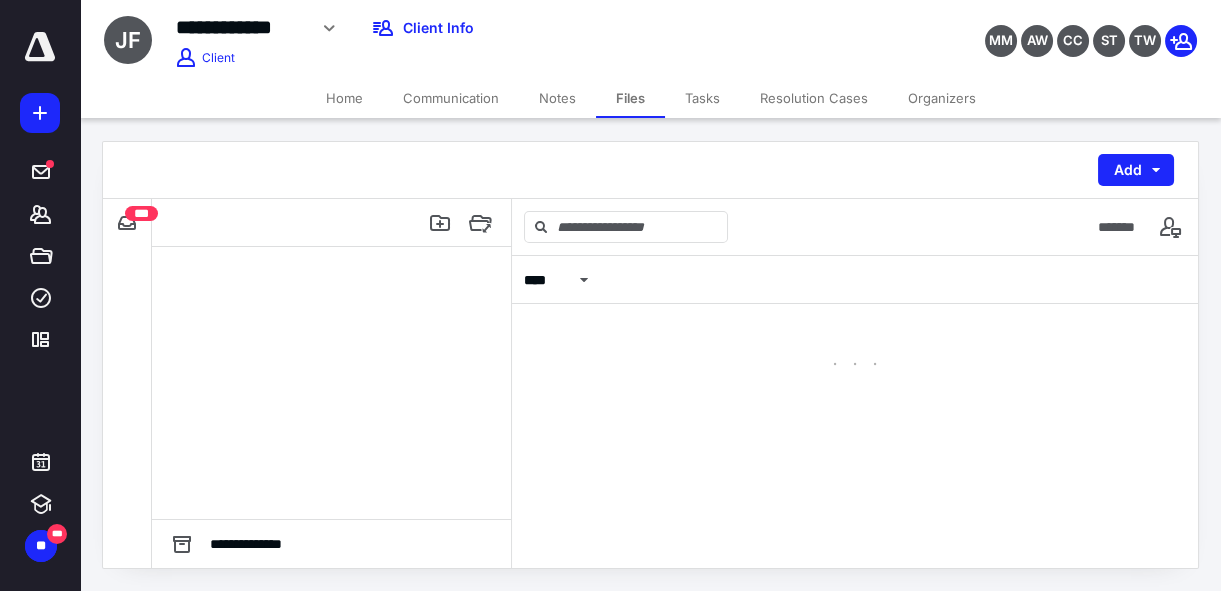click on "Files" at bounding box center (630, 98) 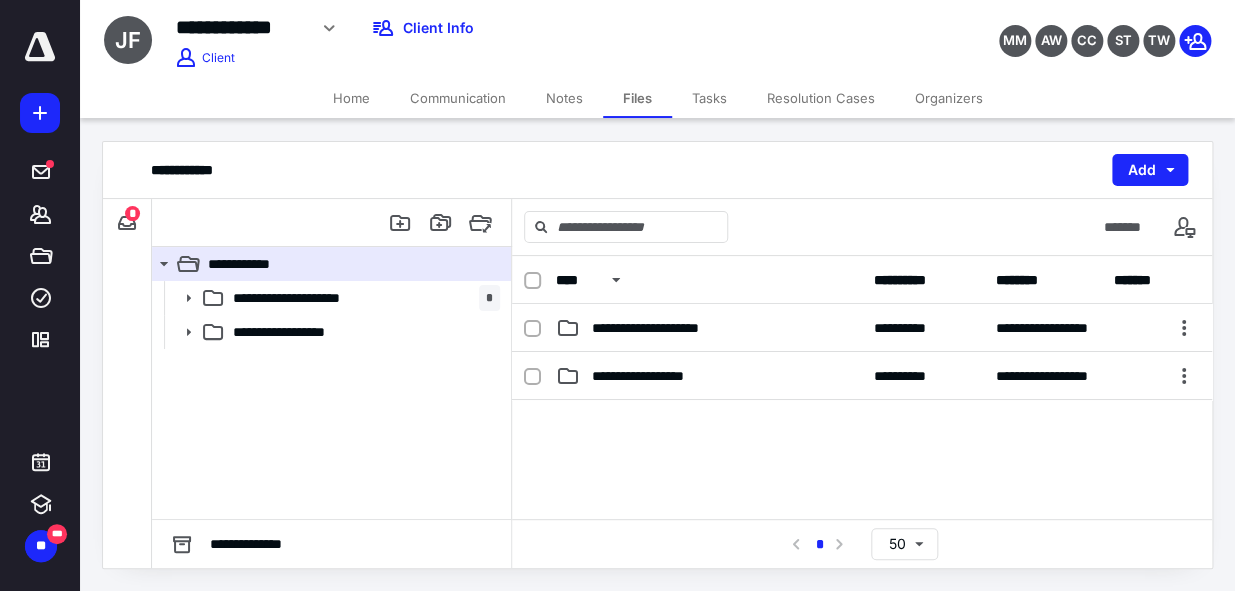 click on "Home" at bounding box center [351, 98] 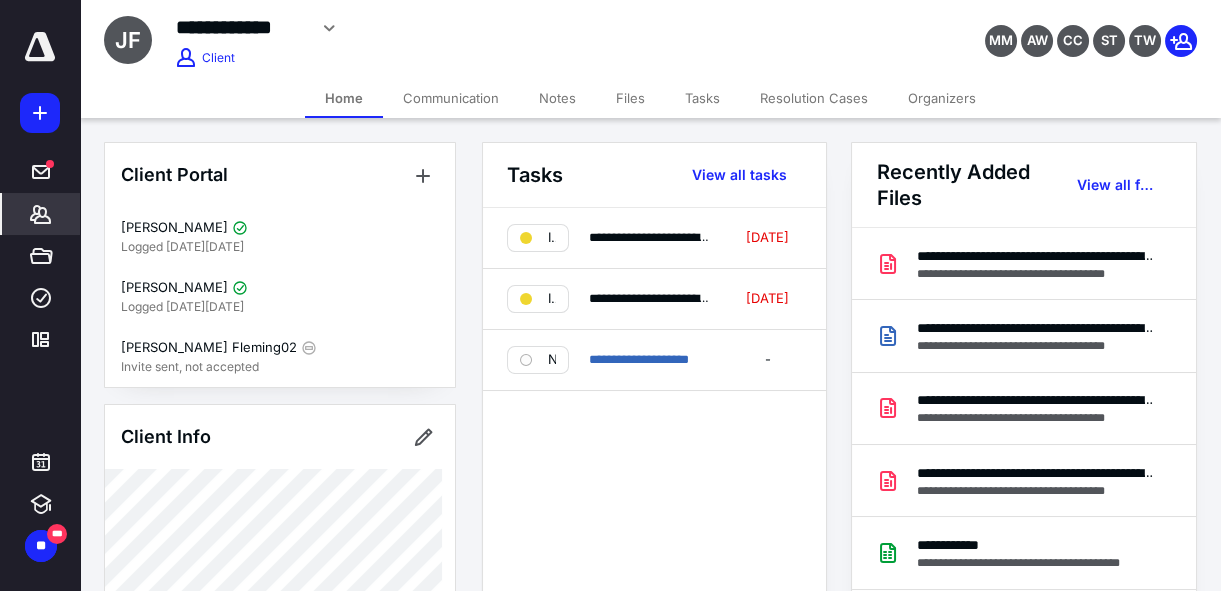 click on "Files" at bounding box center [630, 98] 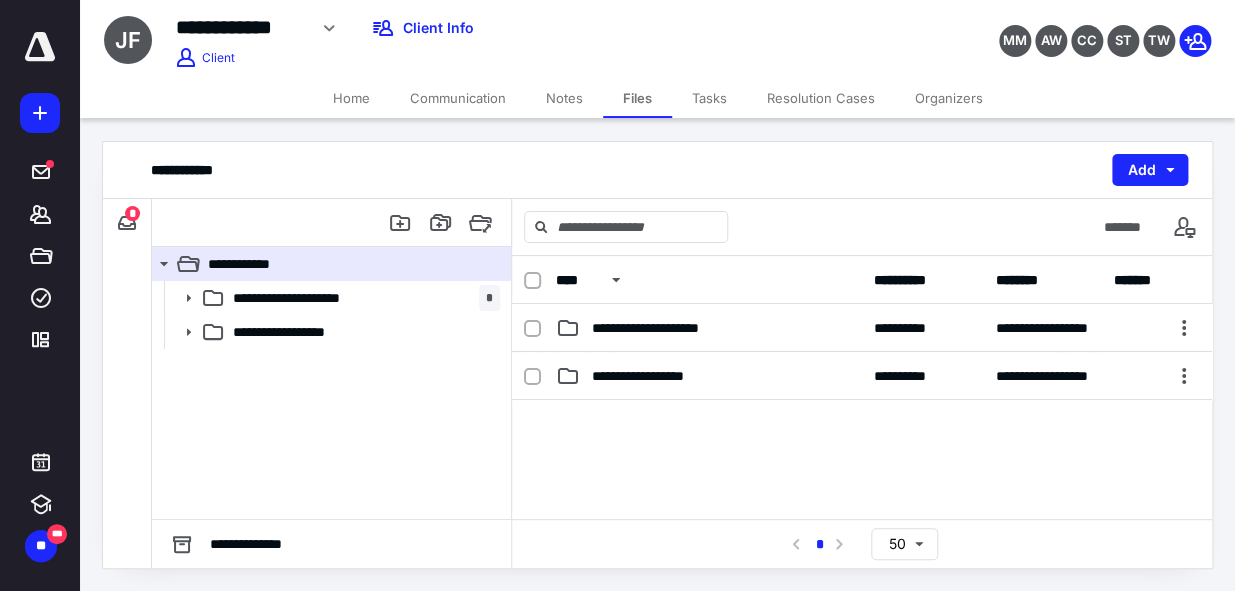 click on "Home" at bounding box center (351, 98) 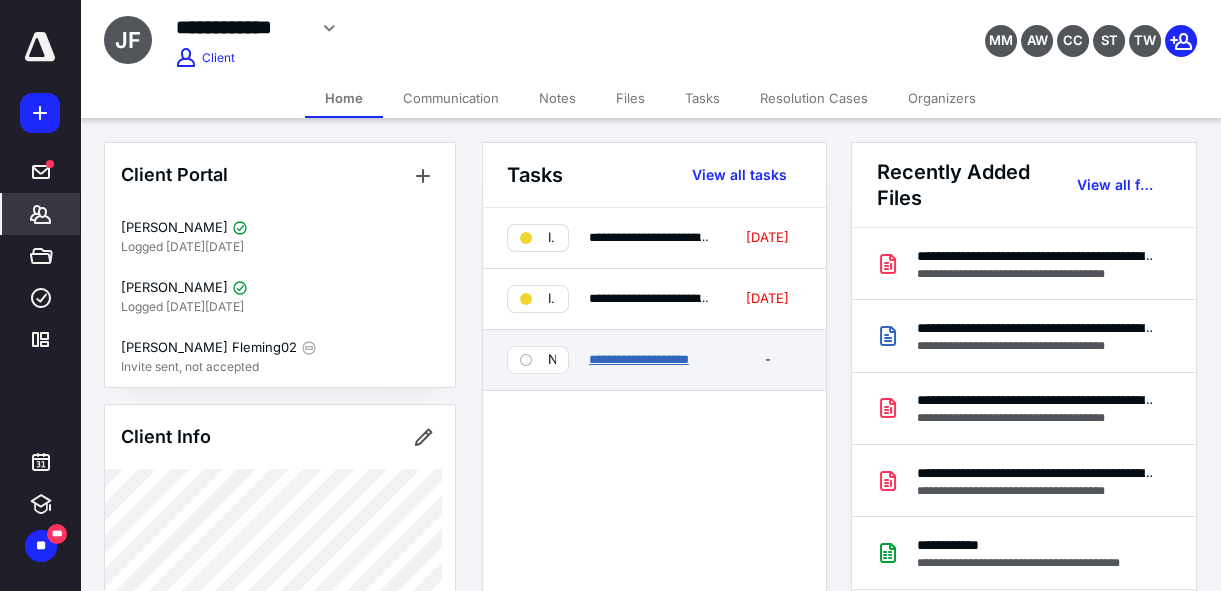 click on "**********" at bounding box center [639, 359] 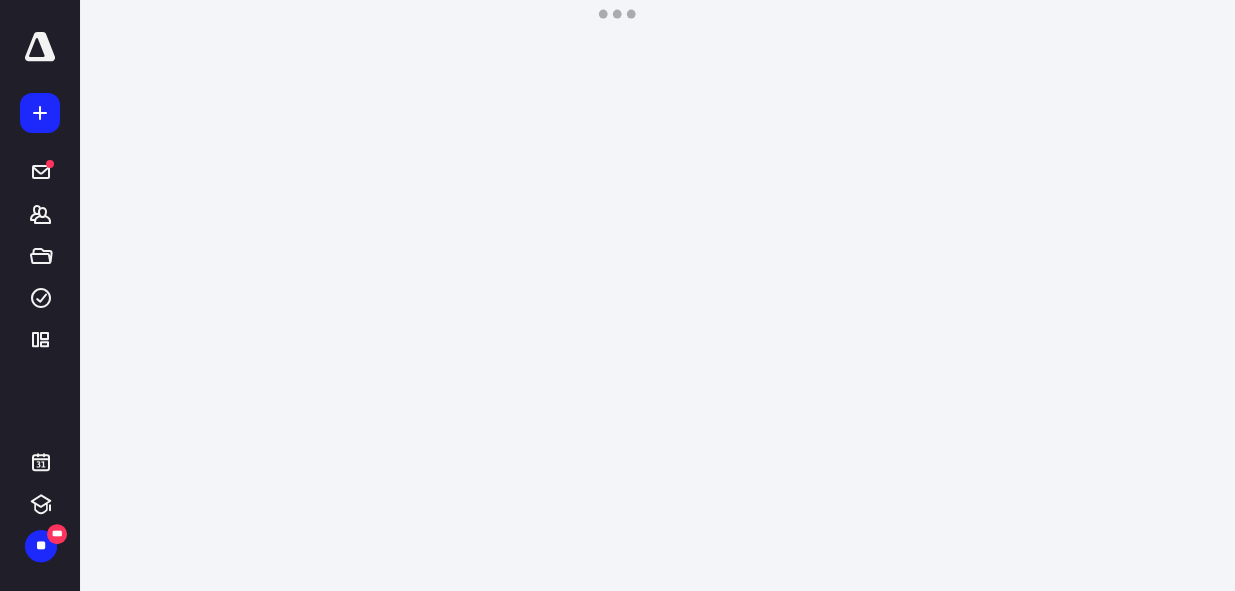 click on "**********" at bounding box center (617, 295) 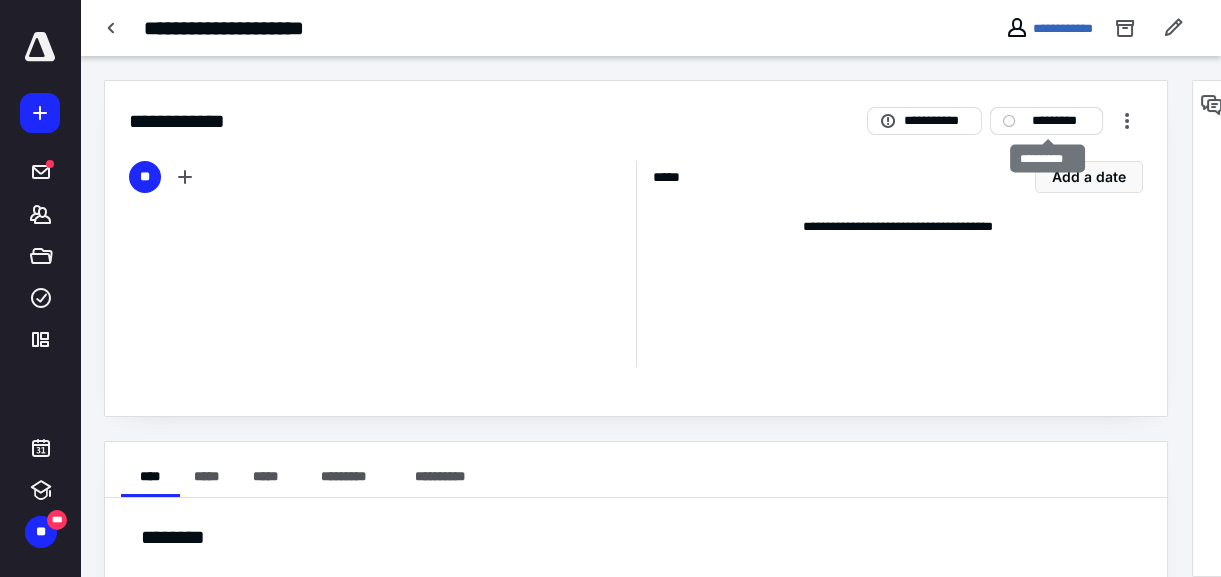click on "*********" at bounding box center [1060, 121] 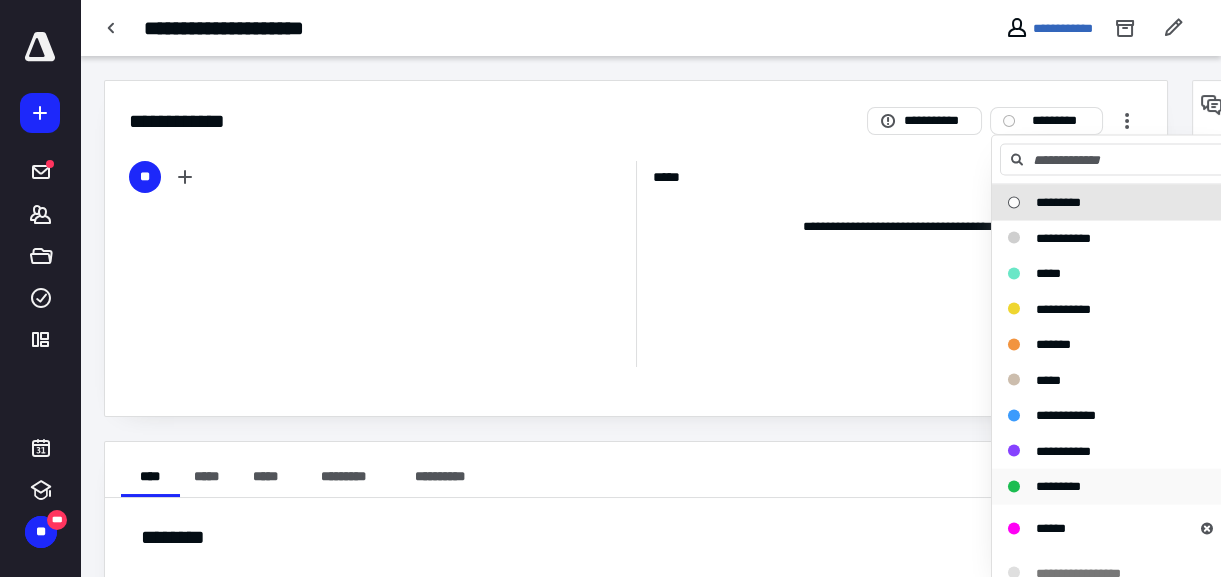 click on "*********" at bounding box center (1058, 487) 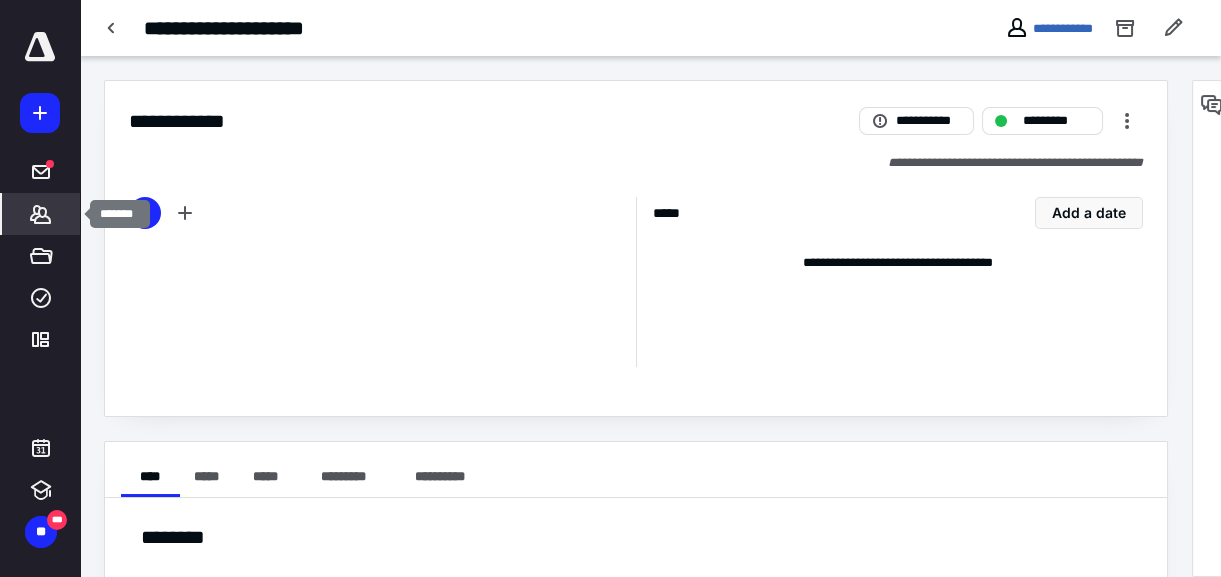 click 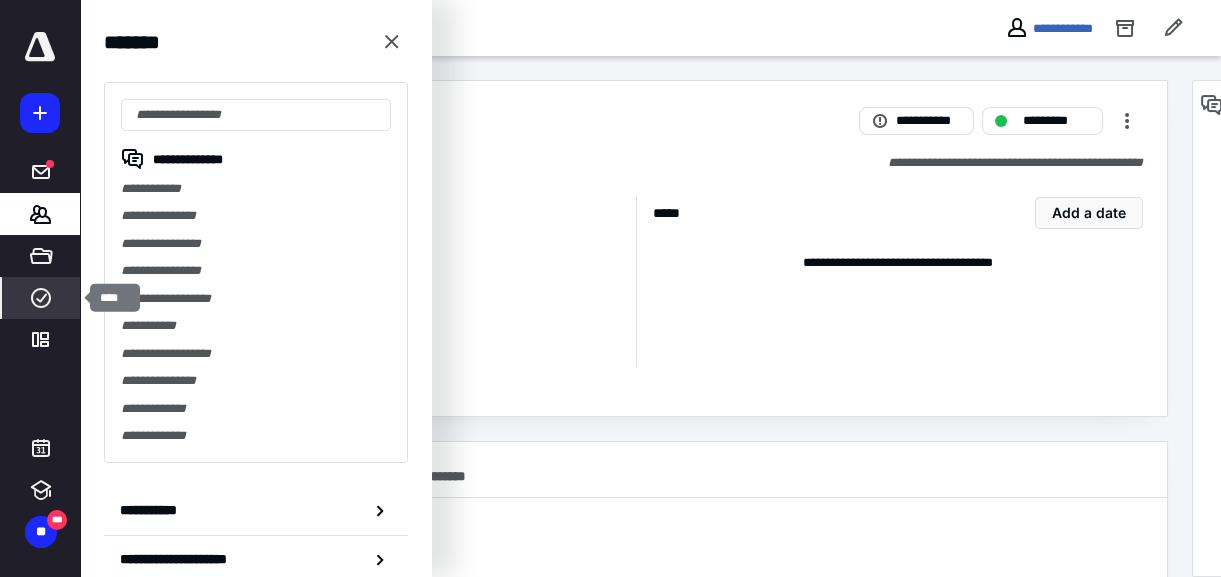 click 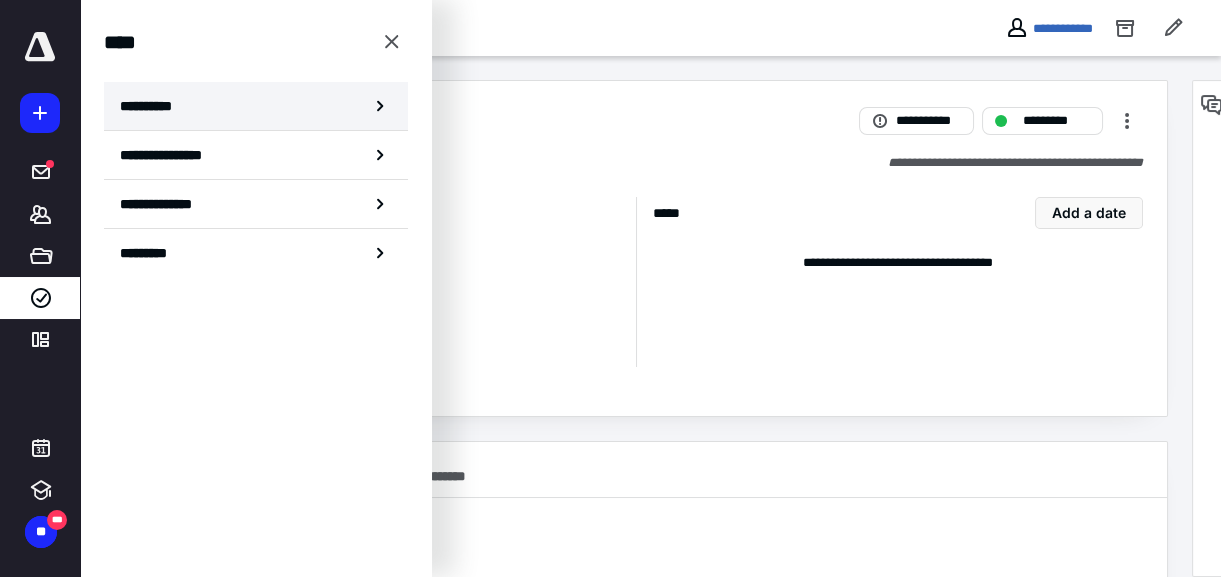 click on "**********" at bounding box center (256, 106) 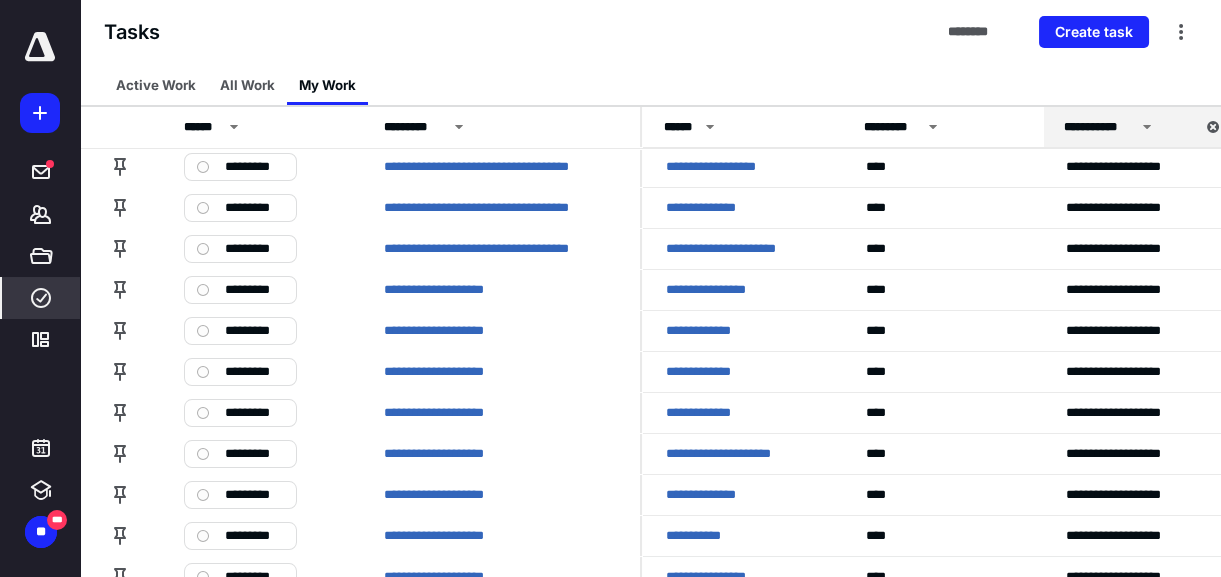 scroll, scrollTop: 88, scrollLeft: 0, axis: vertical 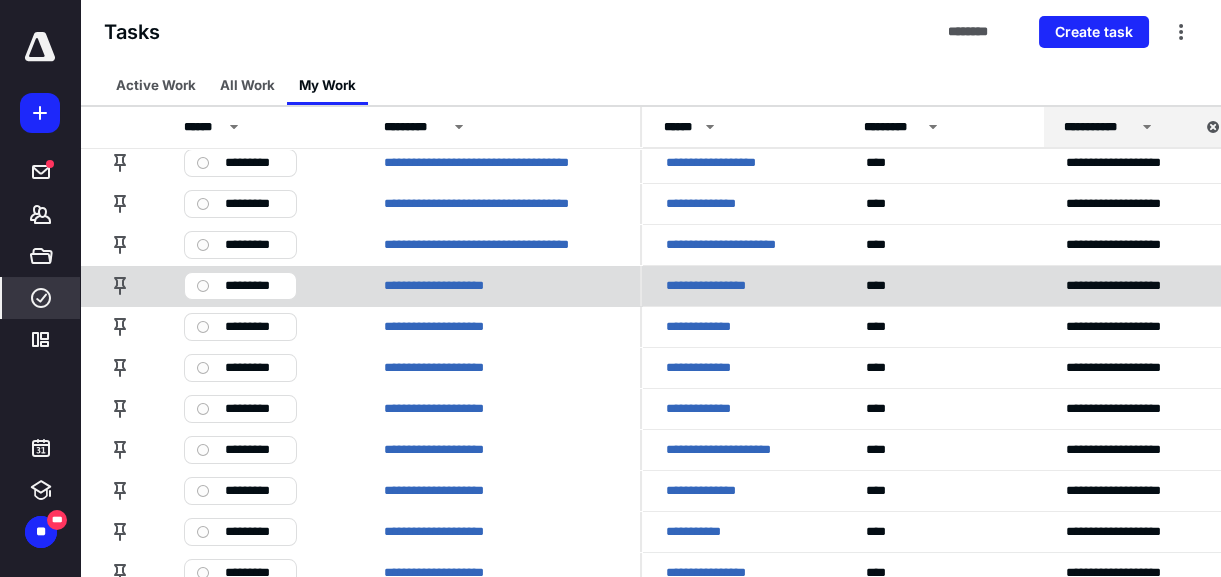 click on "**********" at bounding box center (719, 285) 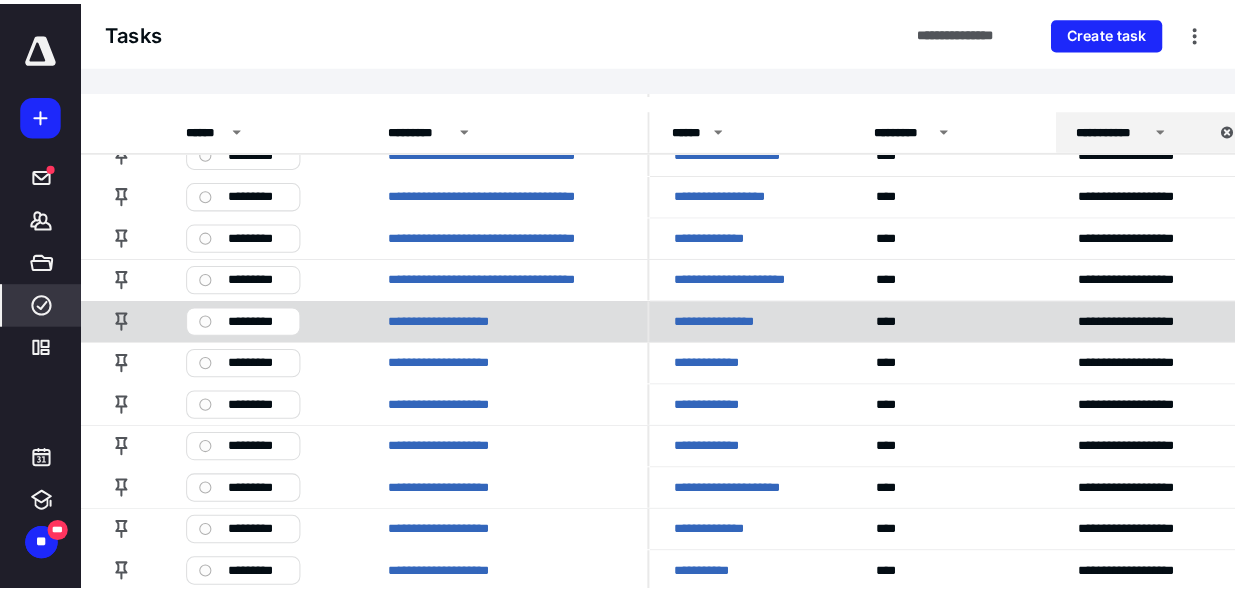 scroll, scrollTop: 0, scrollLeft: 0, axis: both 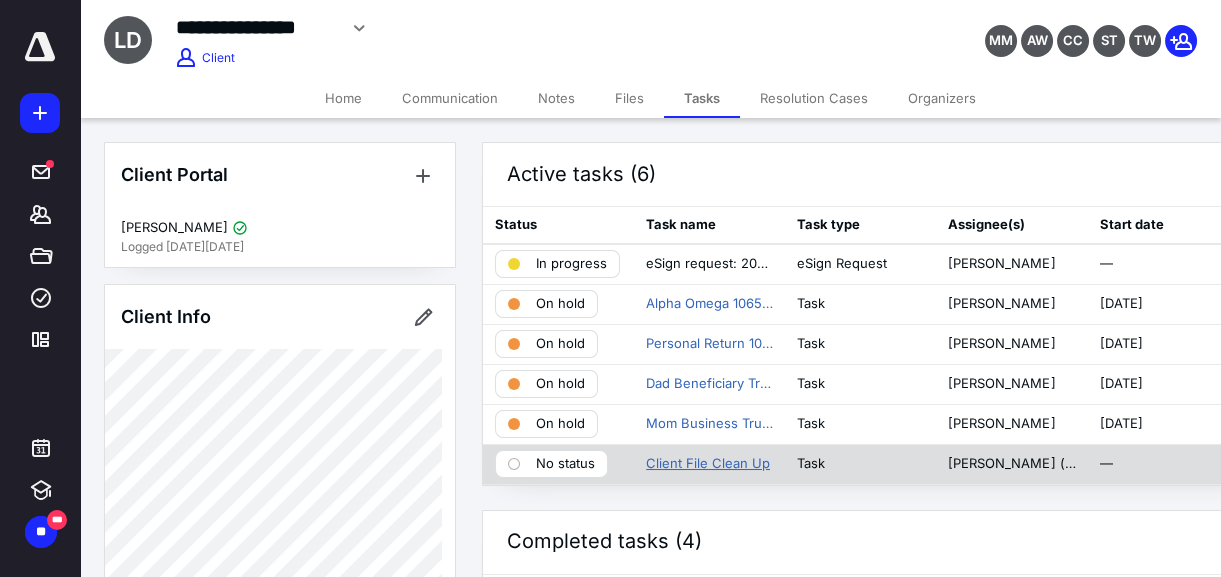 click on "Client File Clean Up" at bounding box center [708, 464] 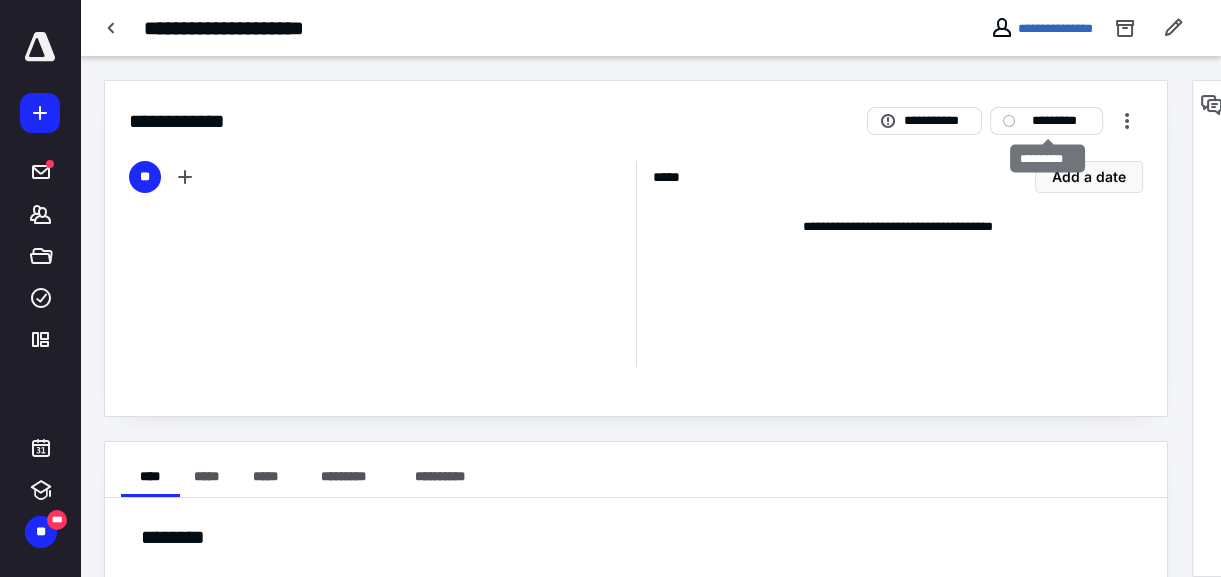 click on "*********" at bounding box center [1060, 121] 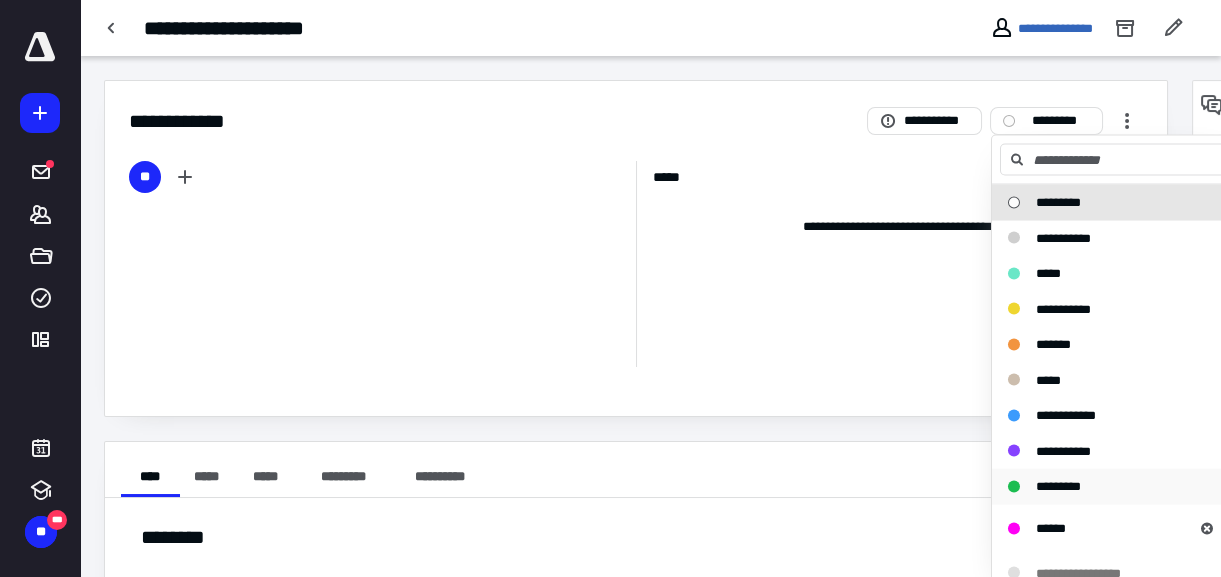 click on "*********" at bounding box center [1058, 486] 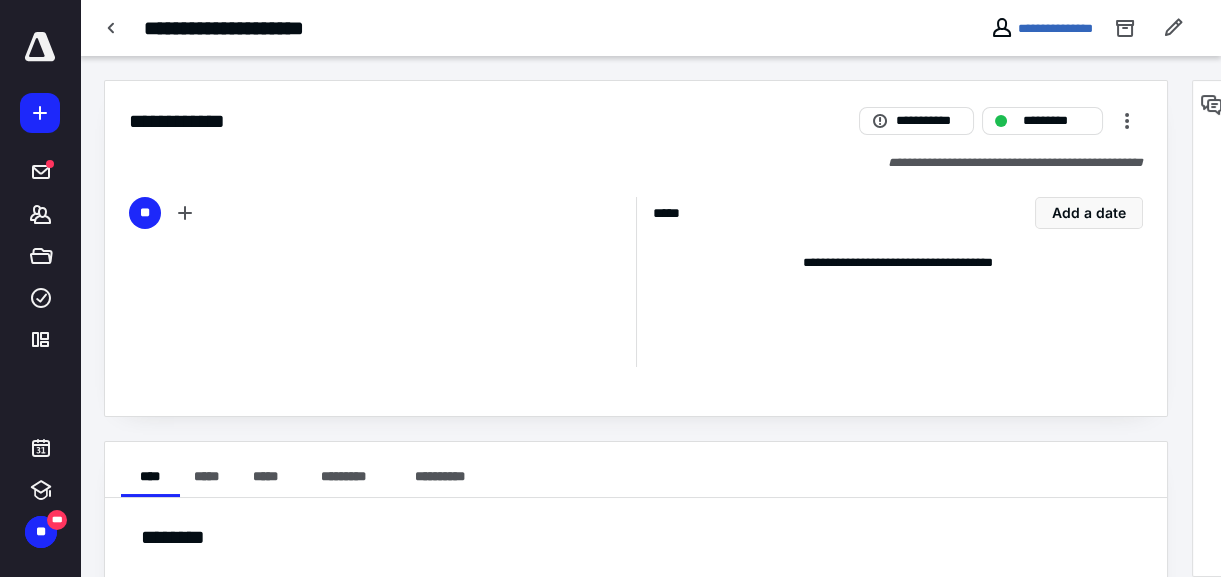 click on "**********" at bounding box center (636, 470) 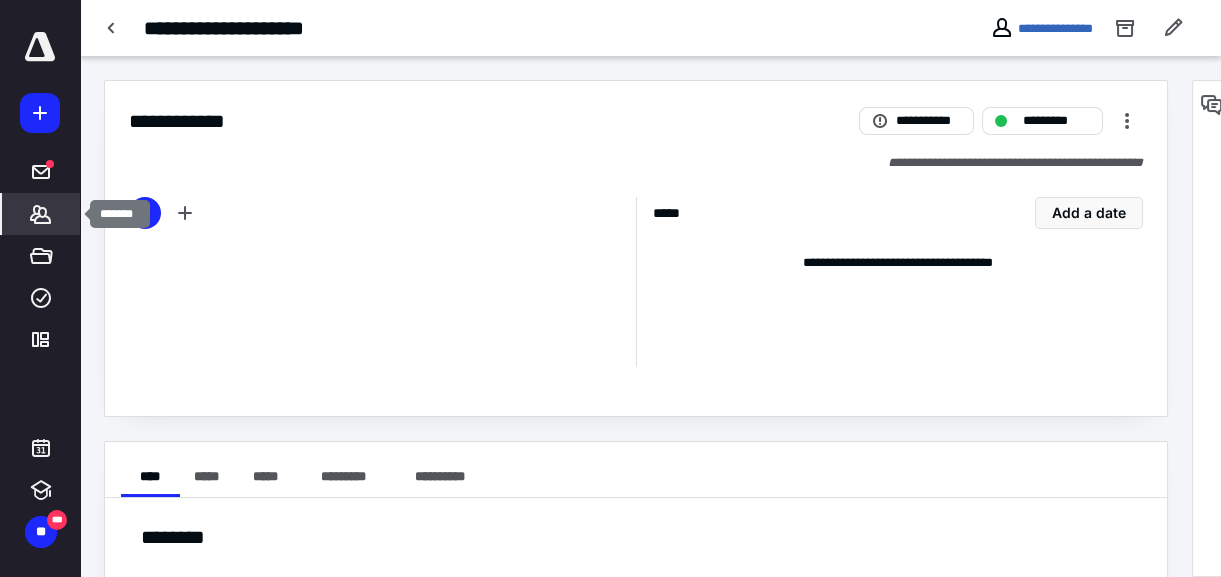 click 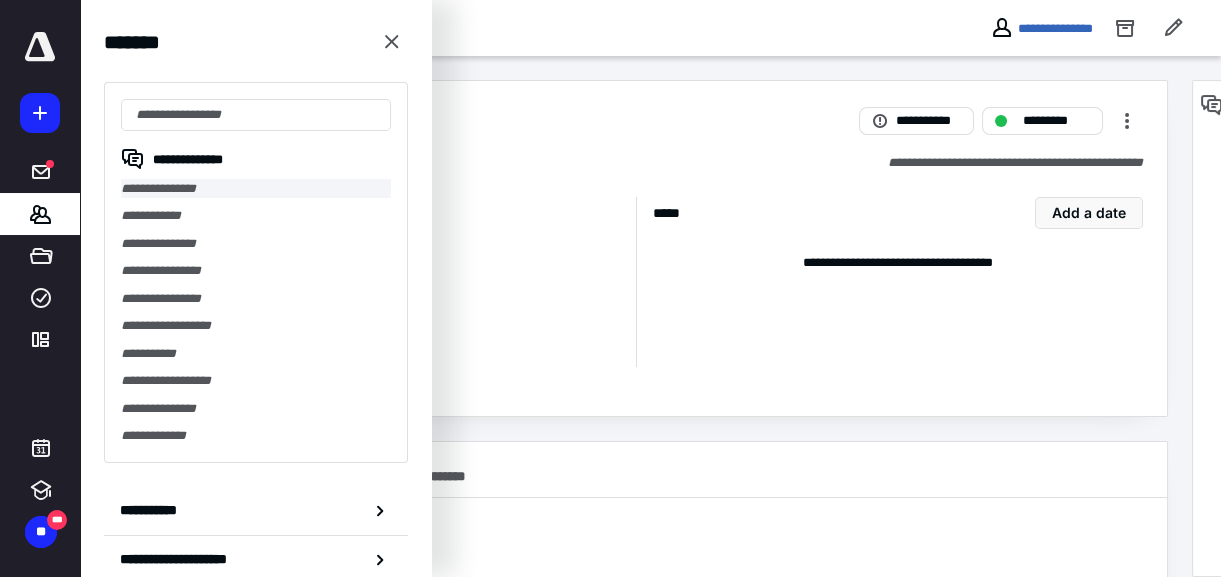 click on "**********" at bounding box center [256, 188] 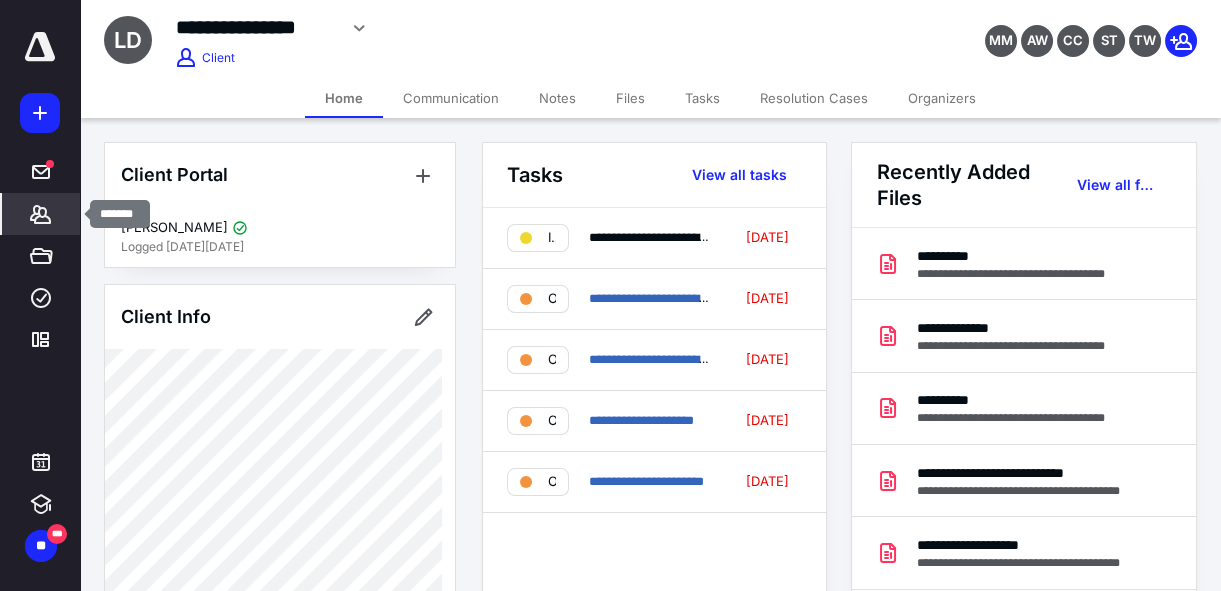 click 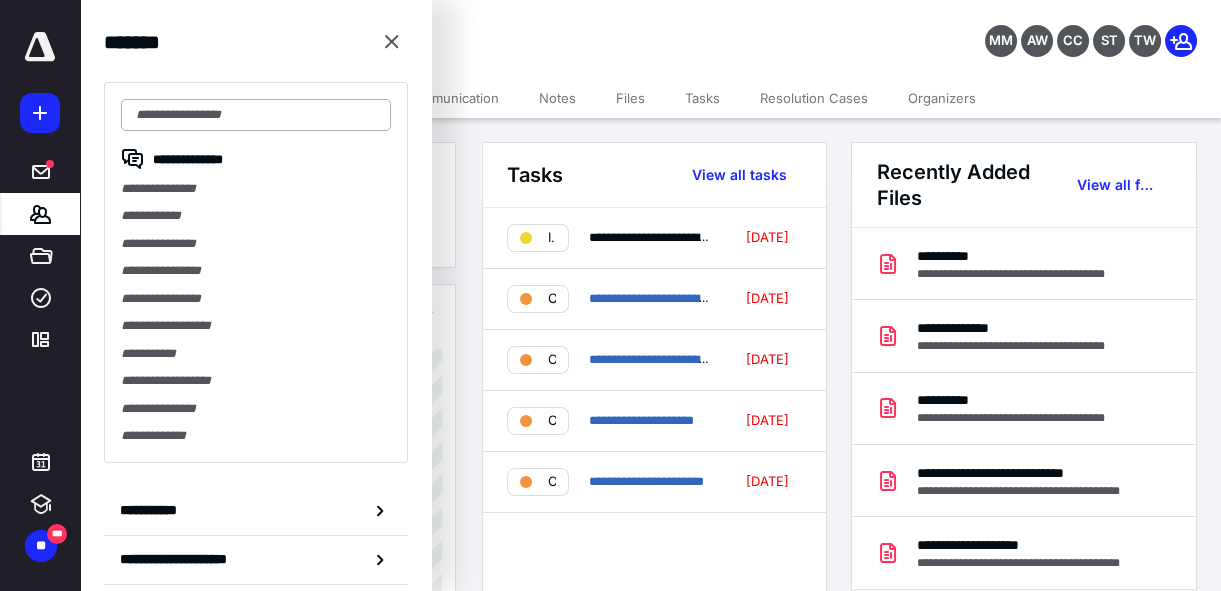 click at bounding box center (256, 115) 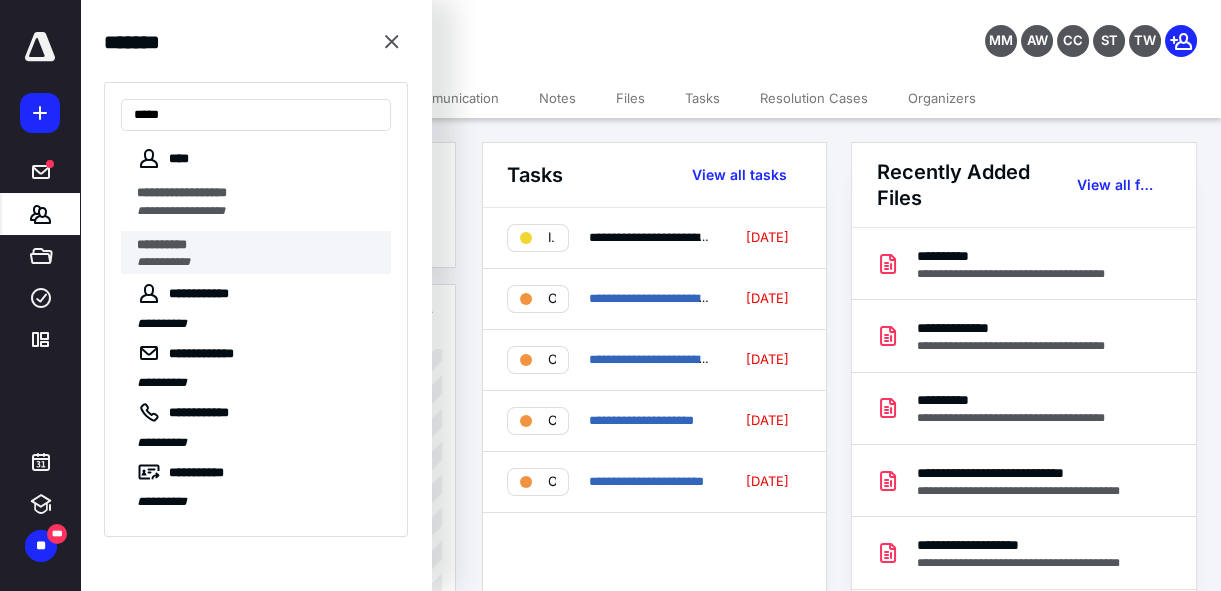 type on "****" 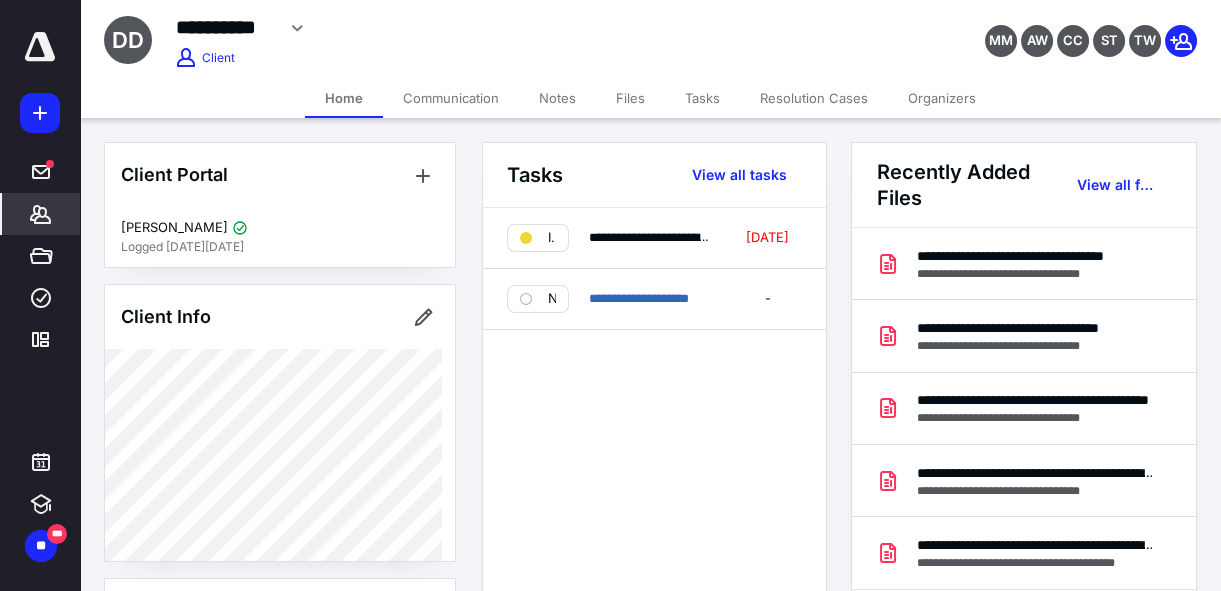 click on "Files" at bounding box center (630, 98) 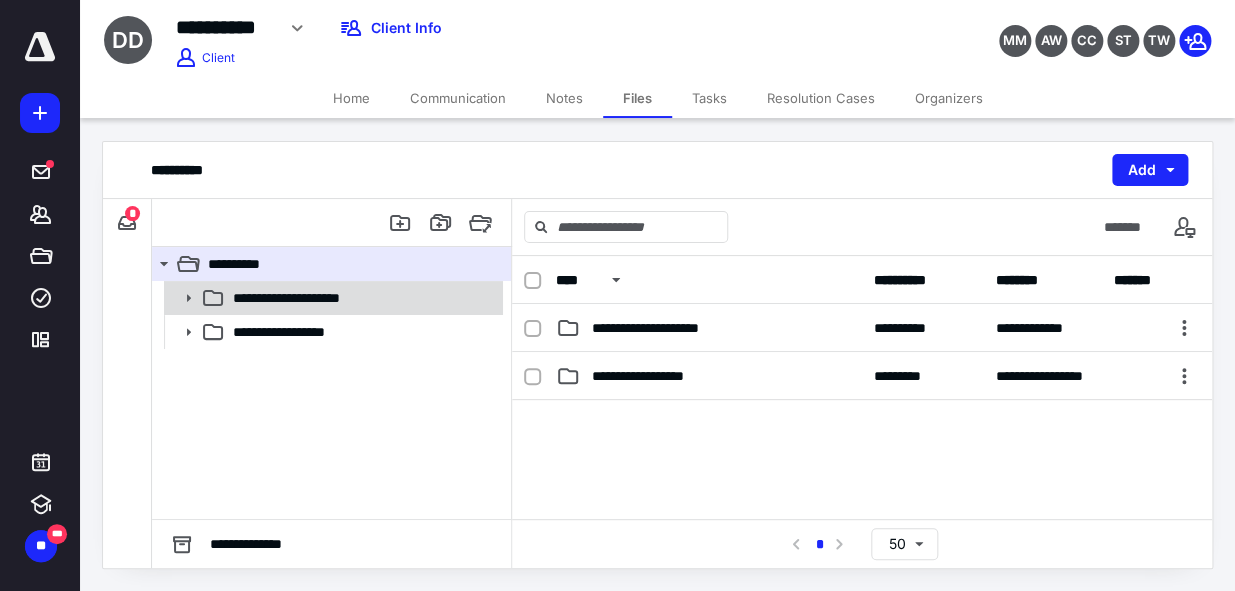 click 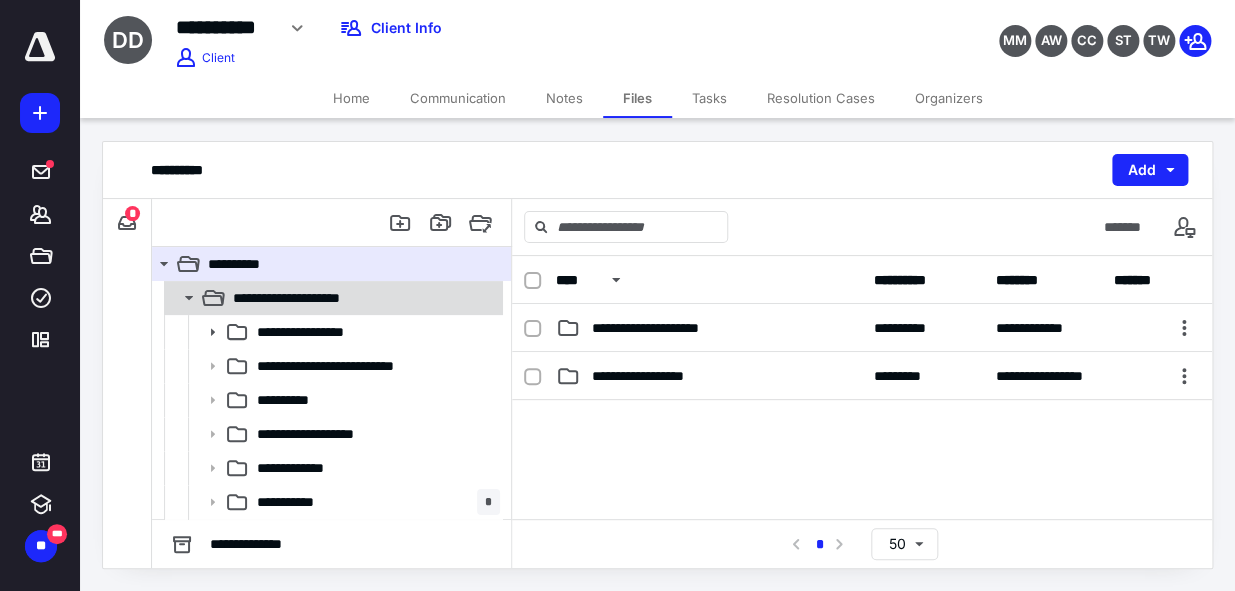 click 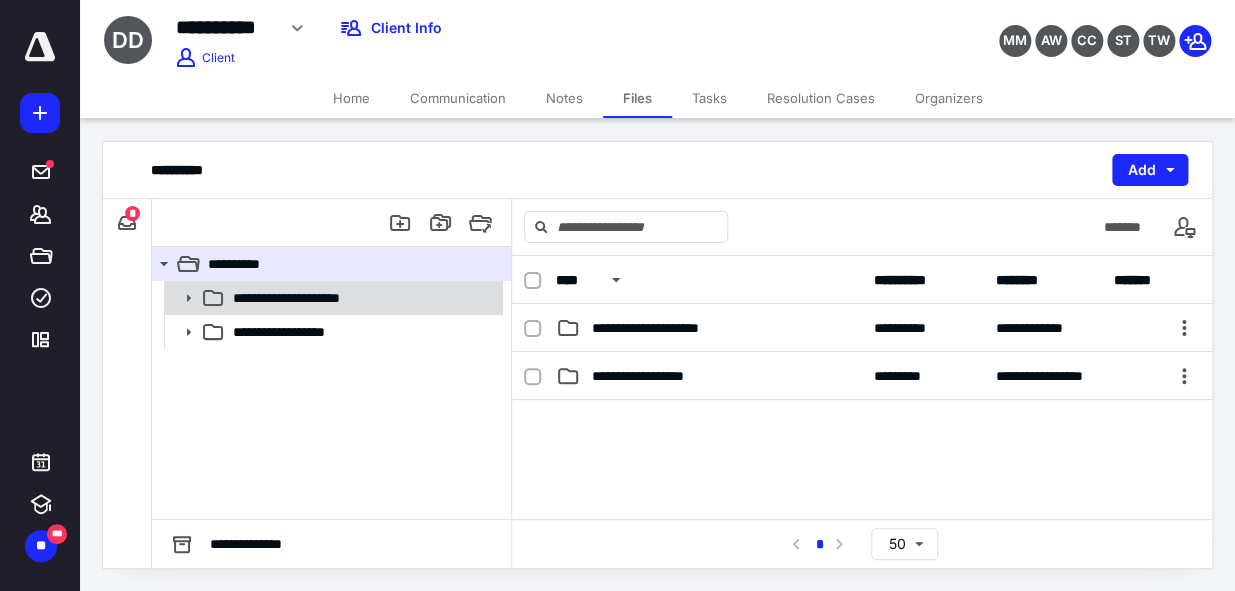 click 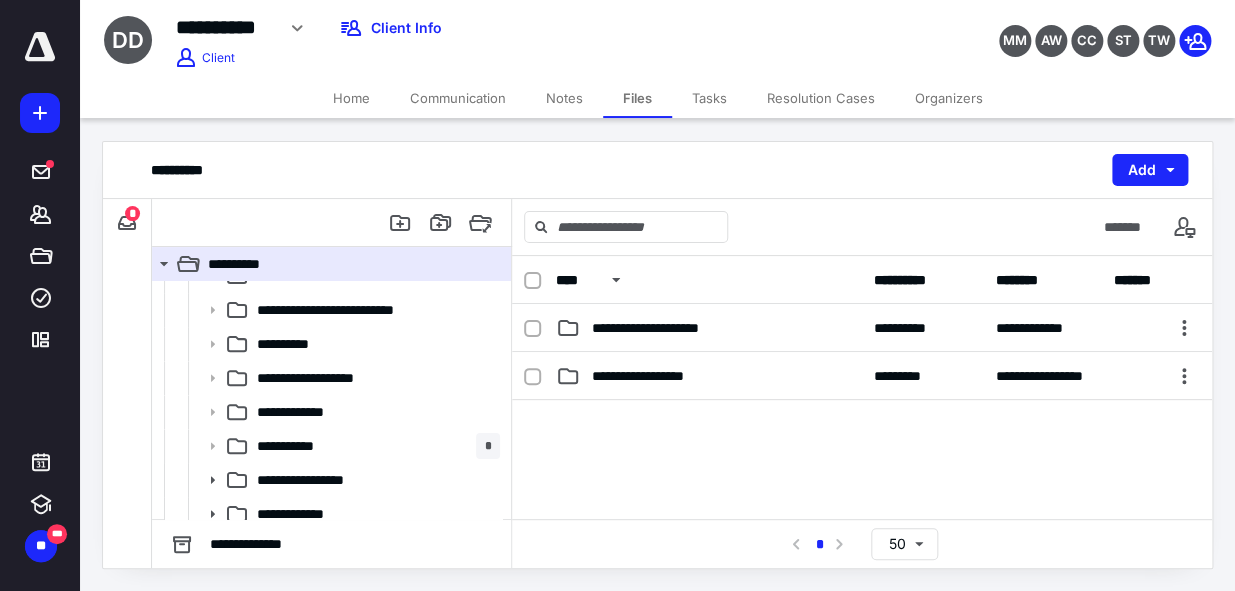 scroll, scrollTop: 0, scrollLeft: 0, axis: both 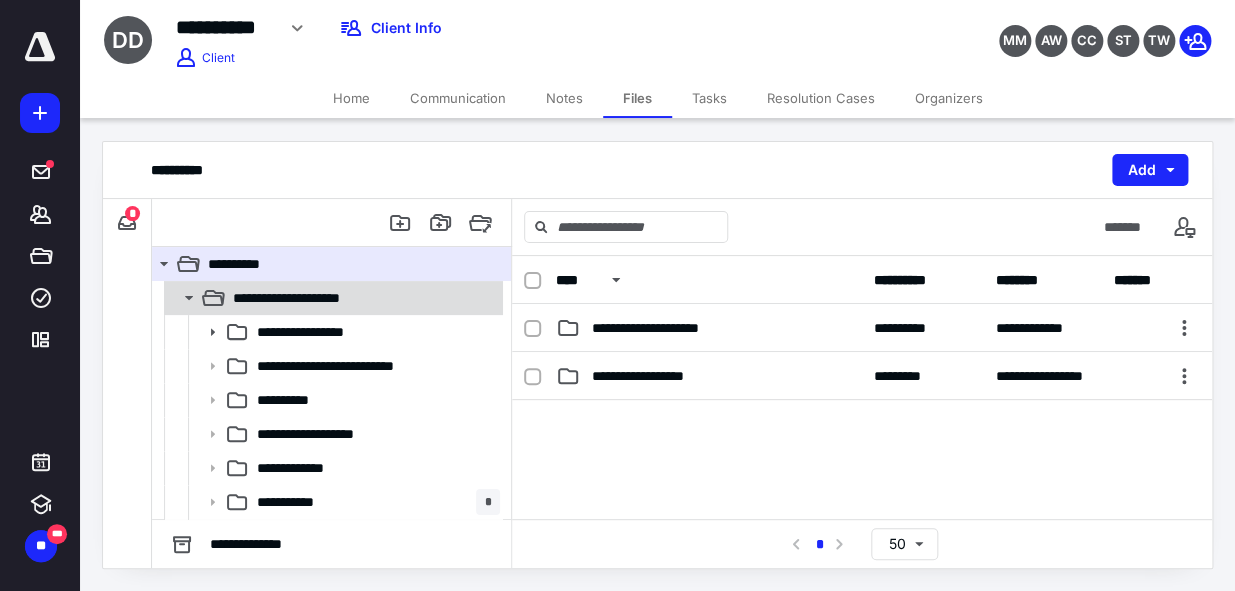 click 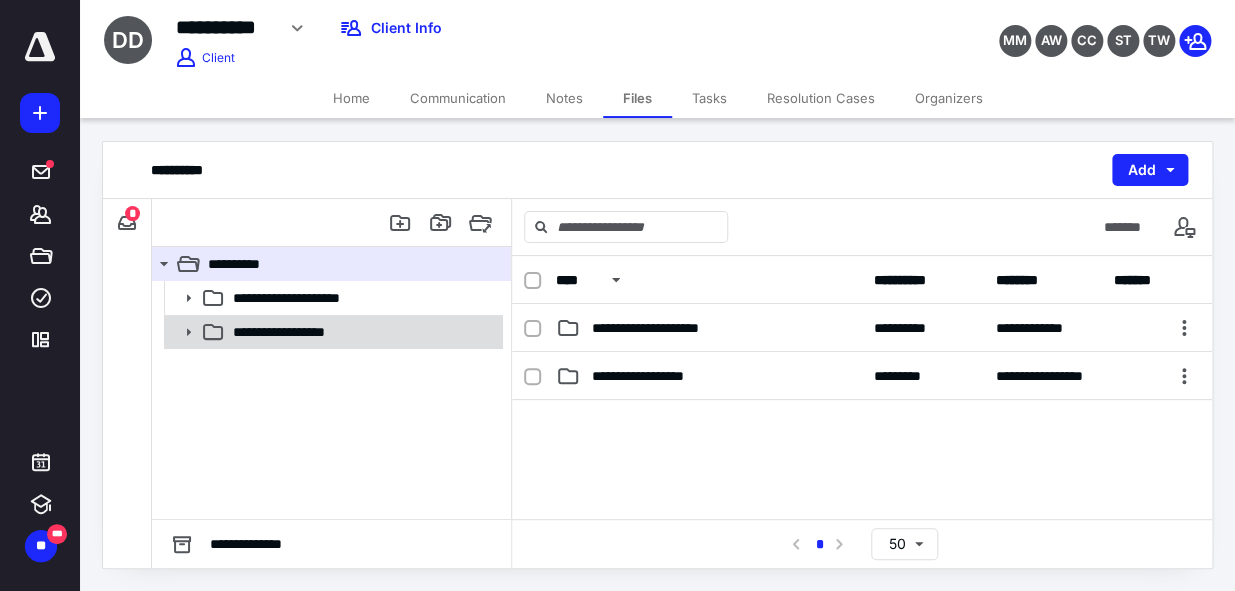 click 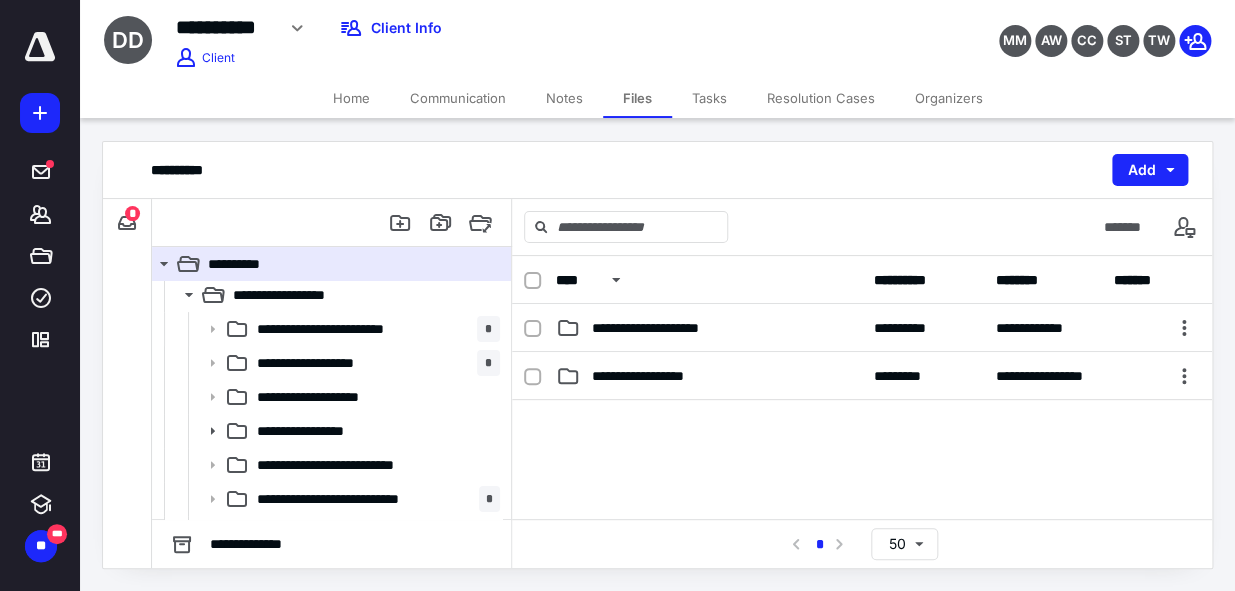 scroll, scrollTop: 0, scrollLeft: 0, axis: both 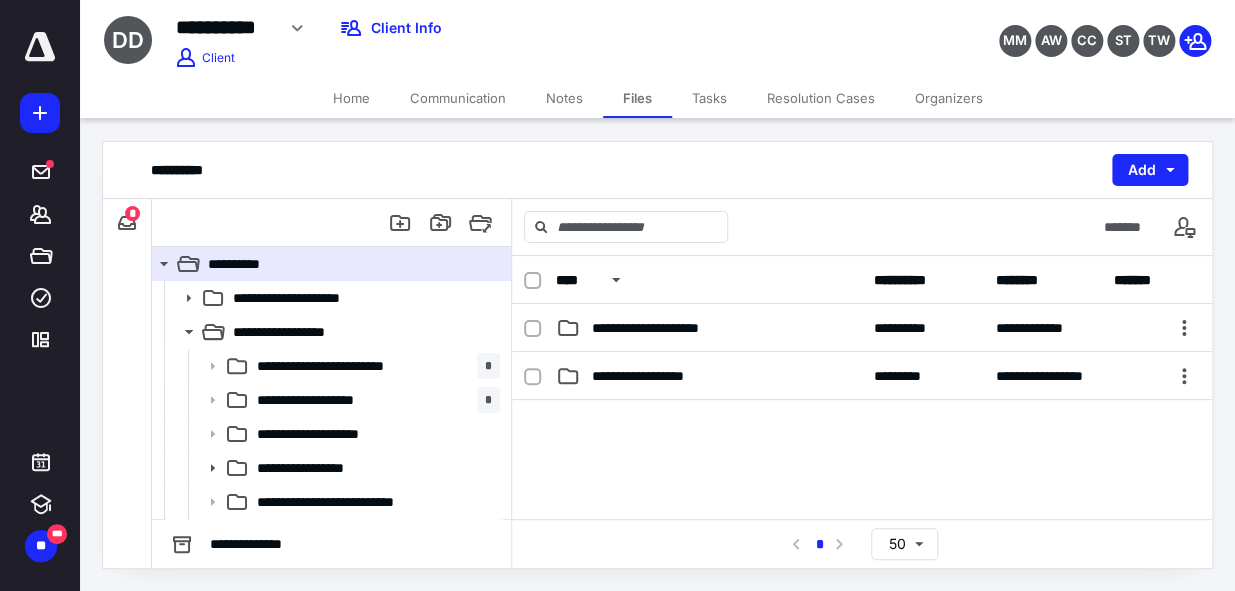click on "Home" at bounding box center [351, 98] 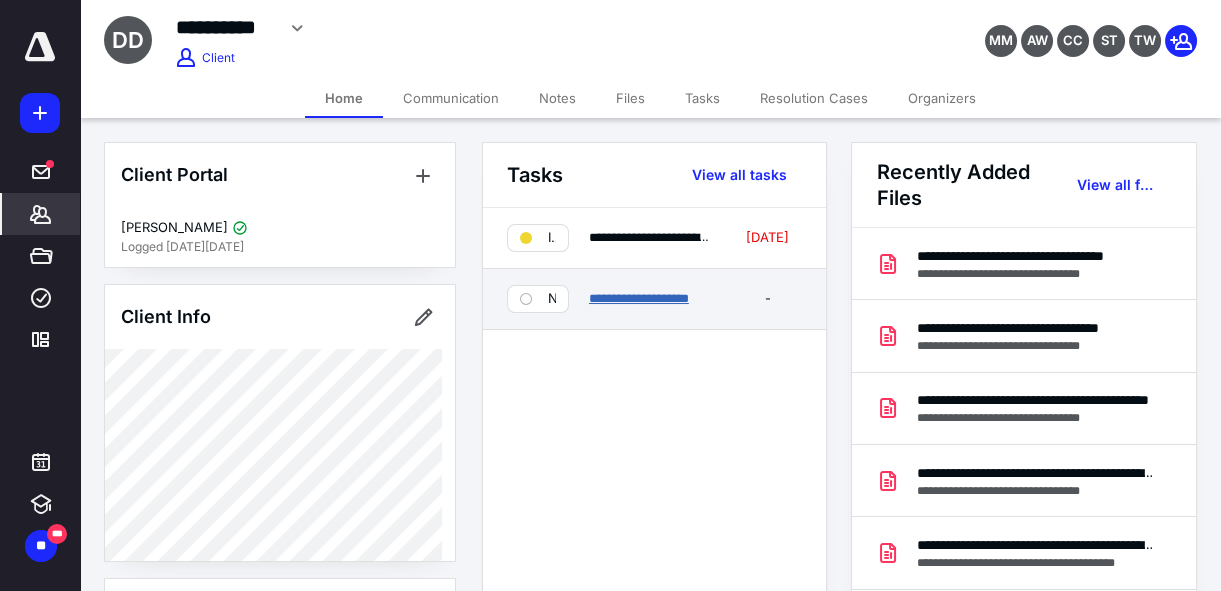 click on "**********" at bounding box center [639, 298] 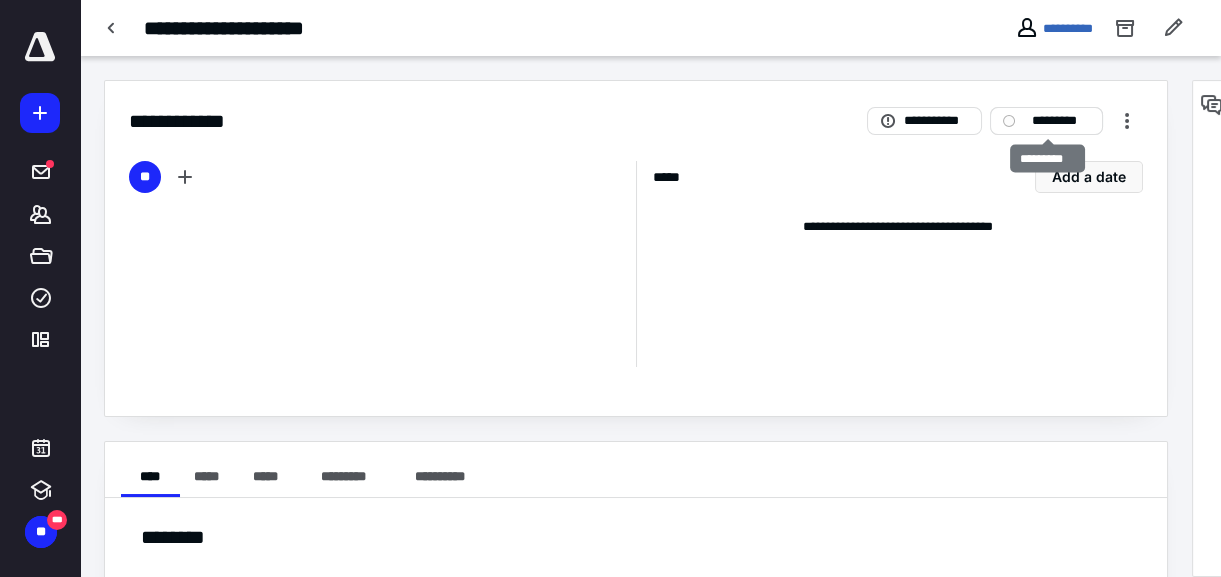 click on "*********" at bounding box center (1060, 121) 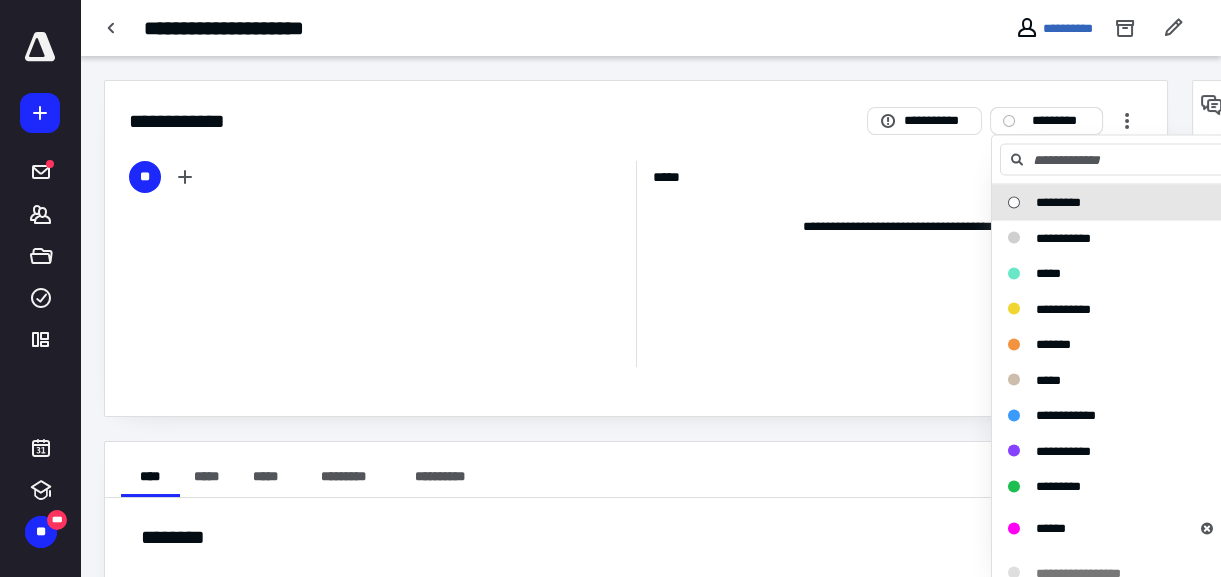 click on "*********" at bounding box center [1060, 121] 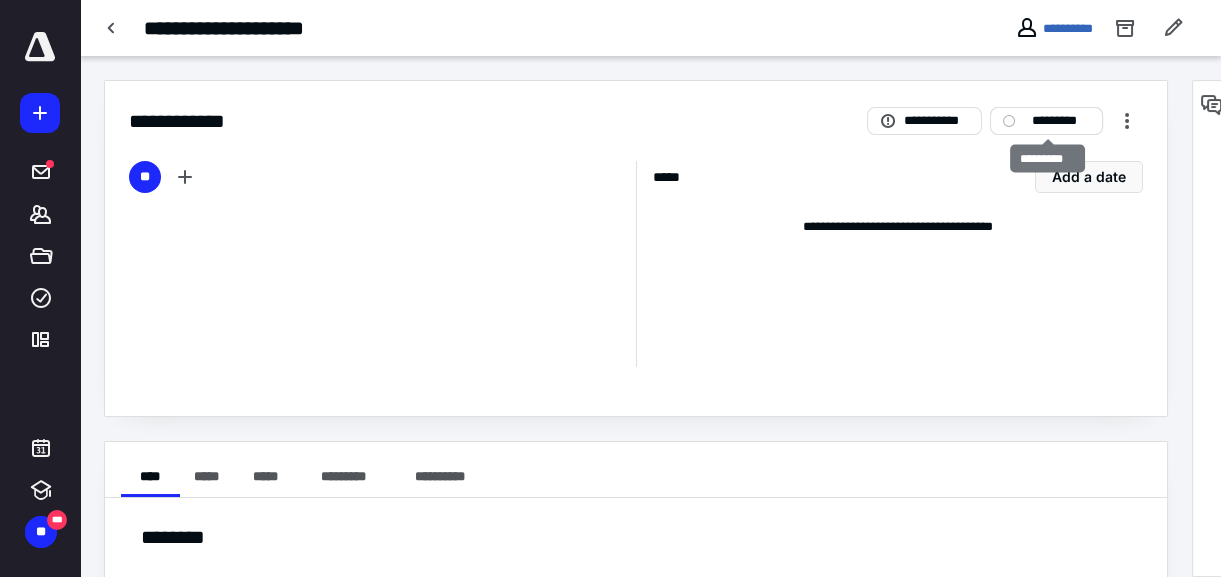 click on "*********" at bounding box center [1060, 121] 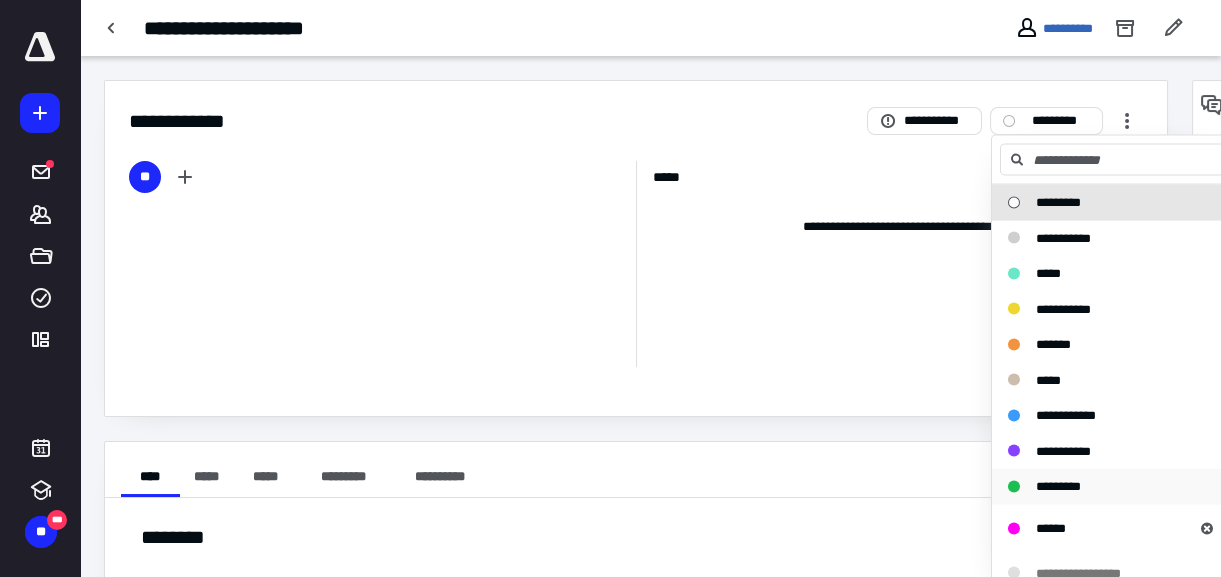 click on "*********" at bounding box center [1058, 486] 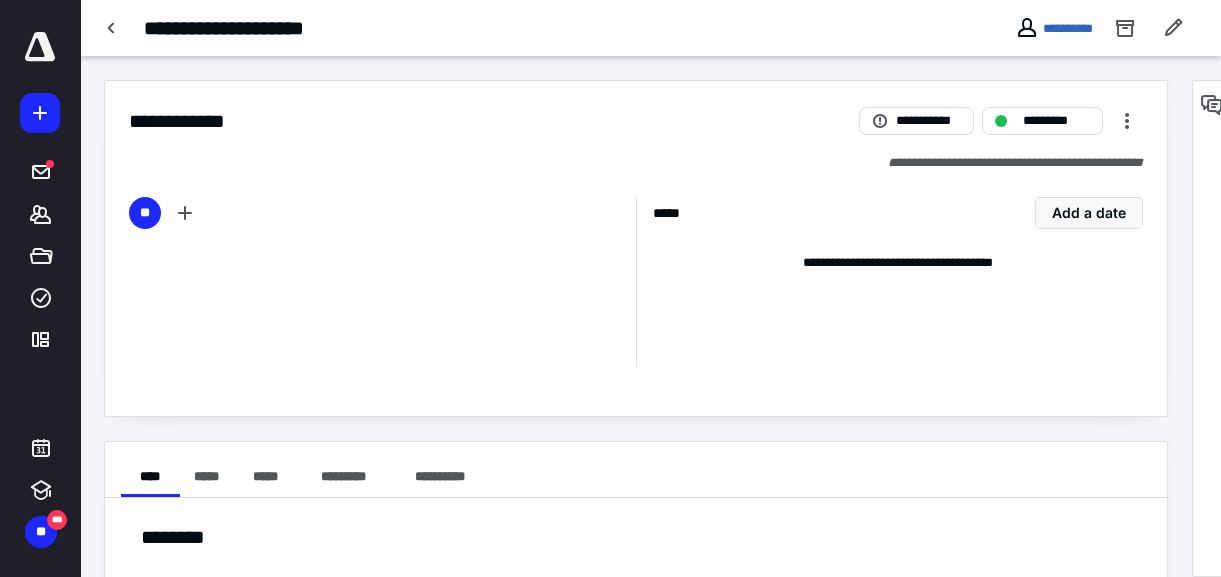 click on "**********" at bounding box center (636, 470) 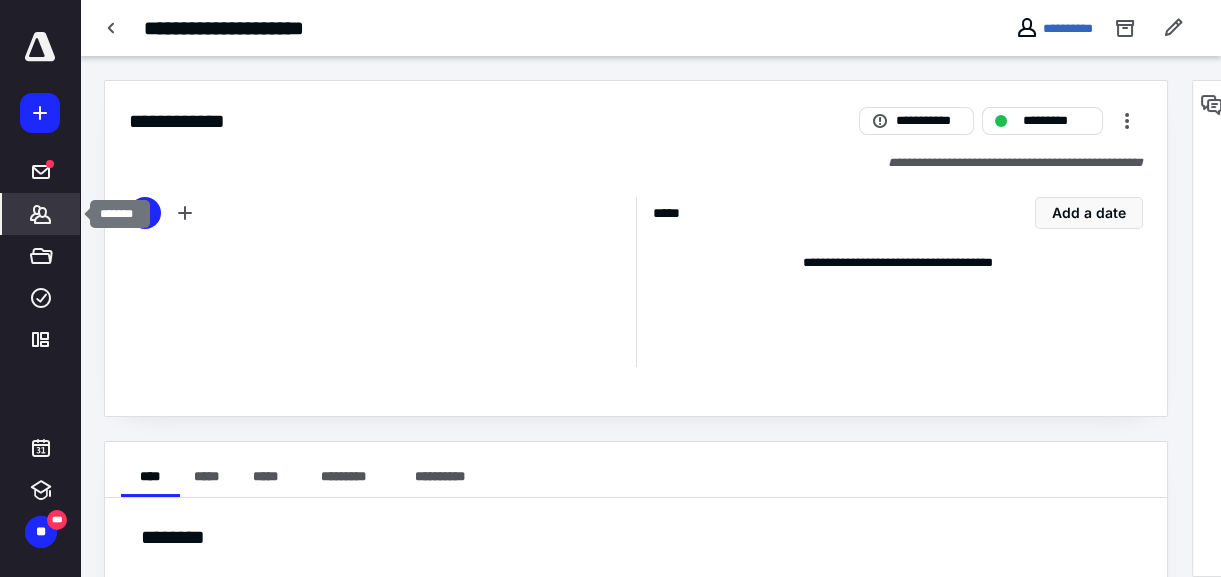 click 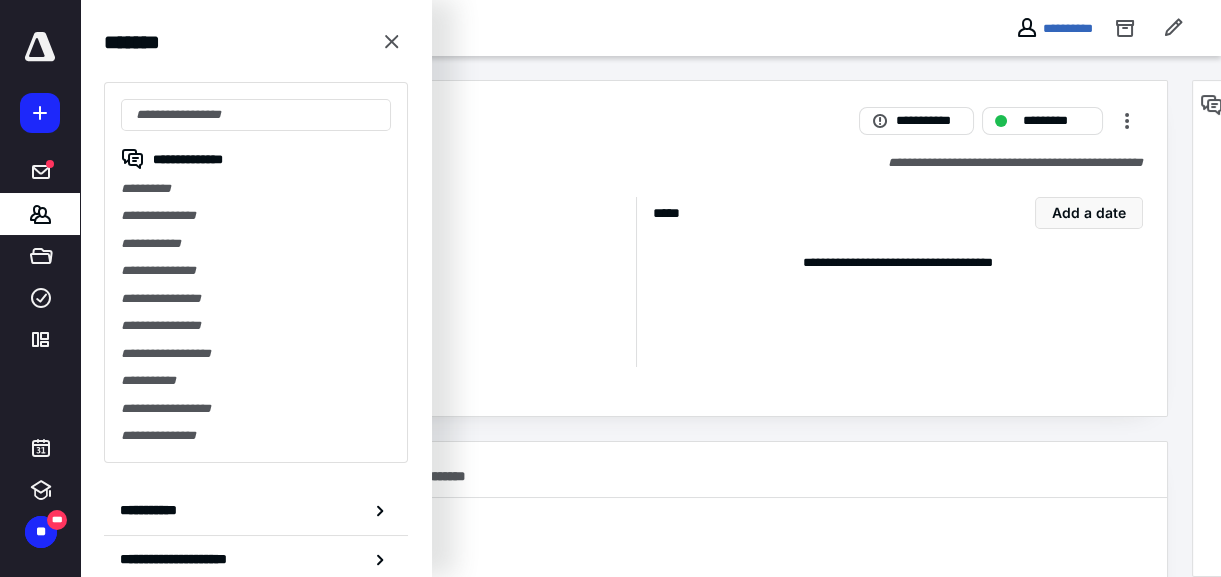 click on "**********" at bounding box center (256, 188) 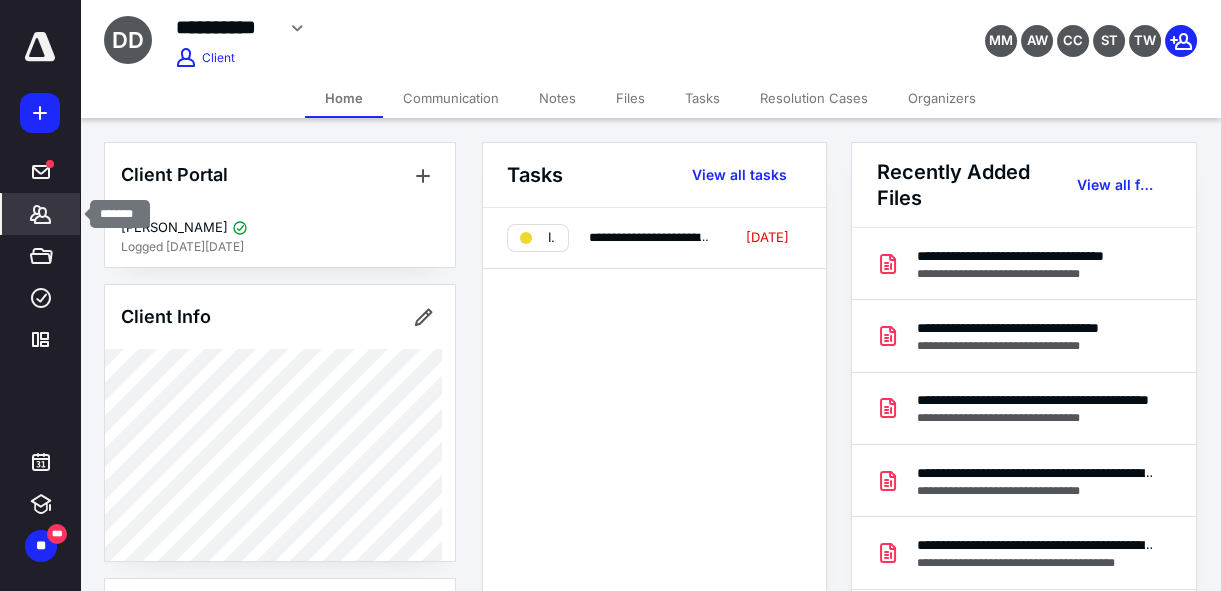 click 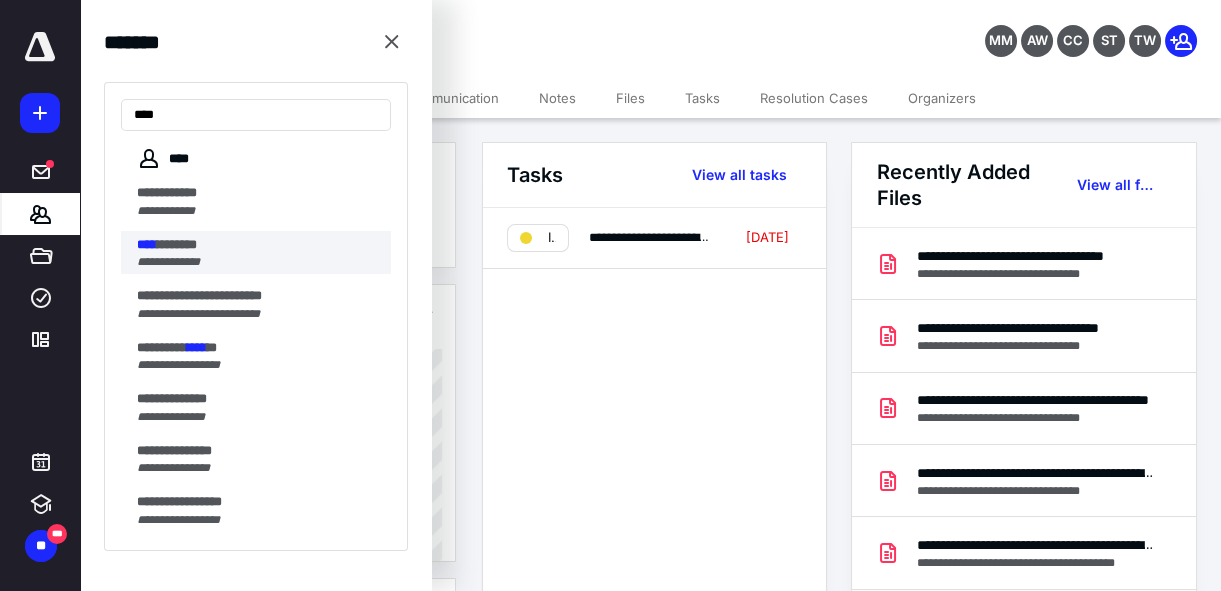 type on "****" 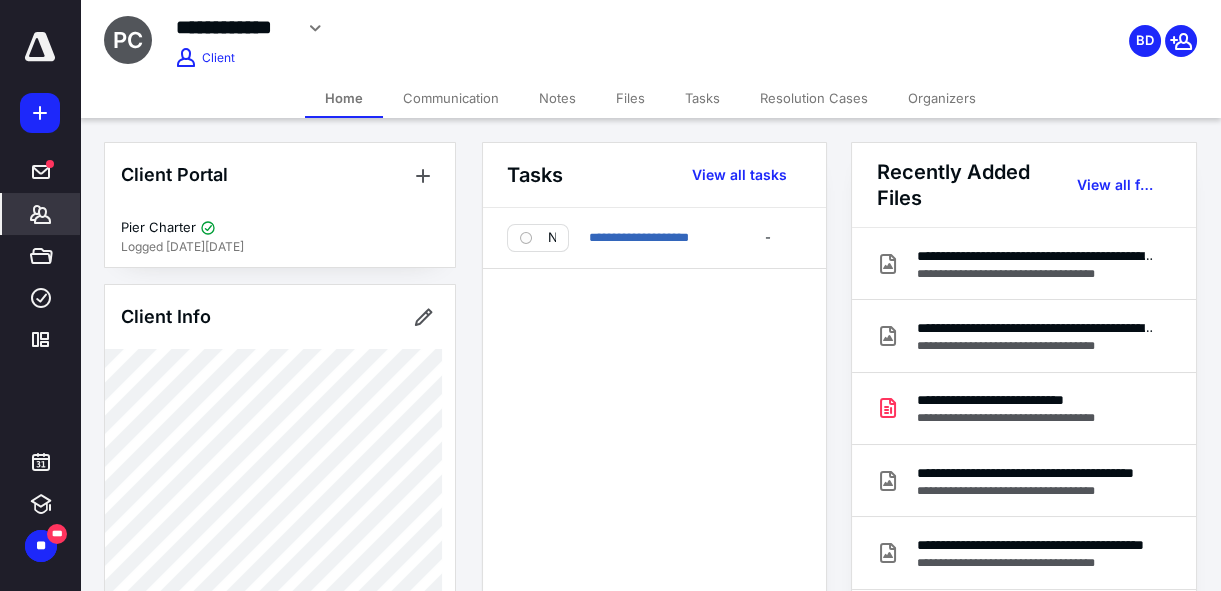 click on "Files" at bounding box center (630, 98) 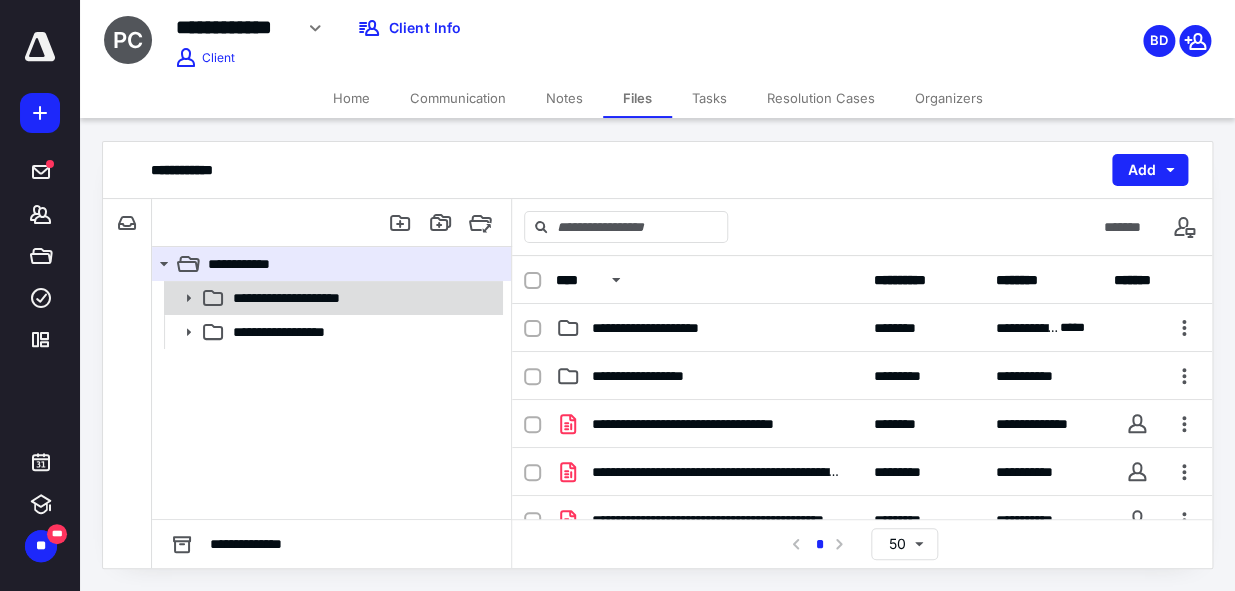click 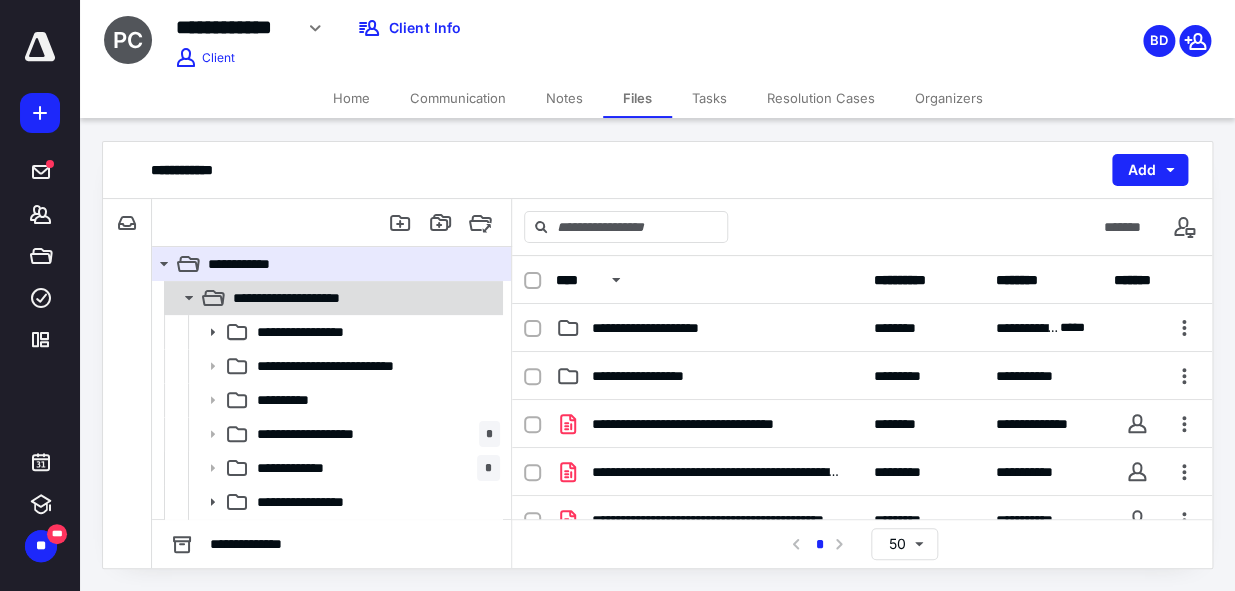 click 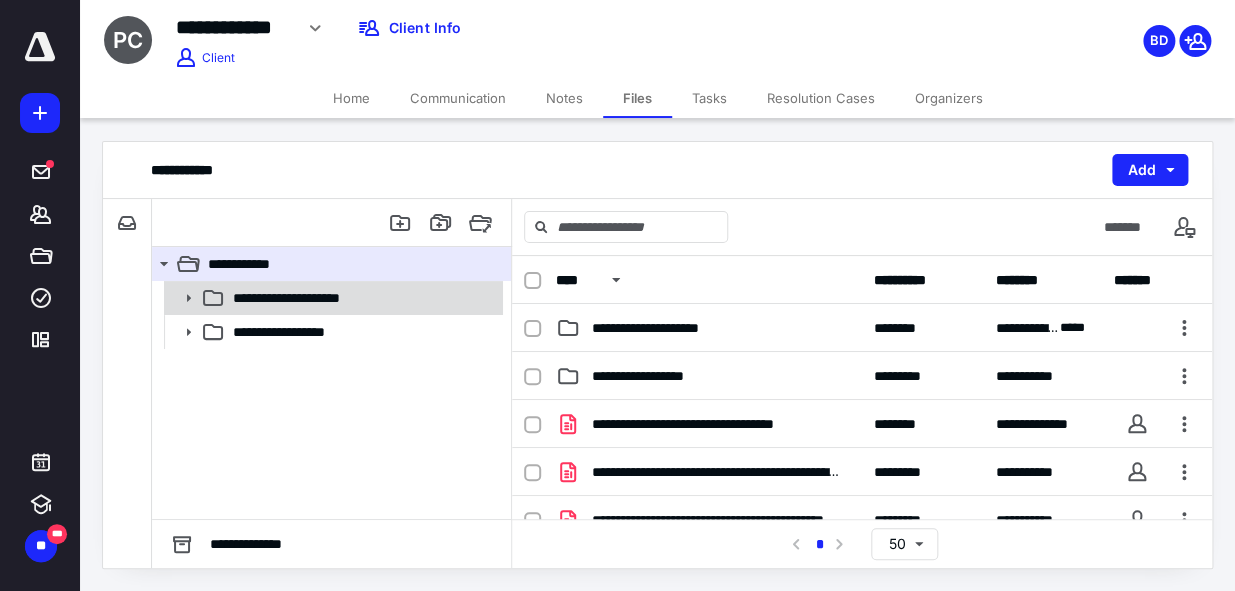 click 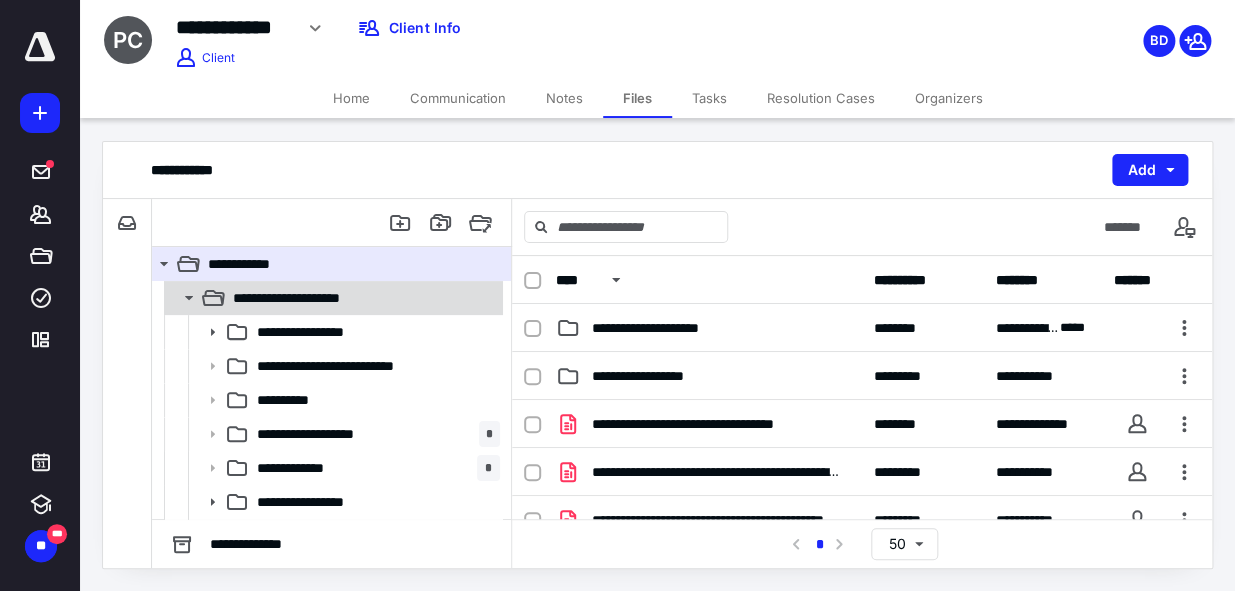 click 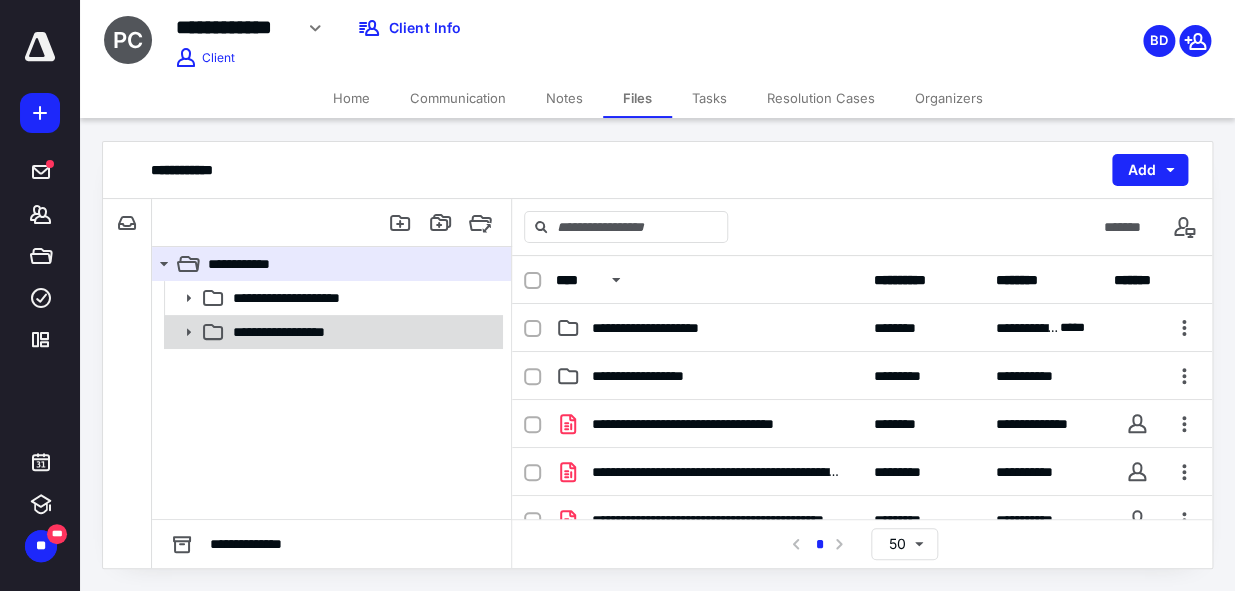 click 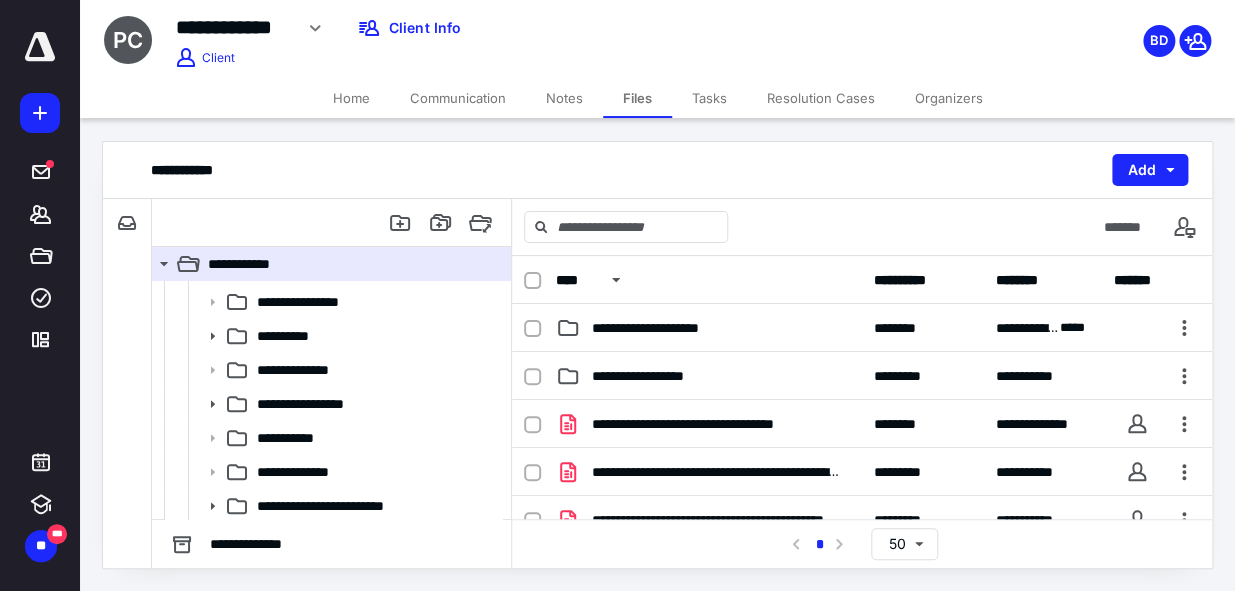 scroll, scrollTop: 323, scrollLeft: 0, axis: vertical 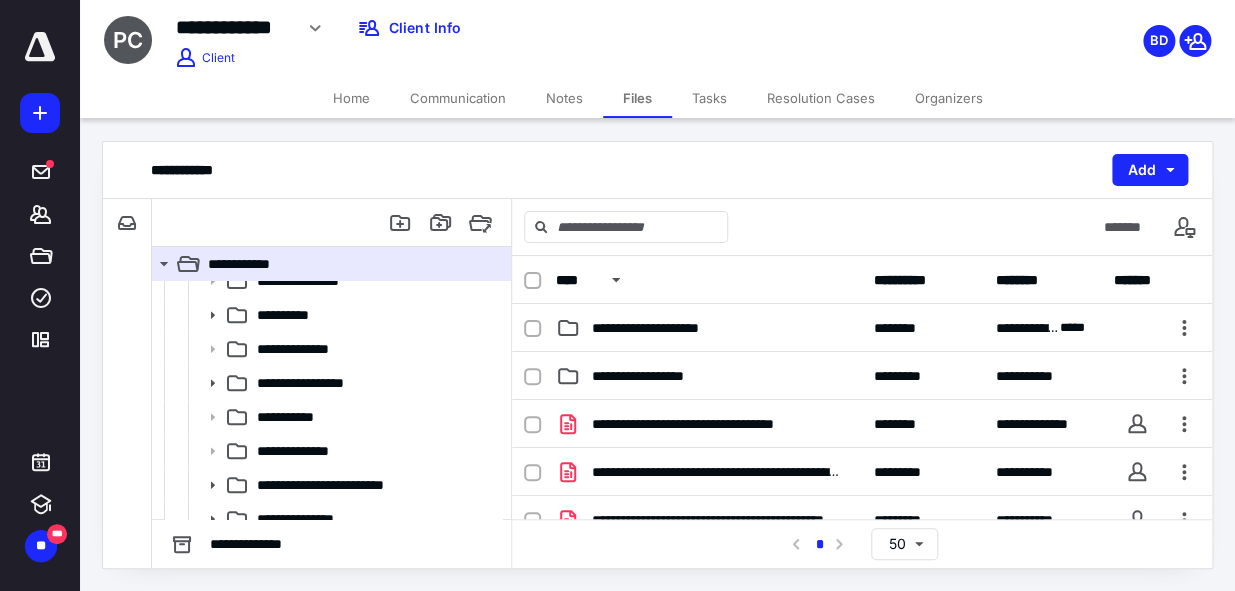 click on "**********" at bounding box center (331, 247) 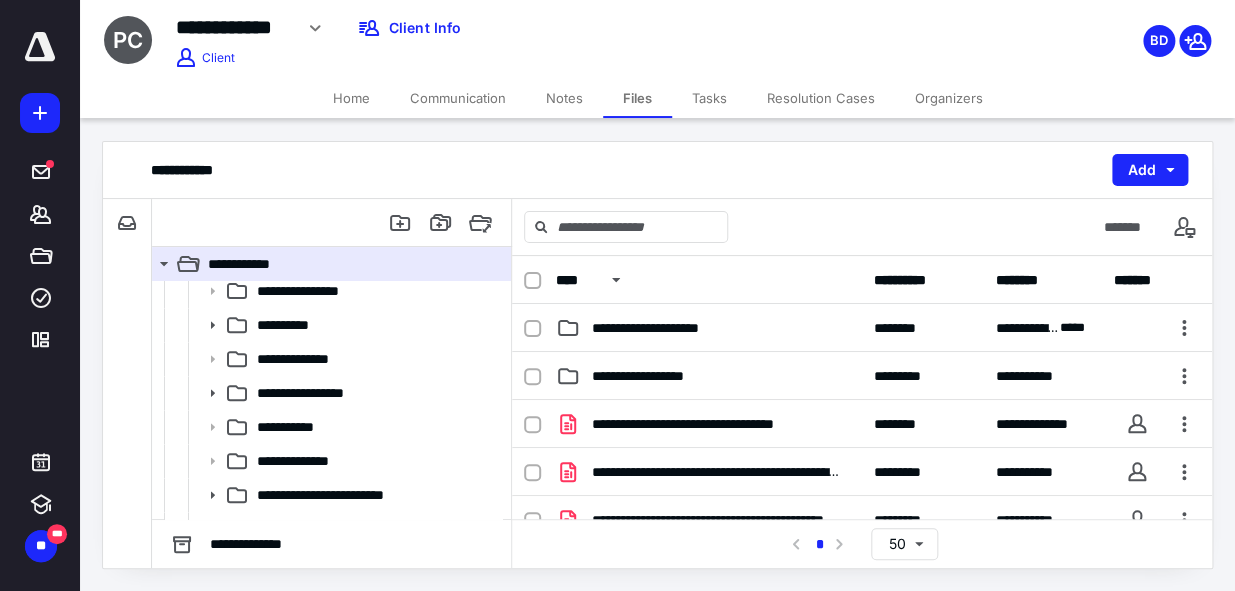 scroll, scrollTop: 307, scrollLeft: 0, axis: vertical 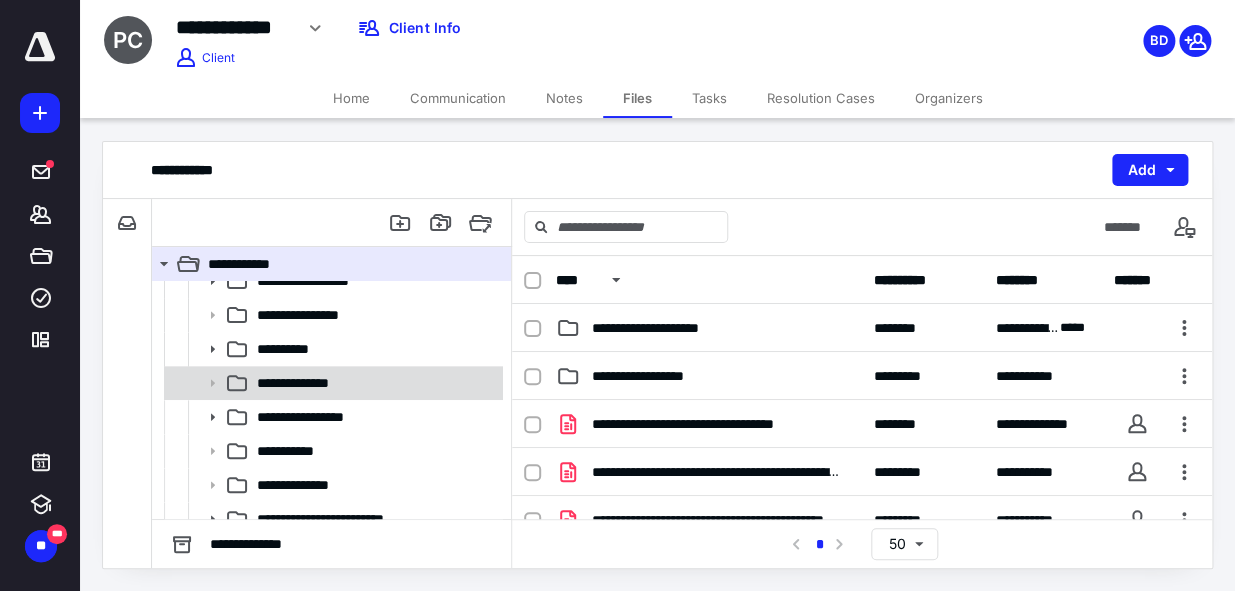 click on "**********" at bounding box center [374, 383] 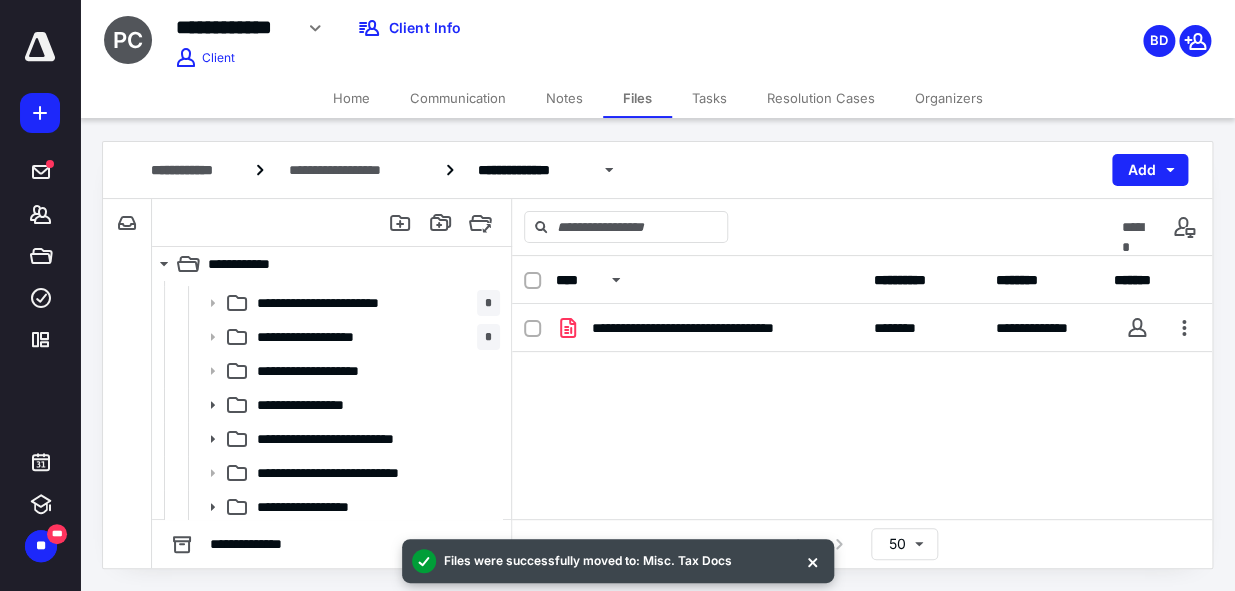 scroll, scrollTop: 0, scrollLeft: 0, axis: both 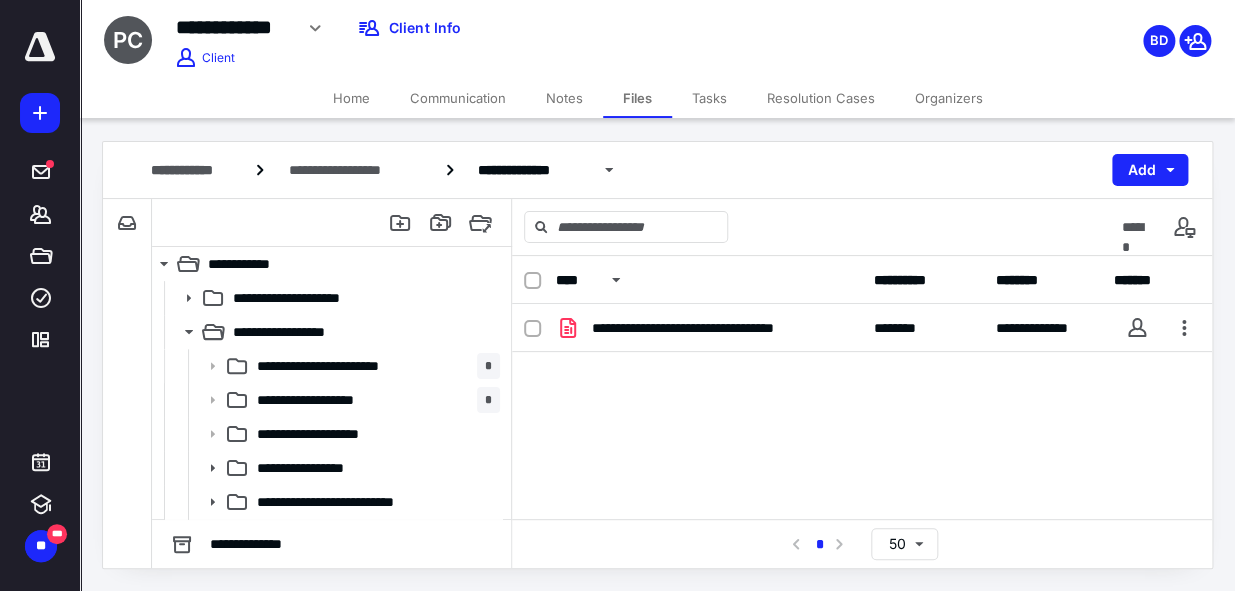 click on "Home" at bounding box center [351, 98] 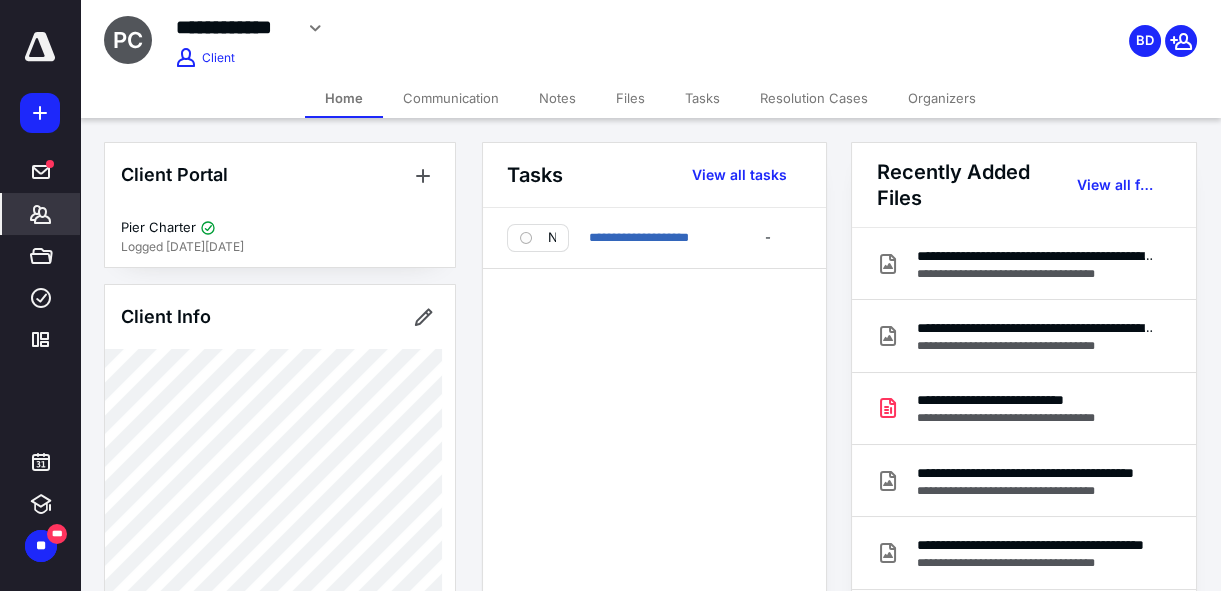 click on "Files" at bounding box center (630, 98) 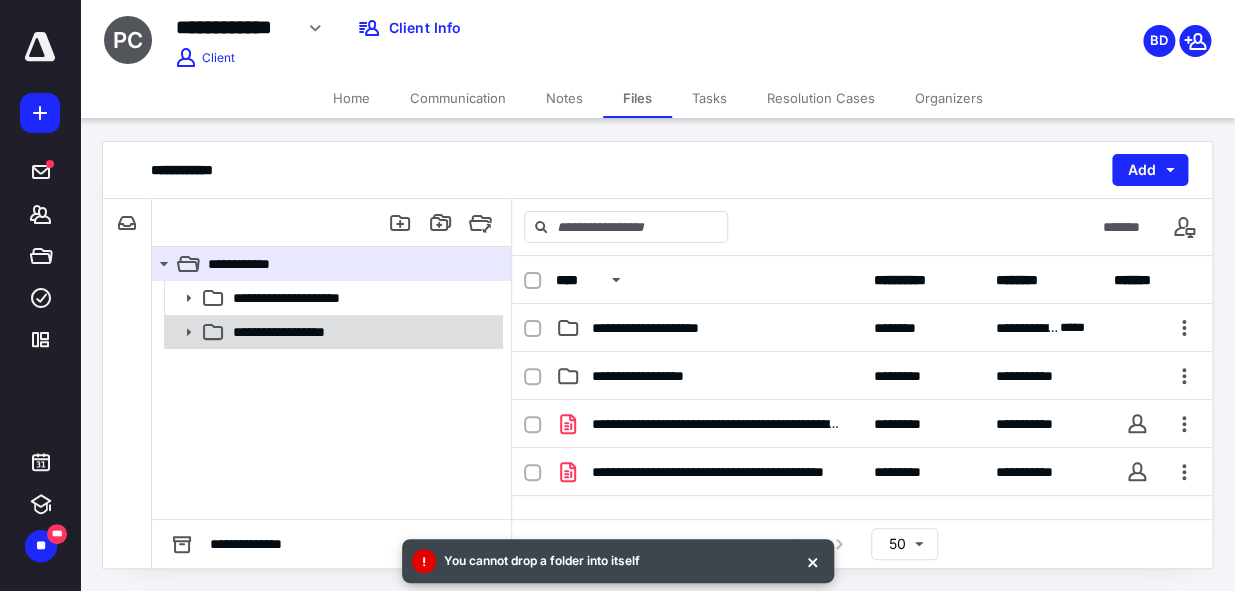 click 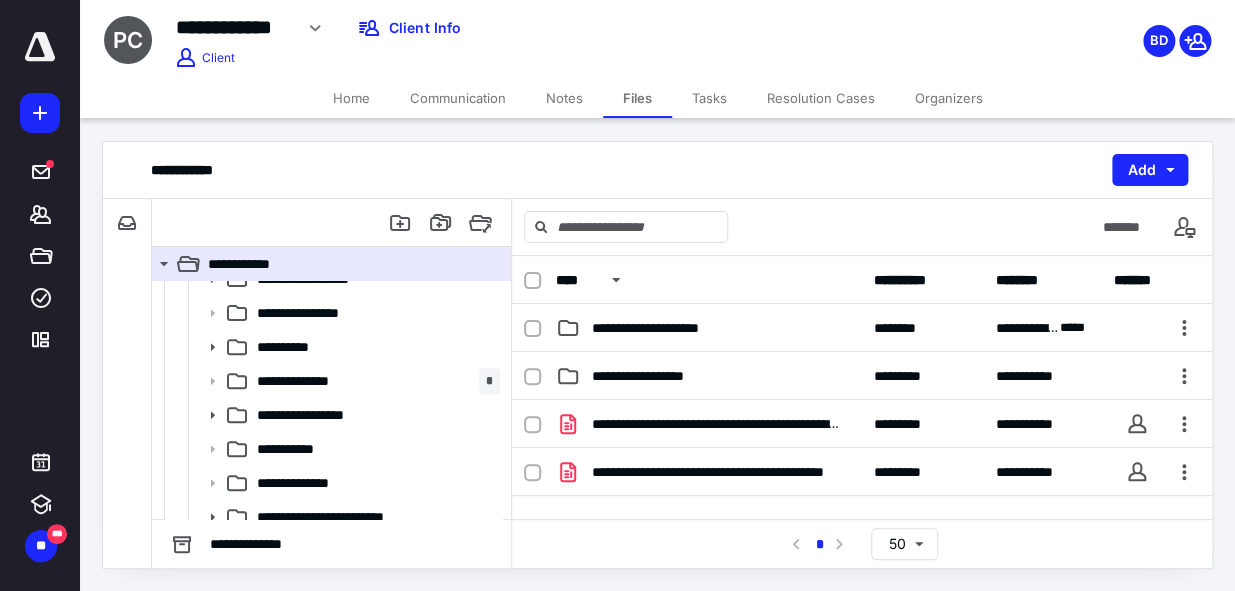 scroll, scrollTop: 297, scrollLeft: 0, axis: vertical 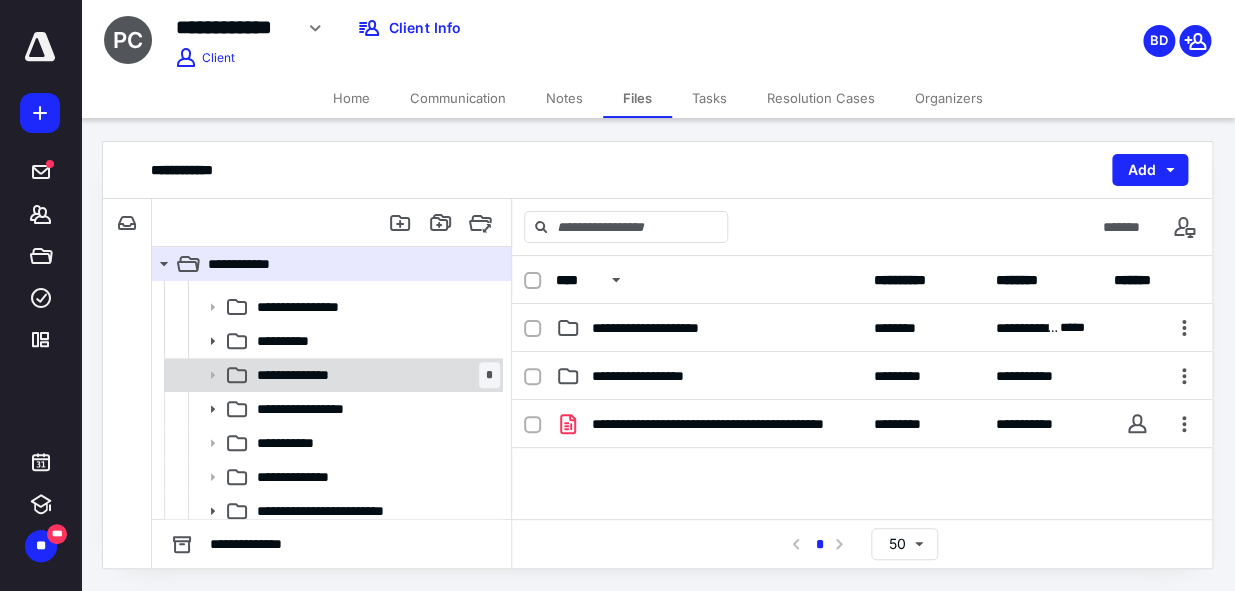 click on "**********" at bounding box center (374, 375) 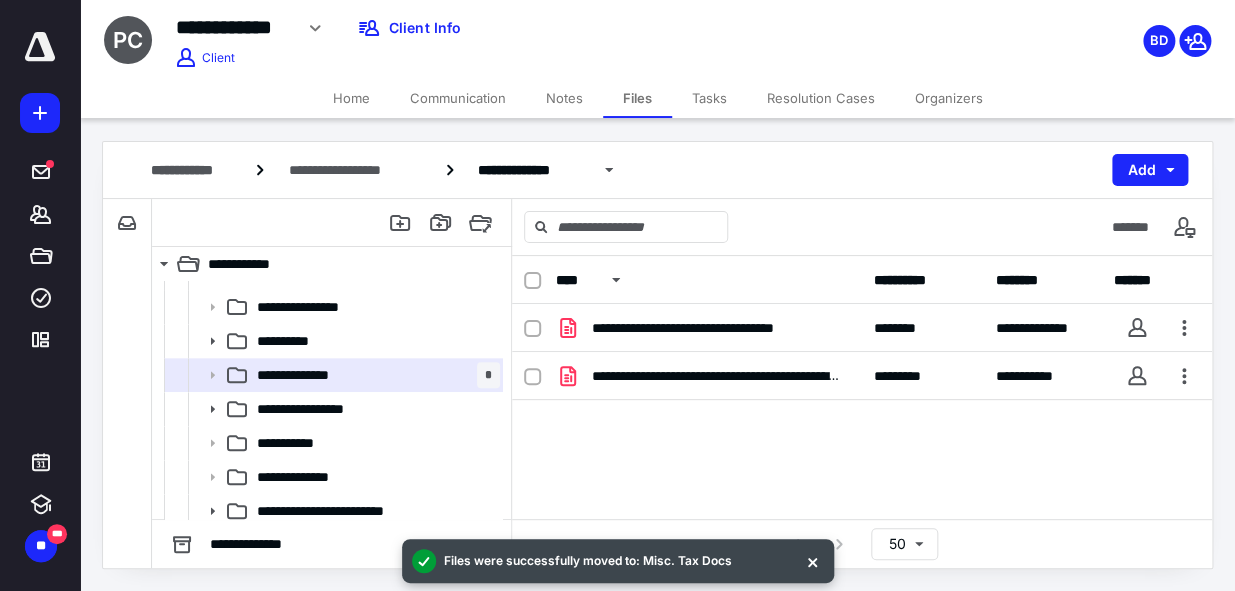 click on "Home" at bounding box center [351, 98] 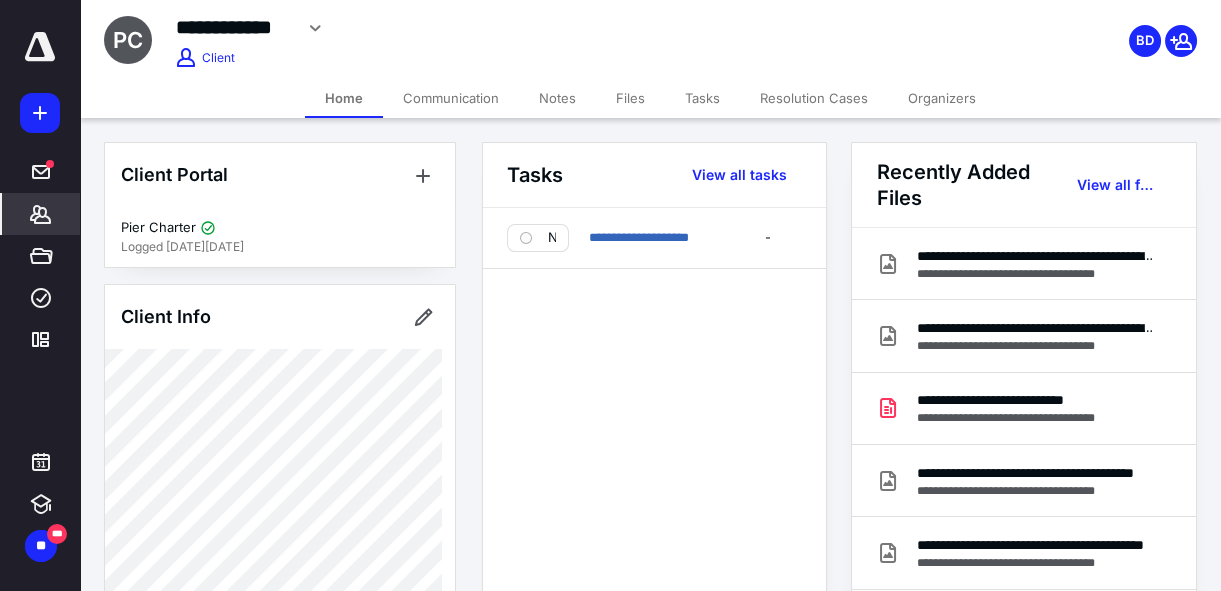 click on "Files" at bounding box center (630, 98) 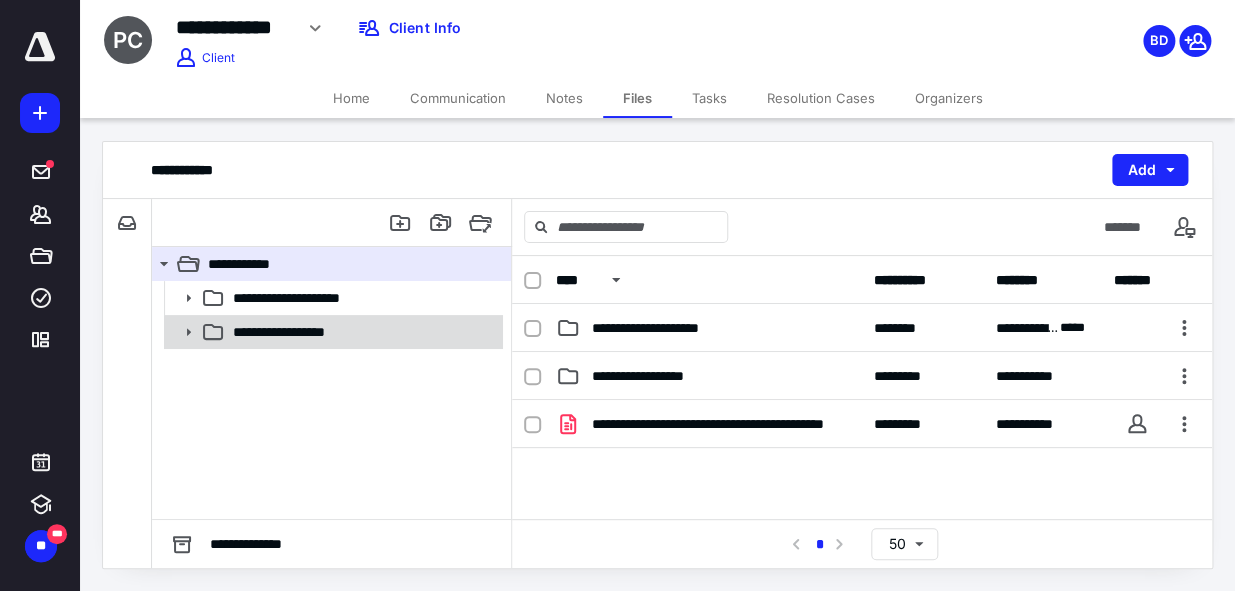 click 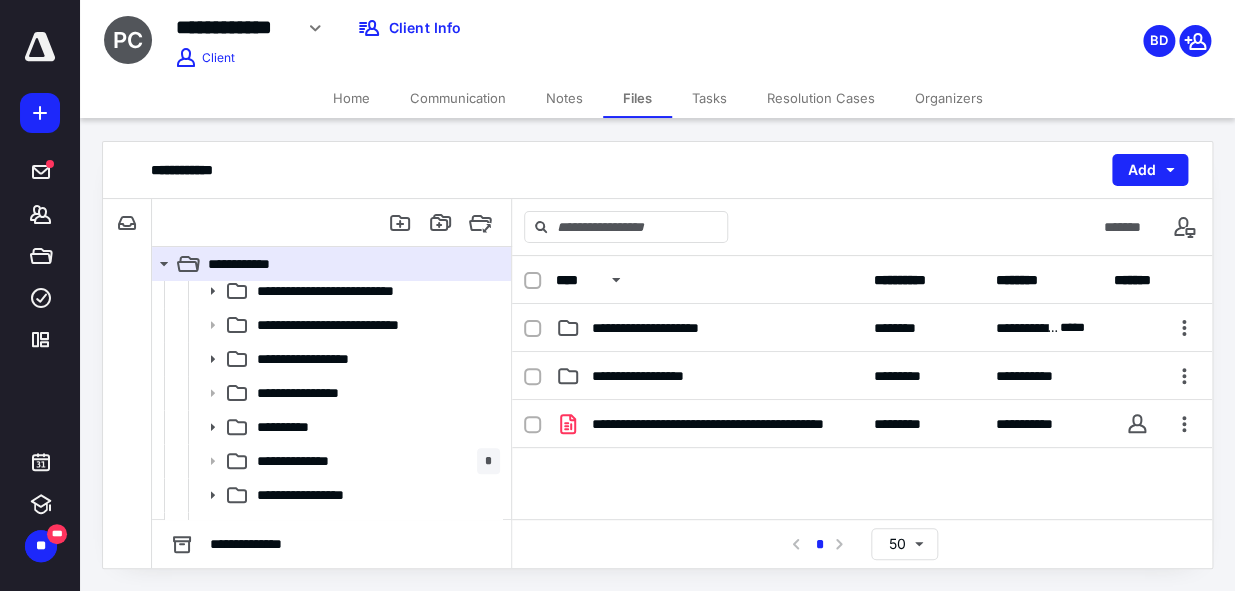 scroll, scrollTop: 213, scrollLeft: 0, axis: vertical 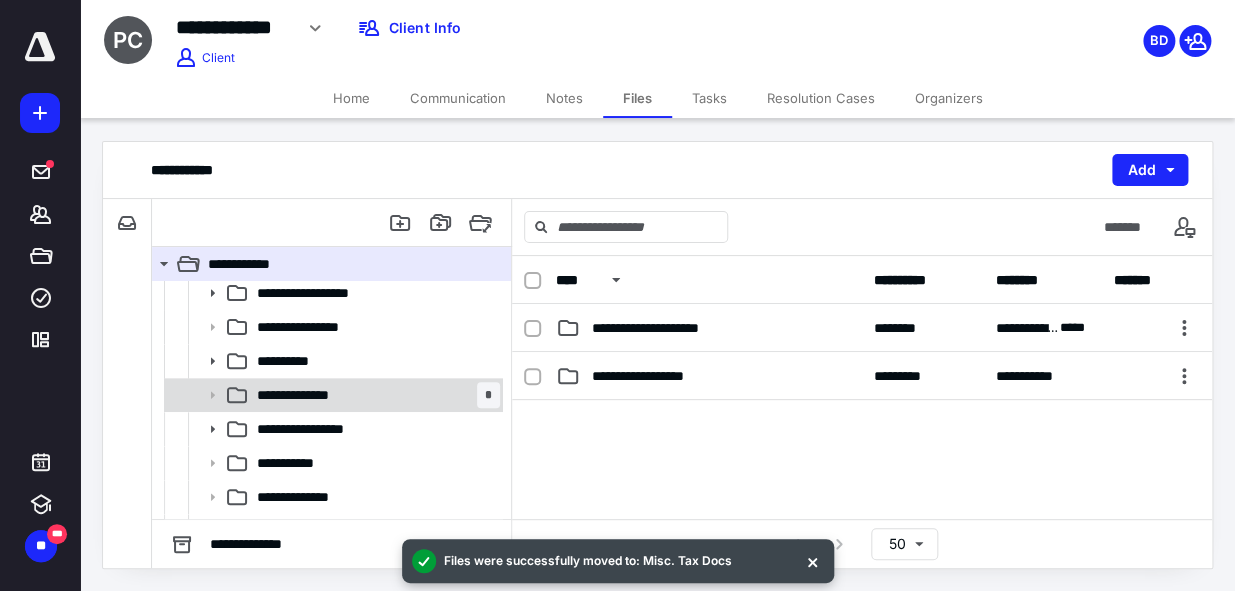 click on "**********" at bounding box center (374, 395) 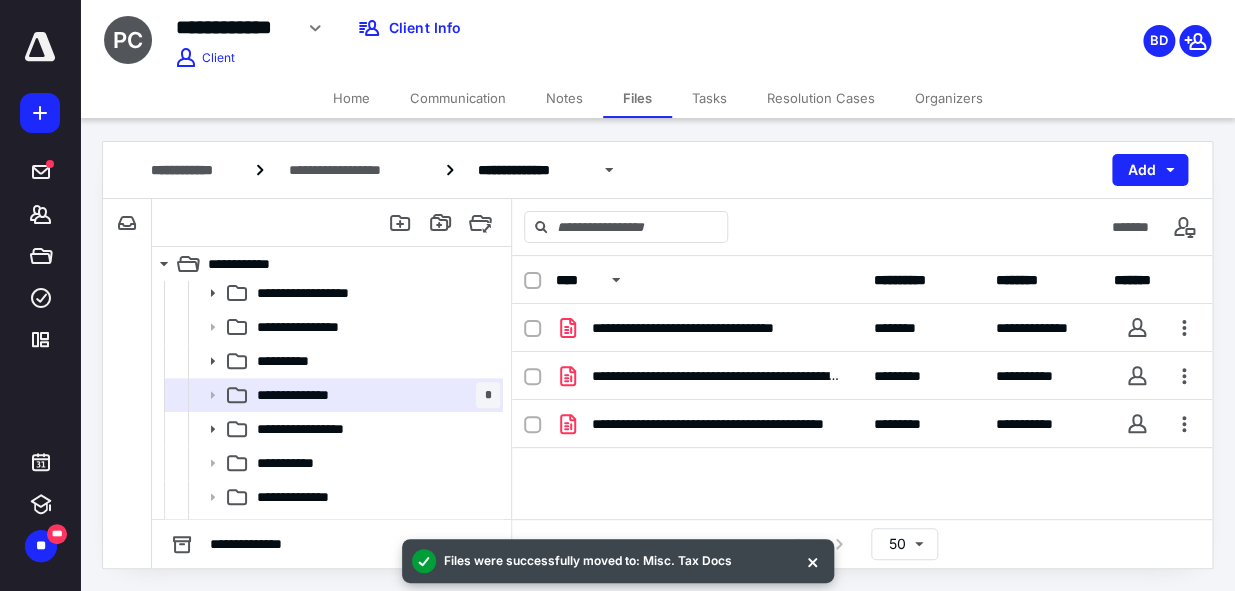 scroll, scrollTop: 0, scrollLeft: 0, axis: both 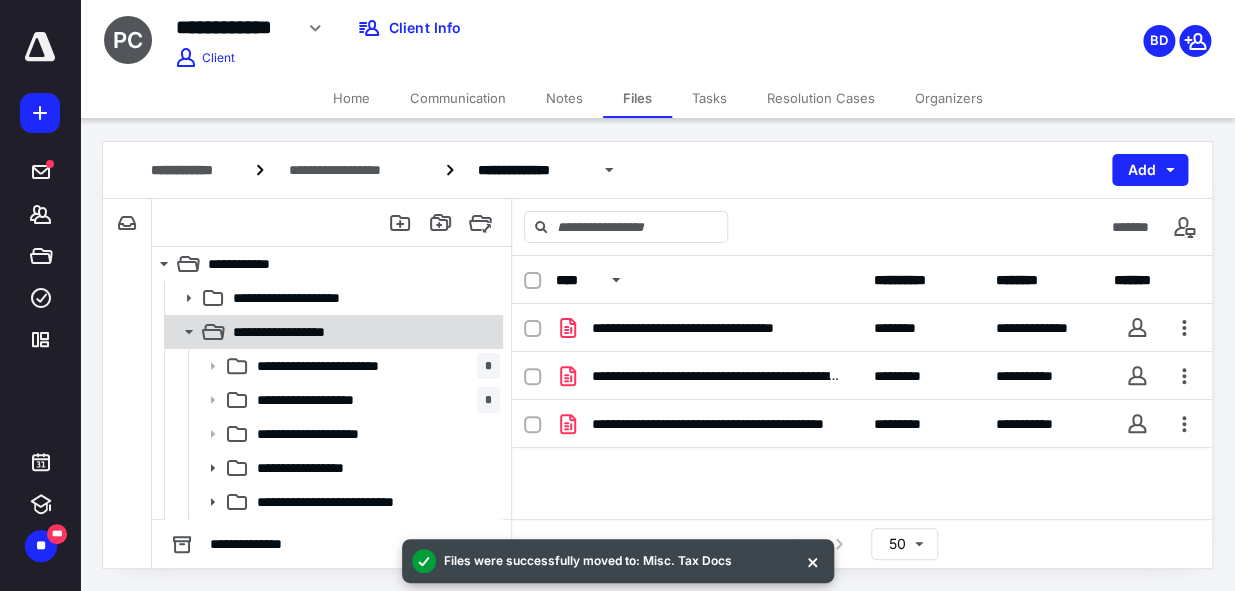 click 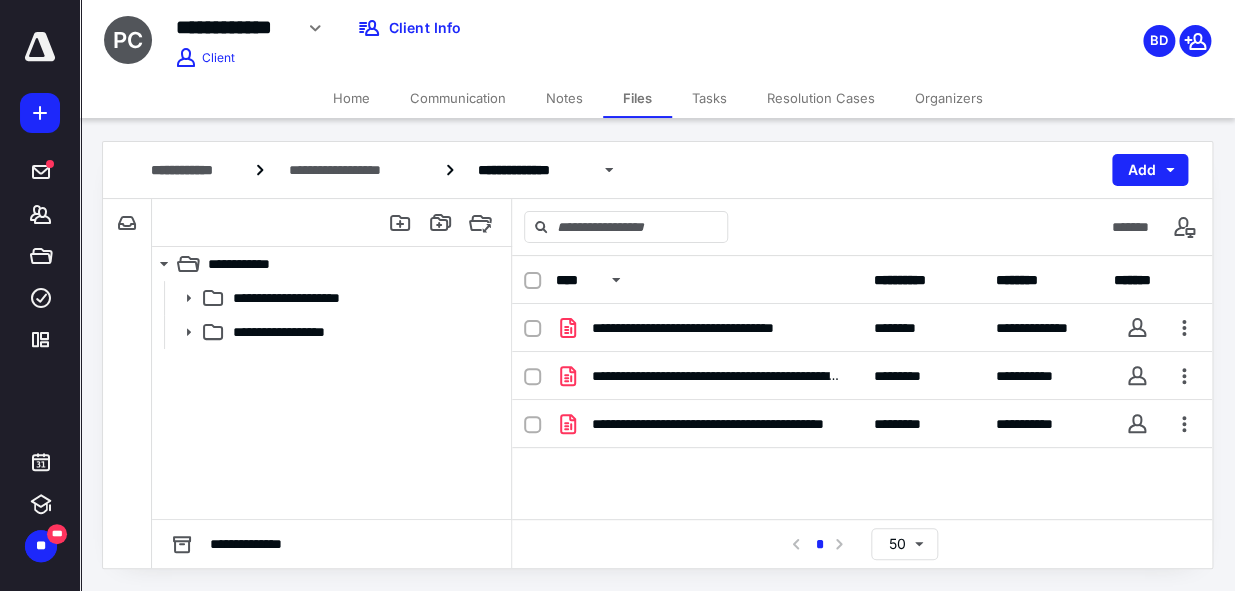 click on "Home" at bounding box center (351, 98) 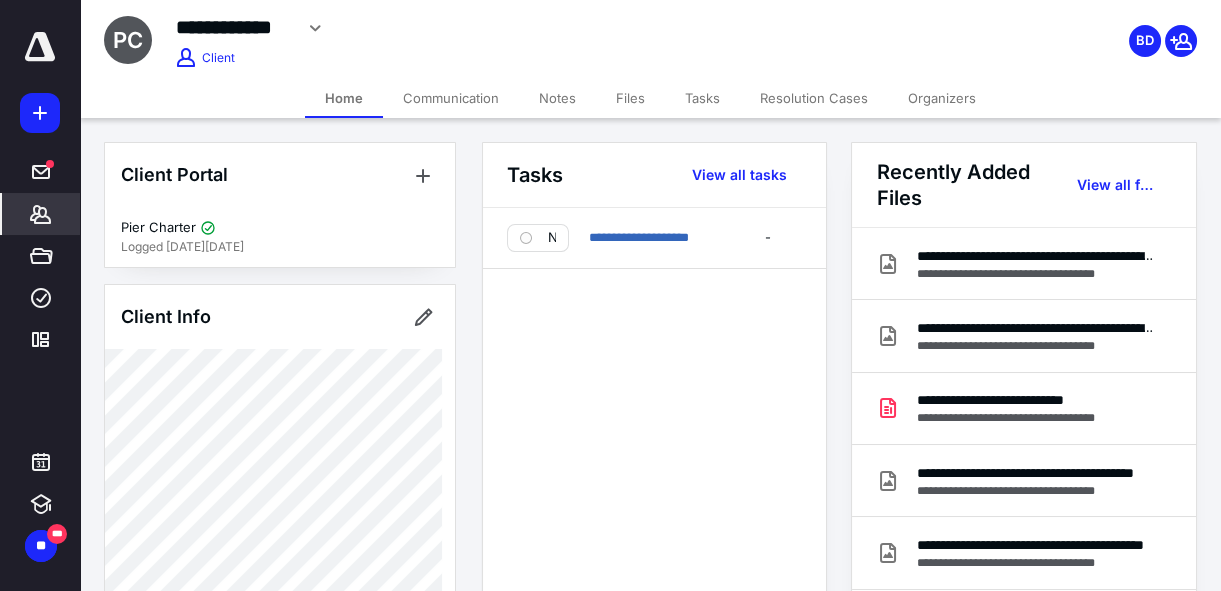 click on "Files" at bounding box center (630, 98) 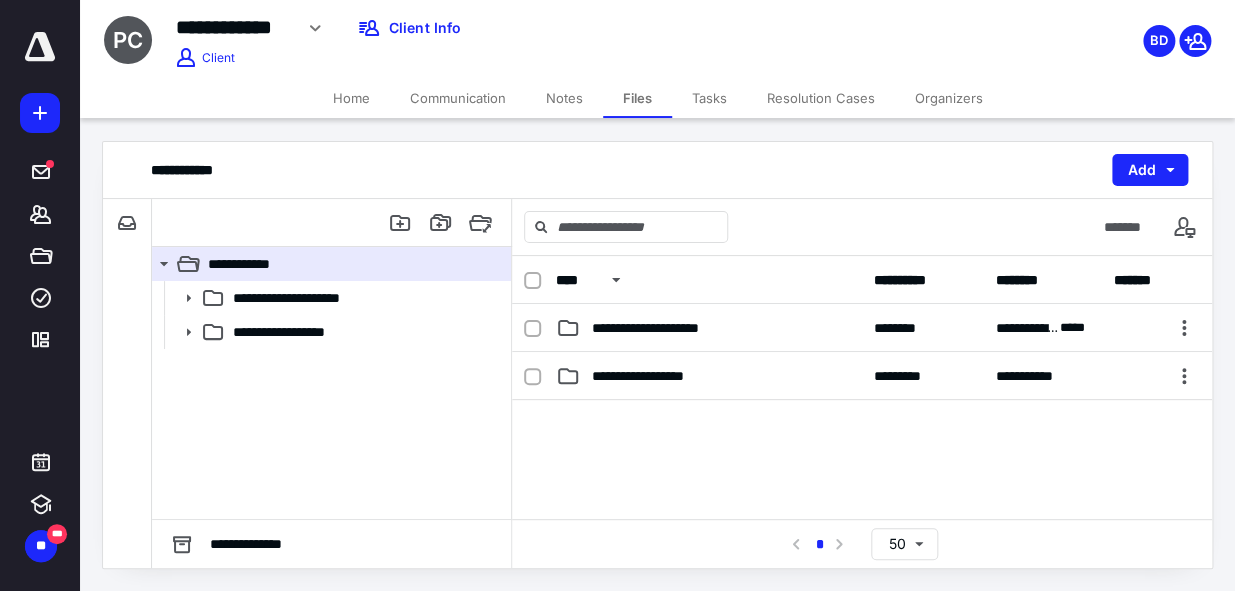 click on "Files" at bounding box center (637, 98) 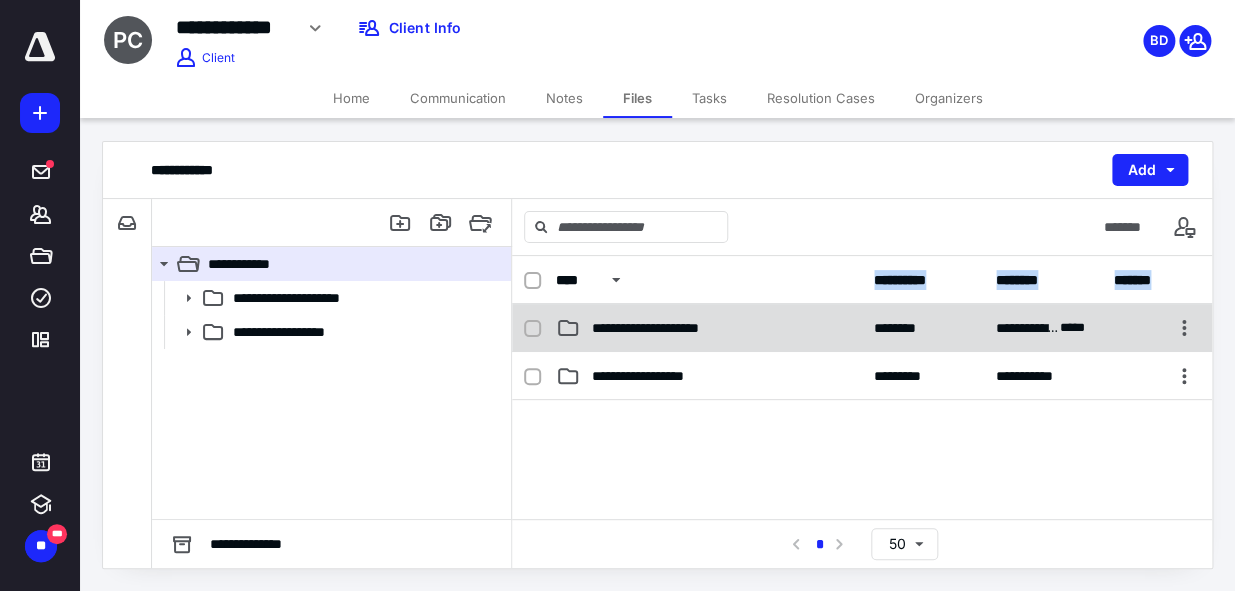 click on "**********" at bounding box center [862, 387] 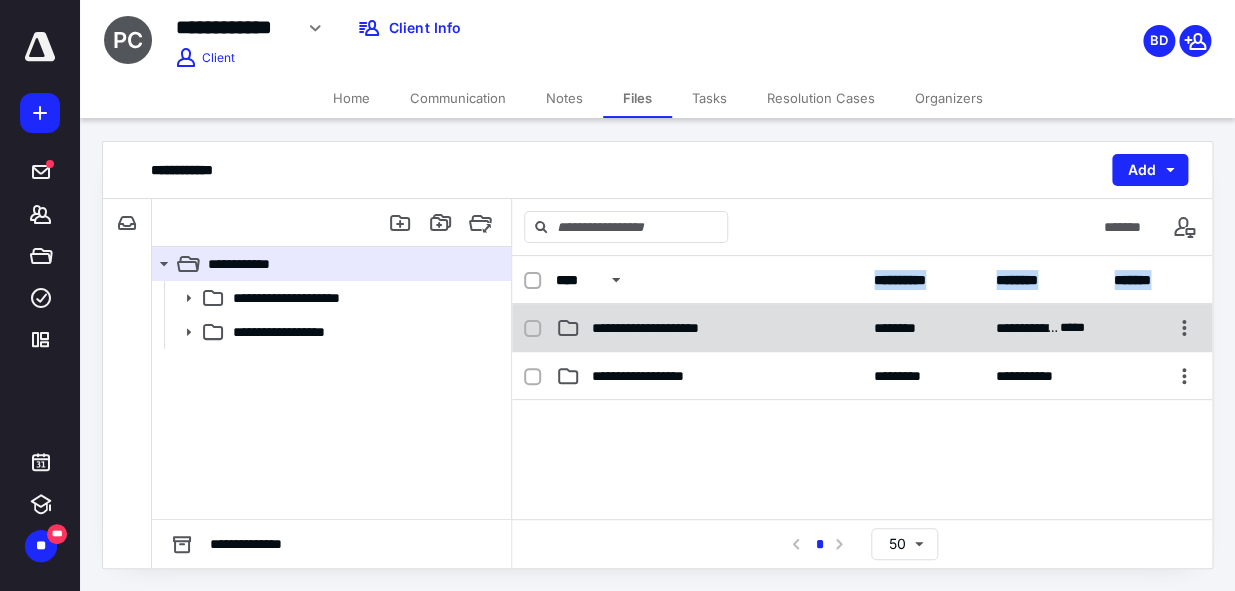 click on "**********" at bounding box center (662, 328) 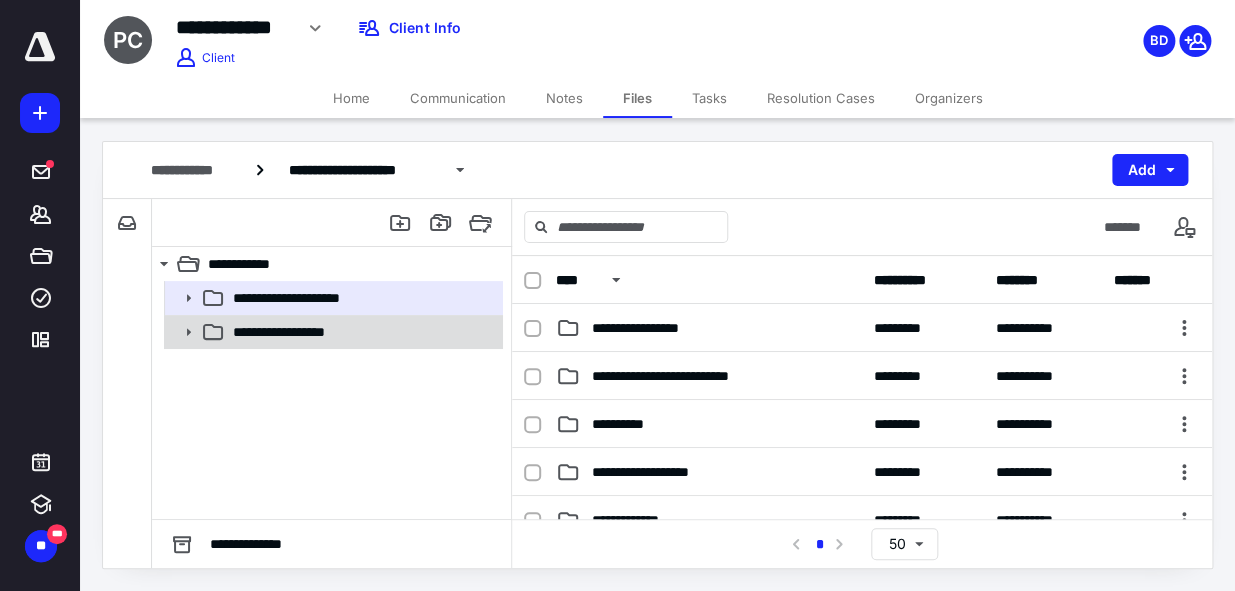 click 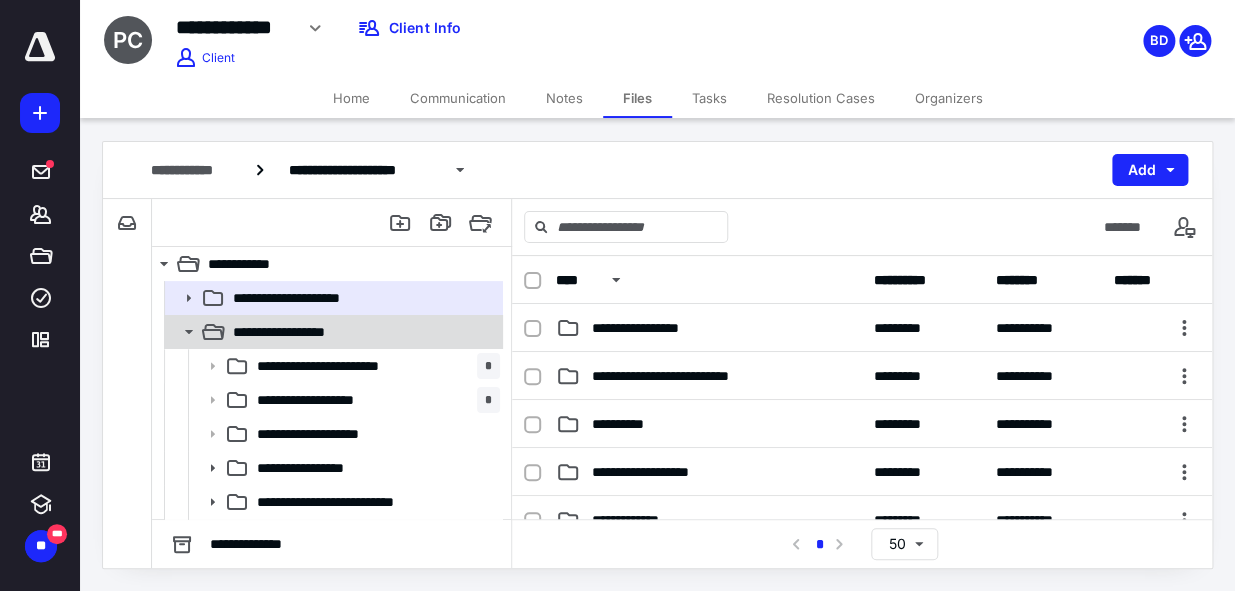 click on "**********" at bounding box center [300, 332] 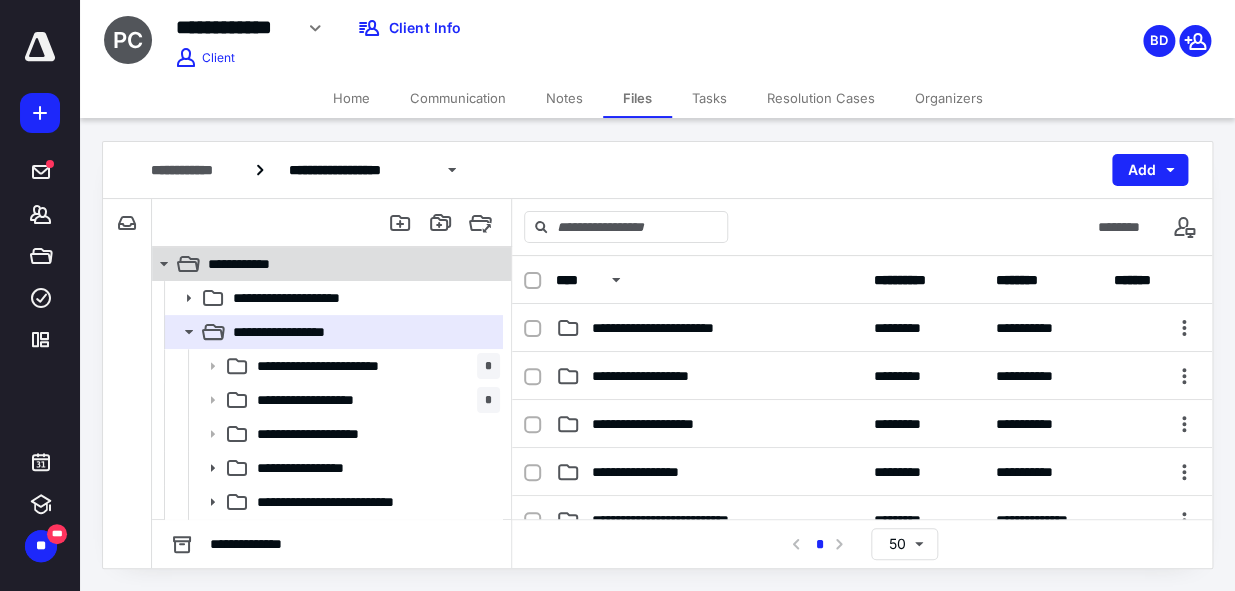click 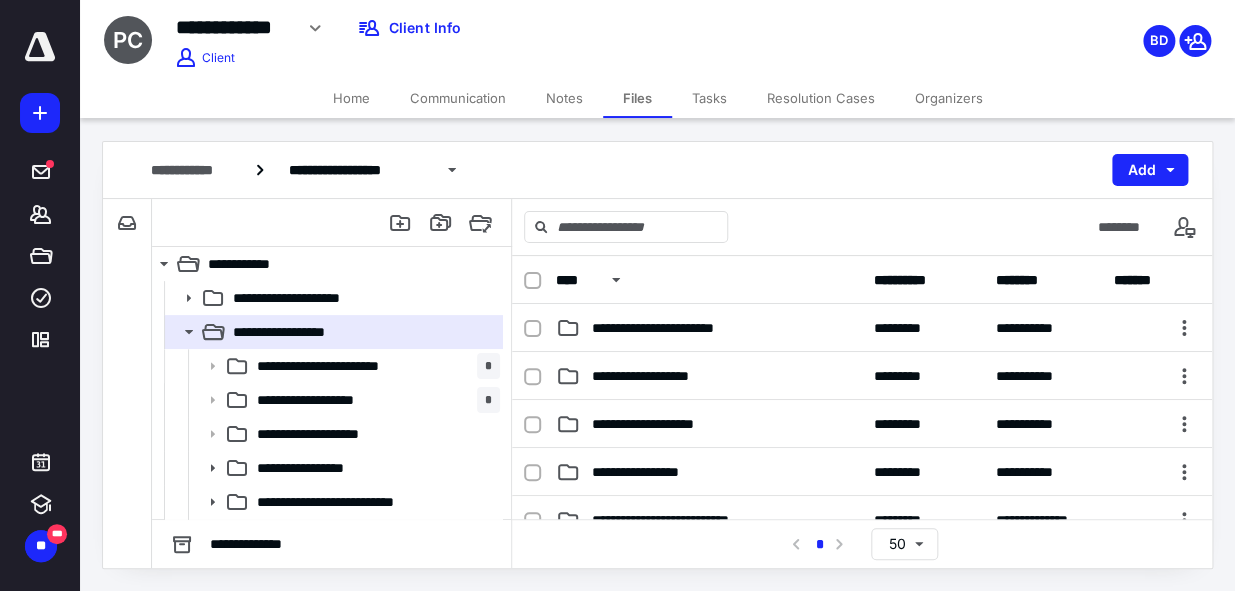 click on "Home" at bounding box center [351, 98] 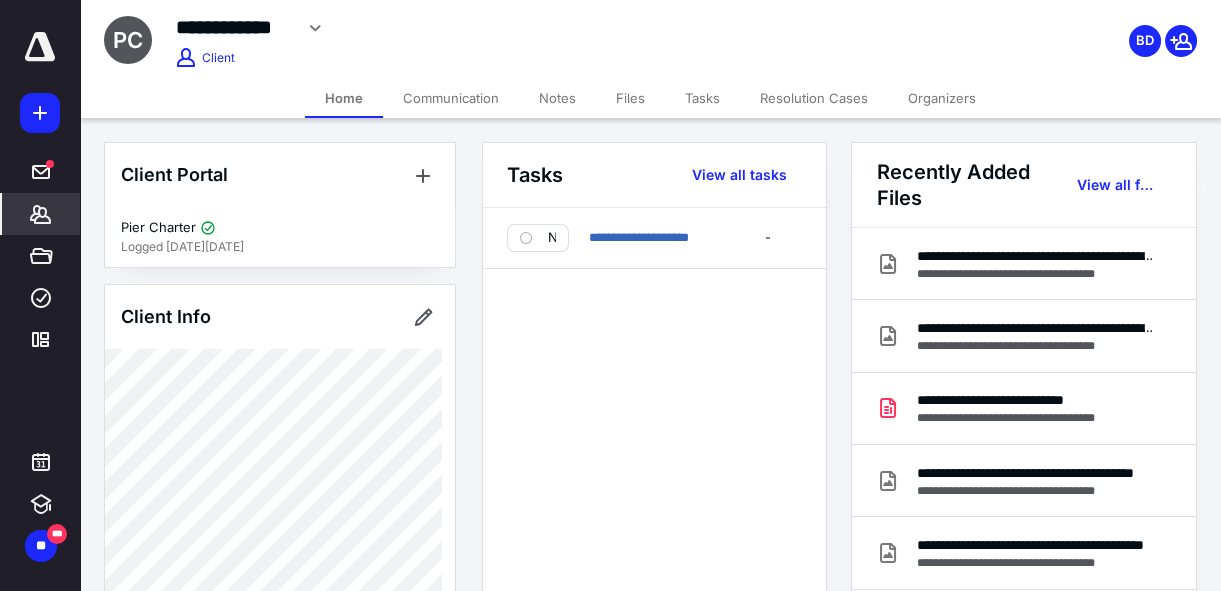 click on "Files" at bounding box center [630, 98] 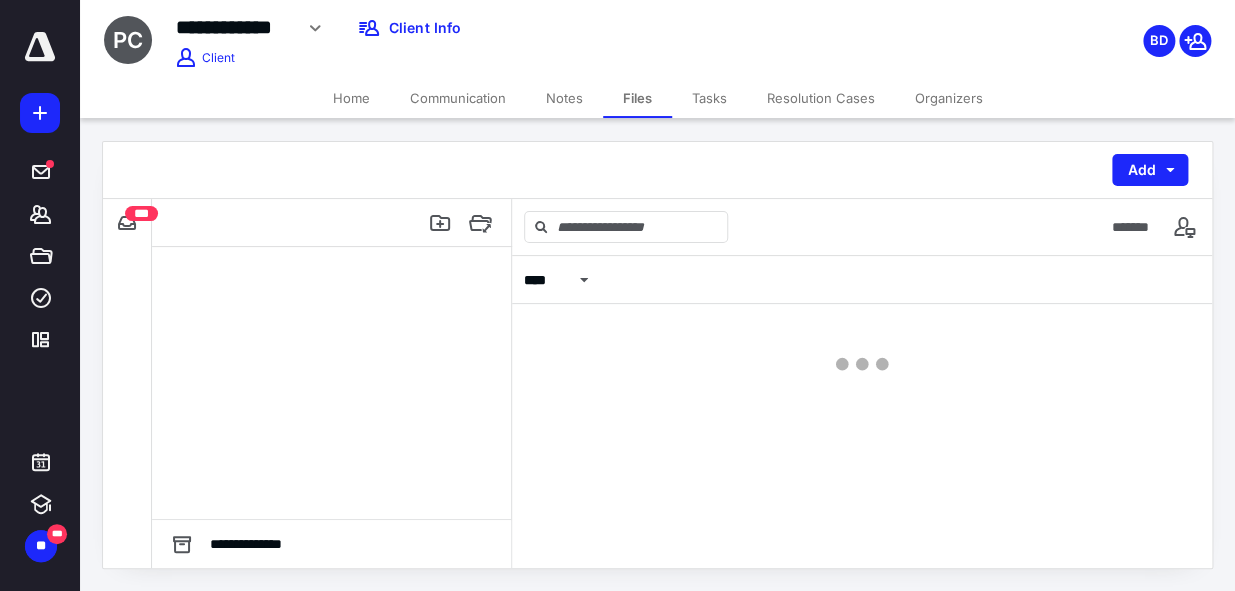 click on "Files" at bounding box center [637, 98] 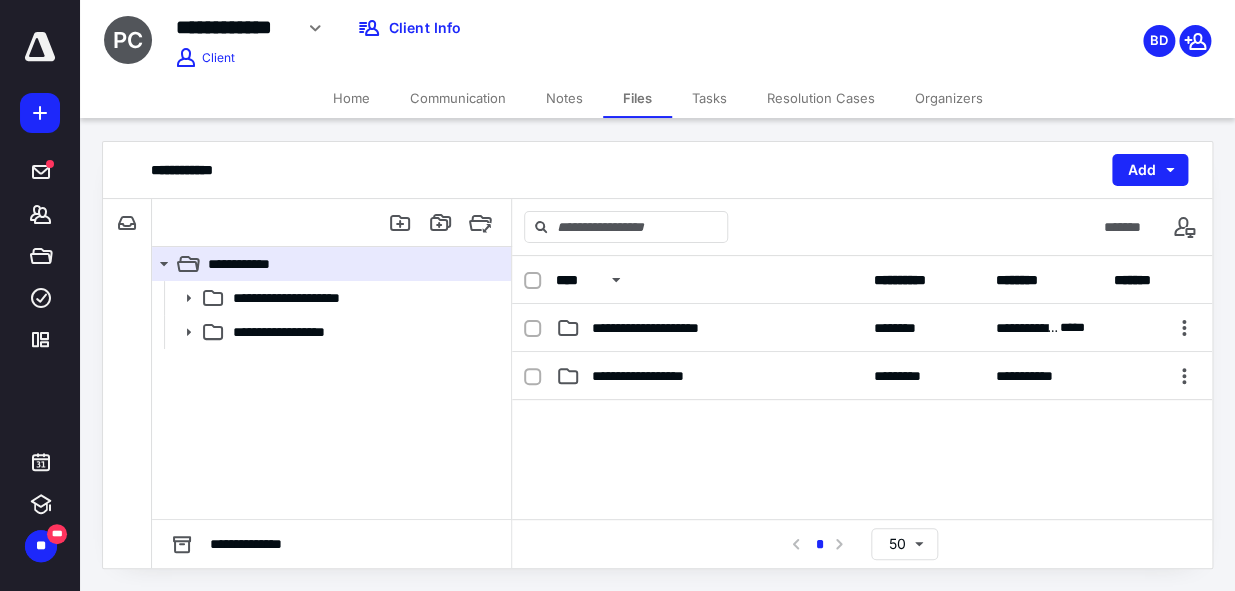 click on "Files" at bounding box center [637, 98] 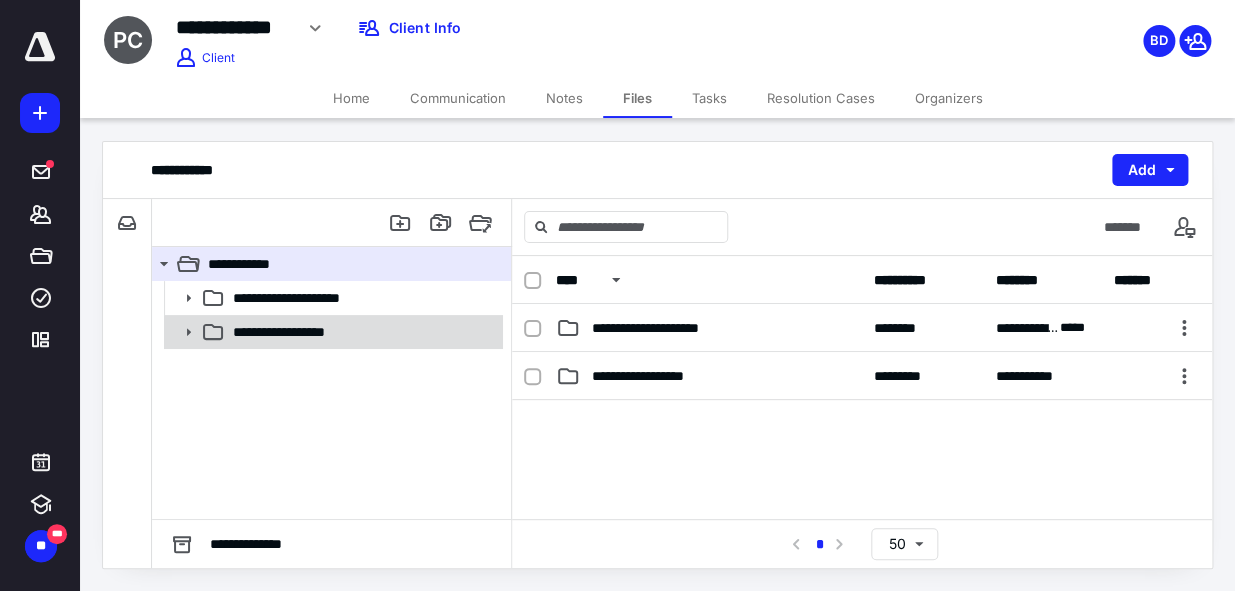click 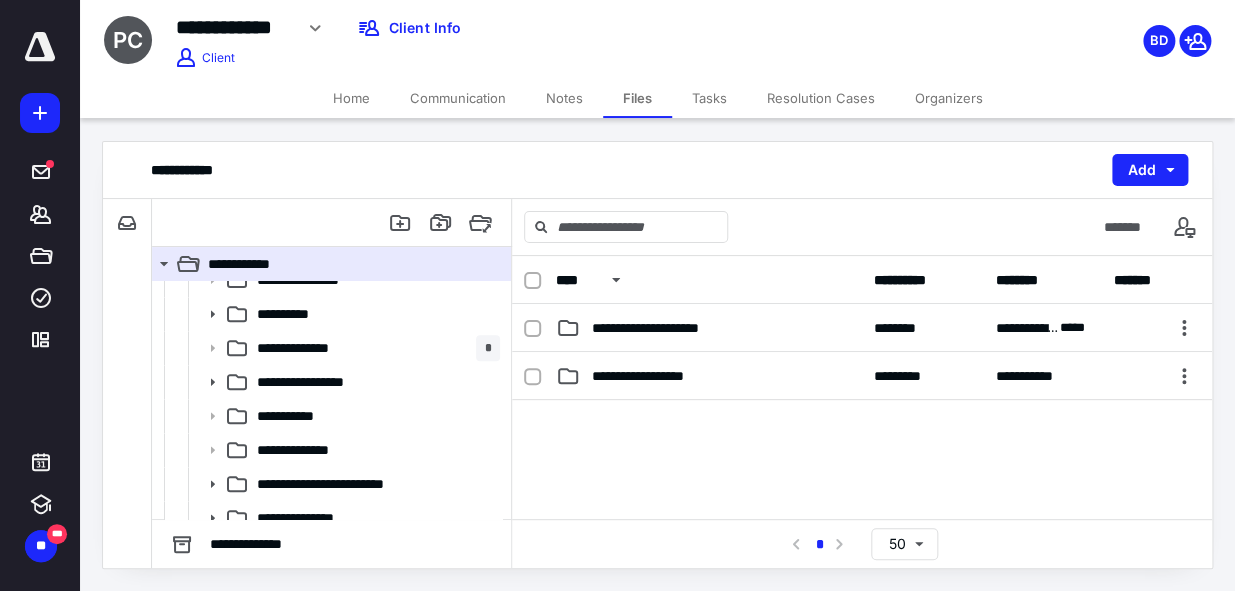 scroll, scrollTop: 340, scrollLeft: 0, axis: vertical 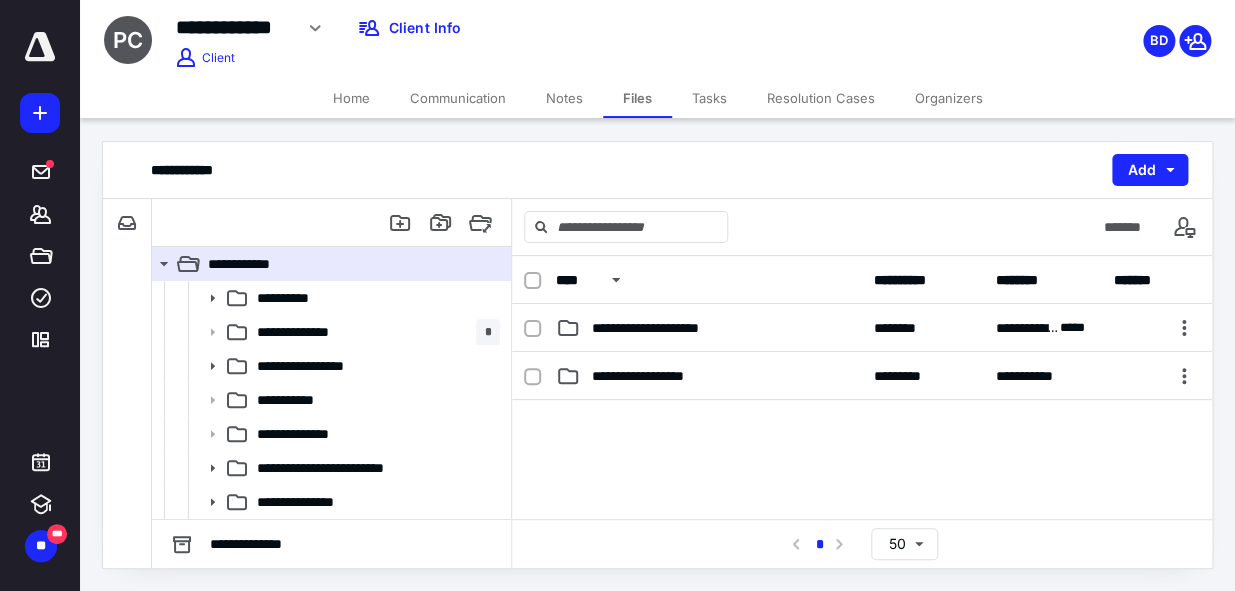 click on "Home" at bounding box center [351, 98] 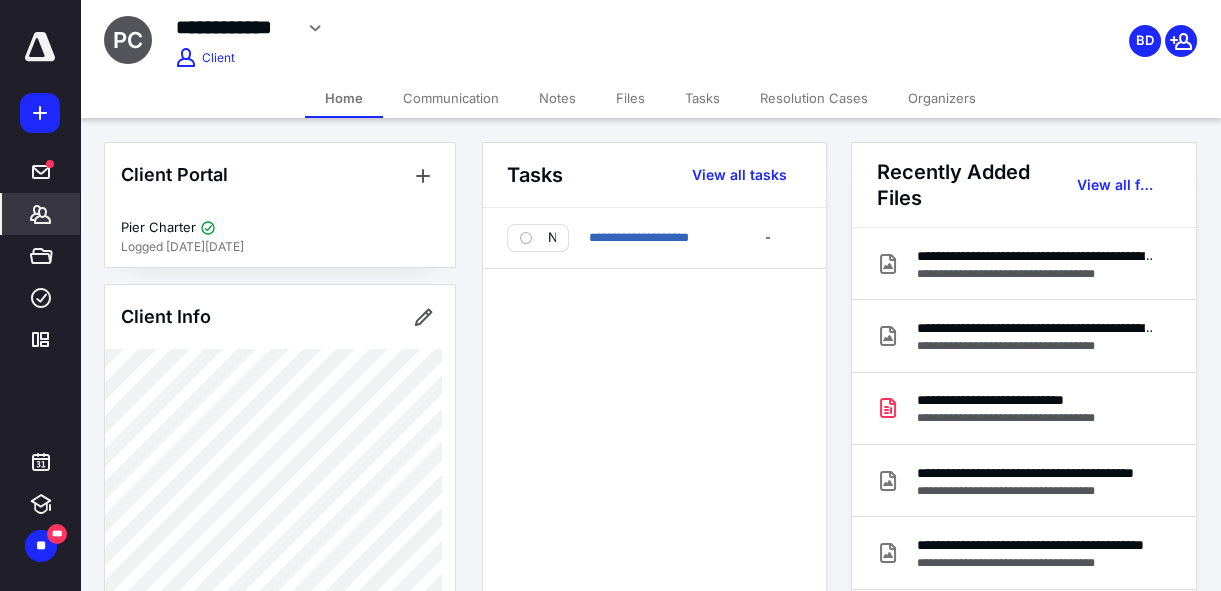 click on "Files" at bounding box center (630, 98) 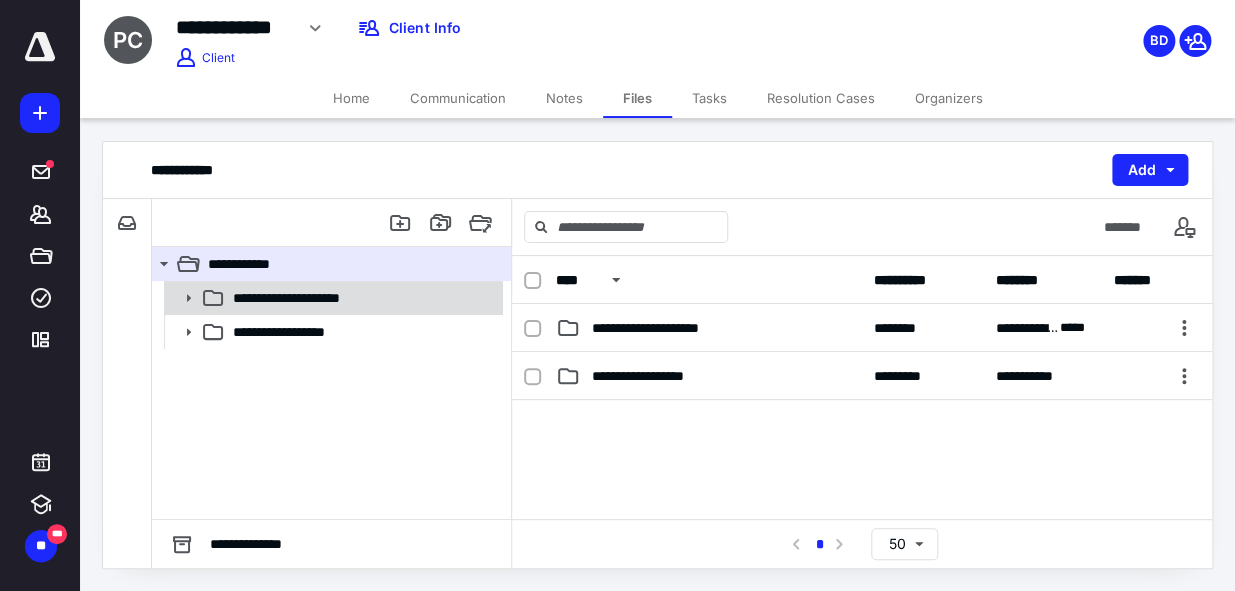 click 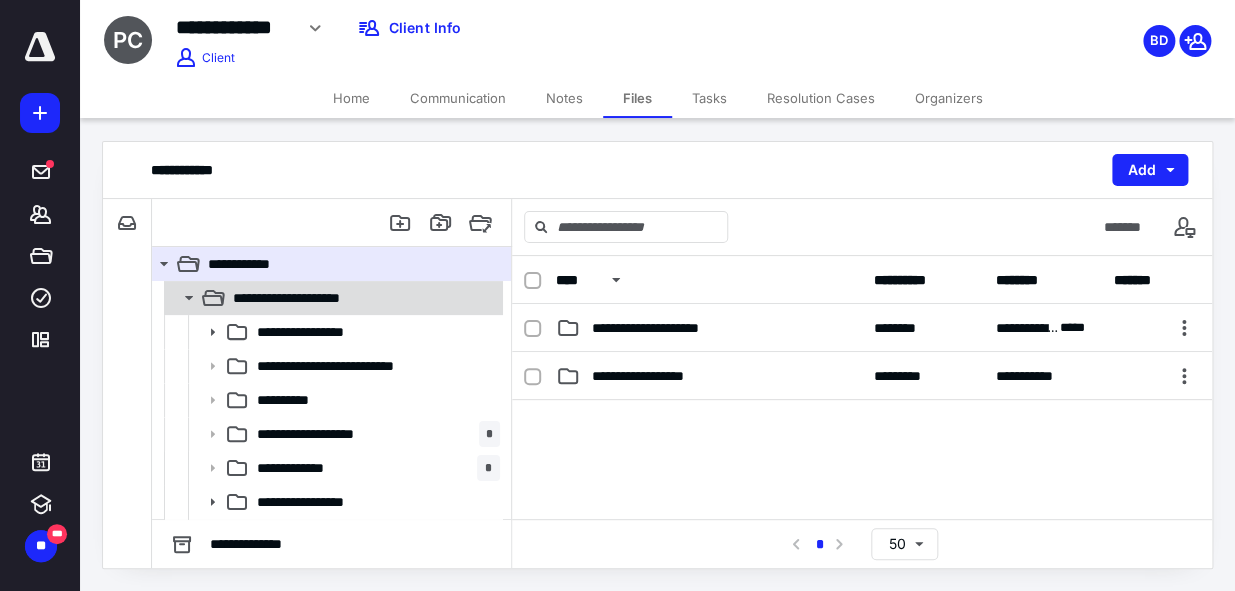 click 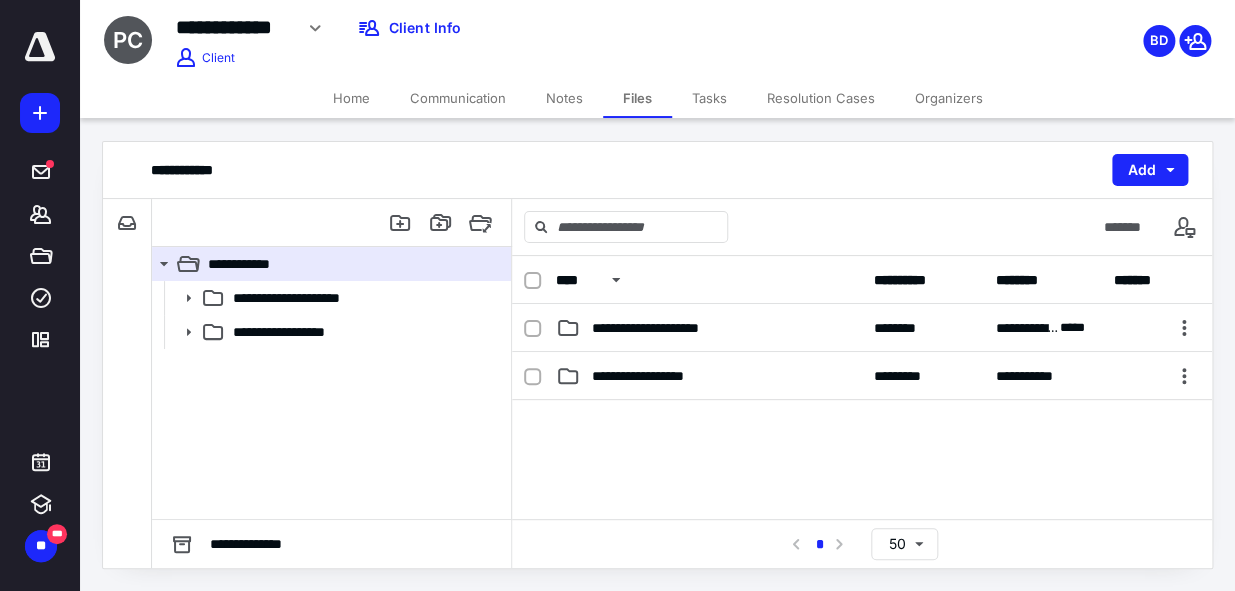 click on "Home" at bounding box center [351, 98] 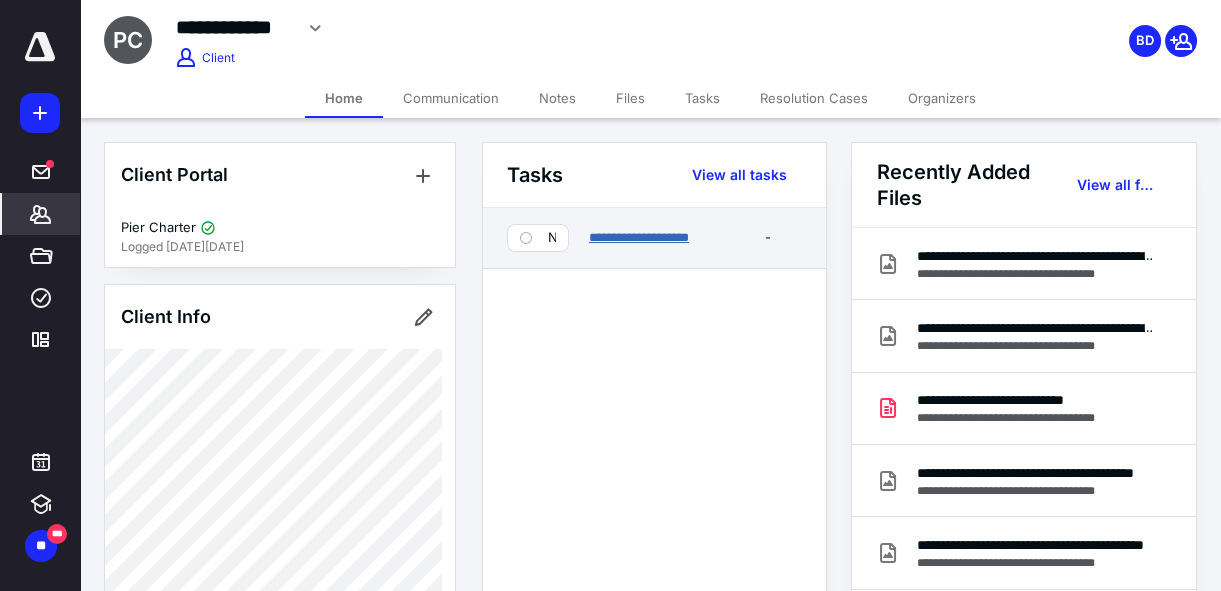 click on "**********" at bounding box center [639, 237] 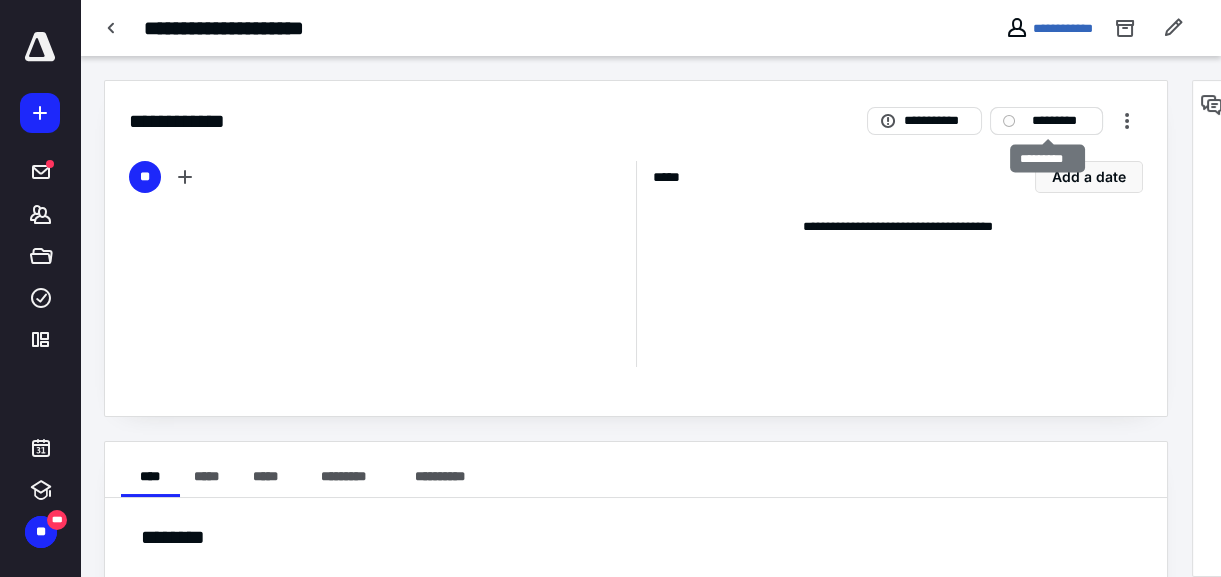 click on "*********" at bounding box center (1060, 121) 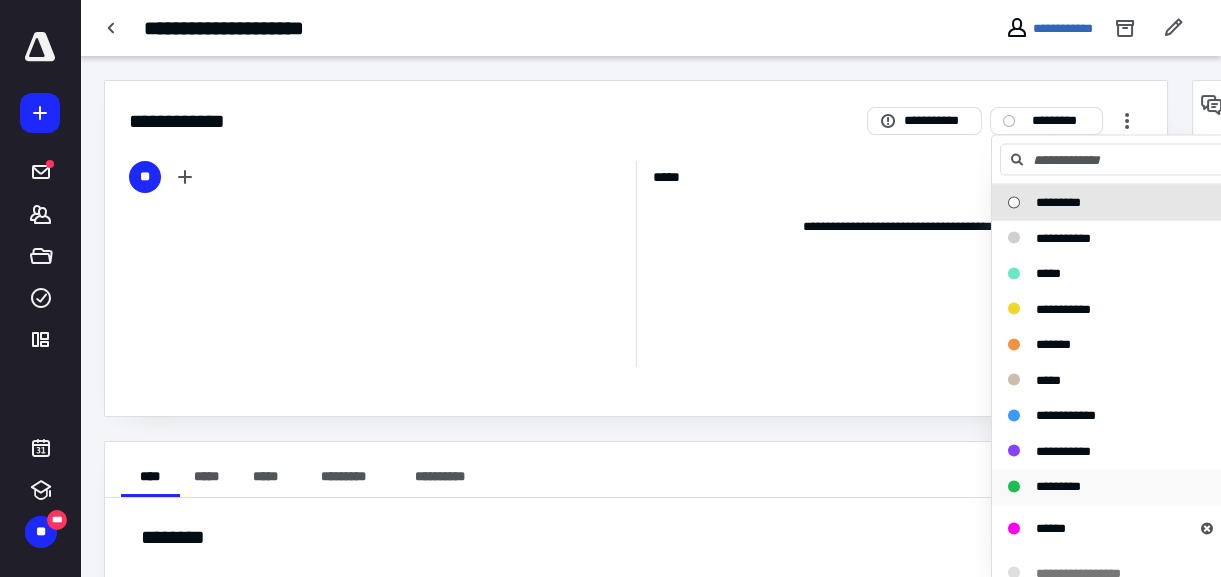 click on "*********" at bounding box center [1058, 486] 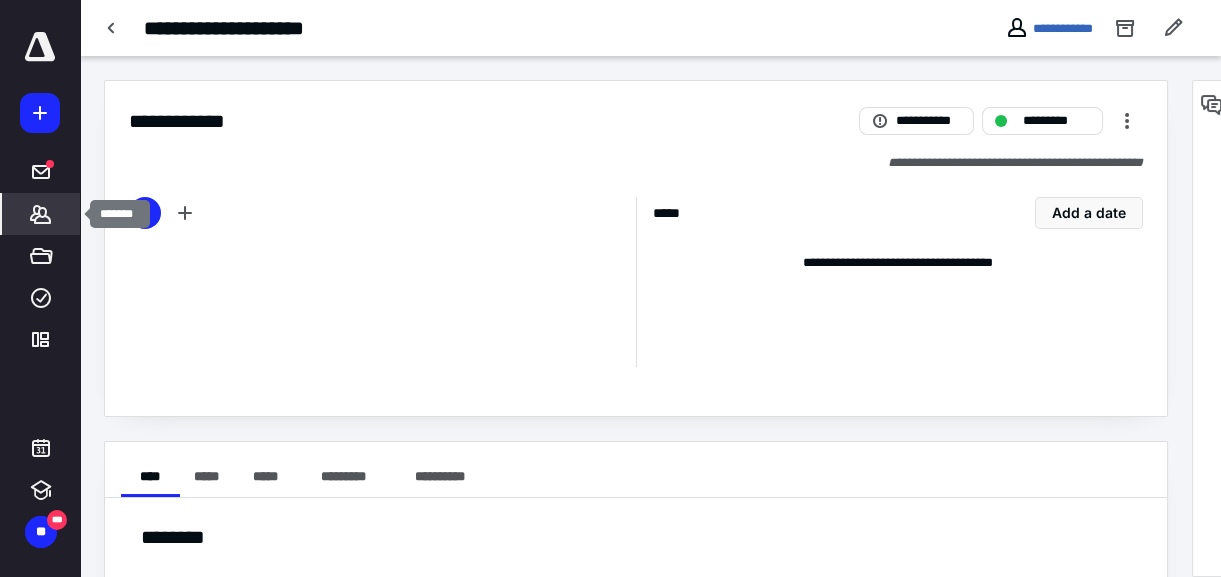 click 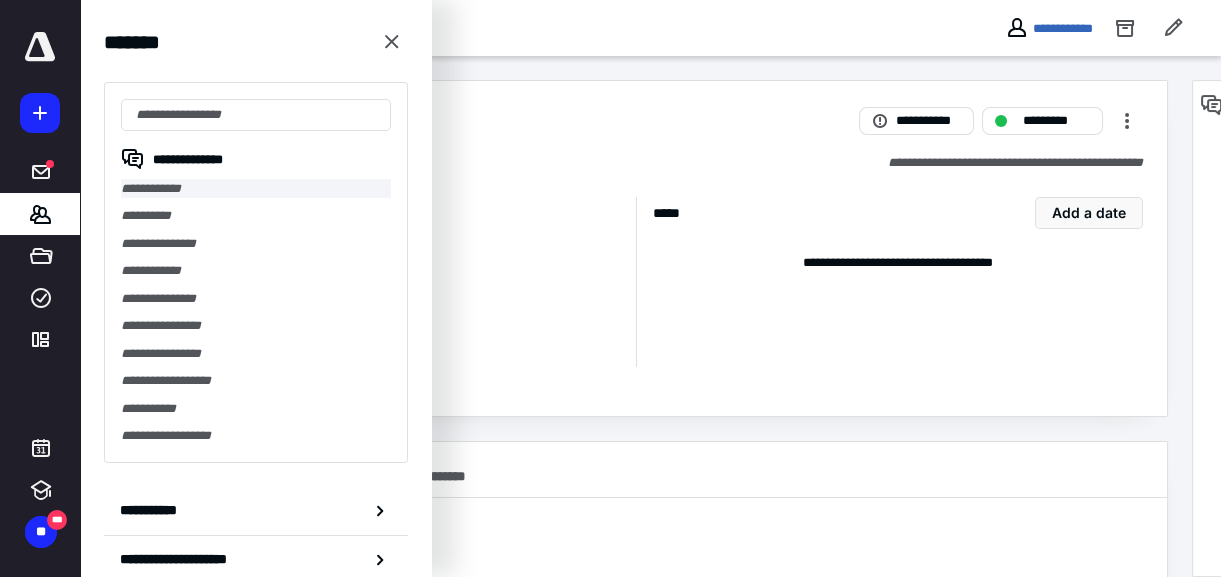 click on "**********" at bounding box center (256, 188) 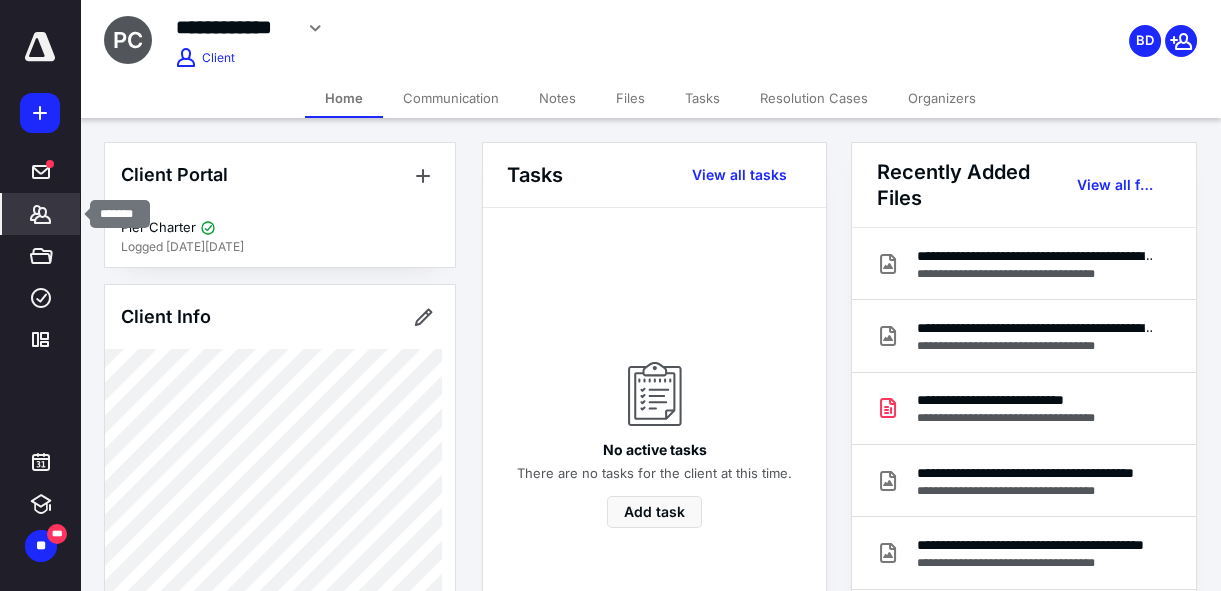 click 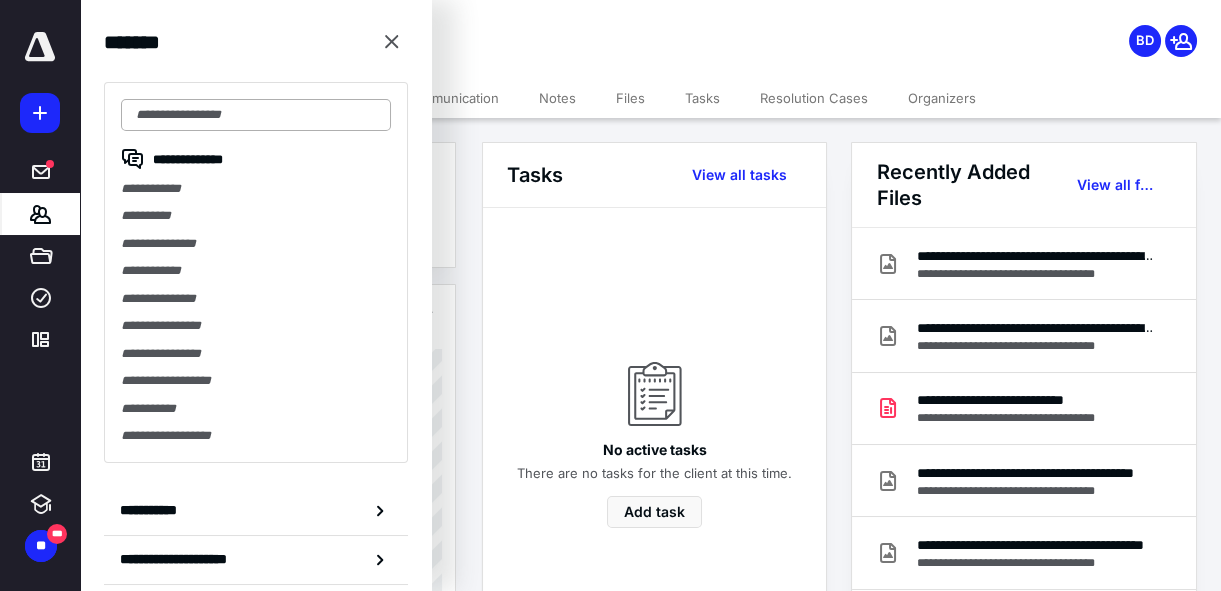 click at bounding box center (256, 115) 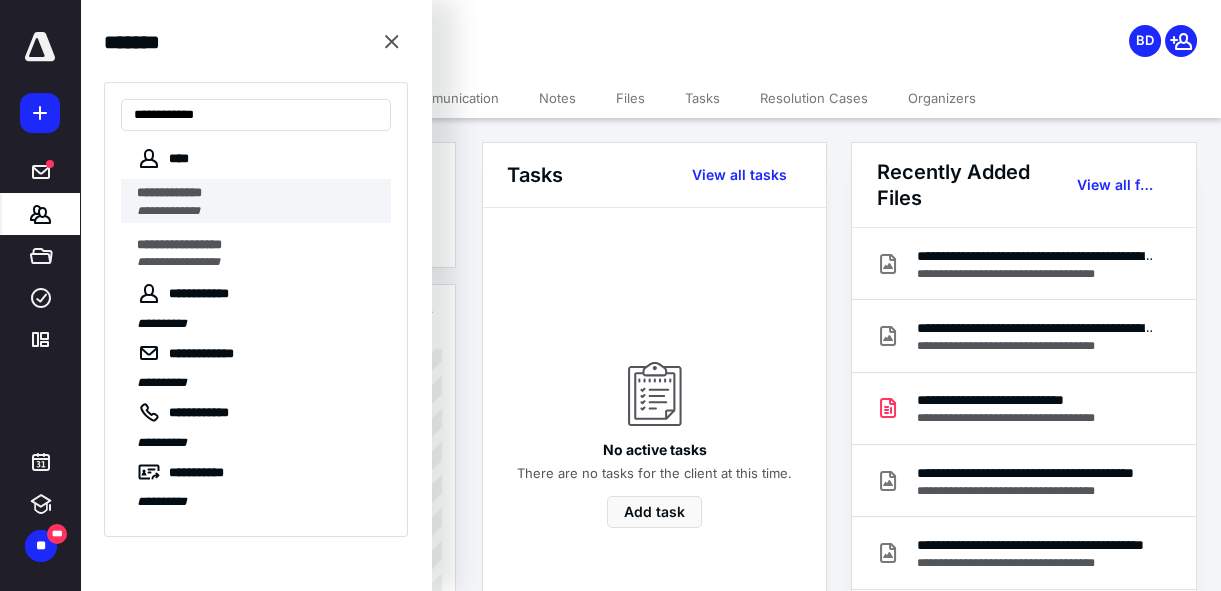 type on "**********" 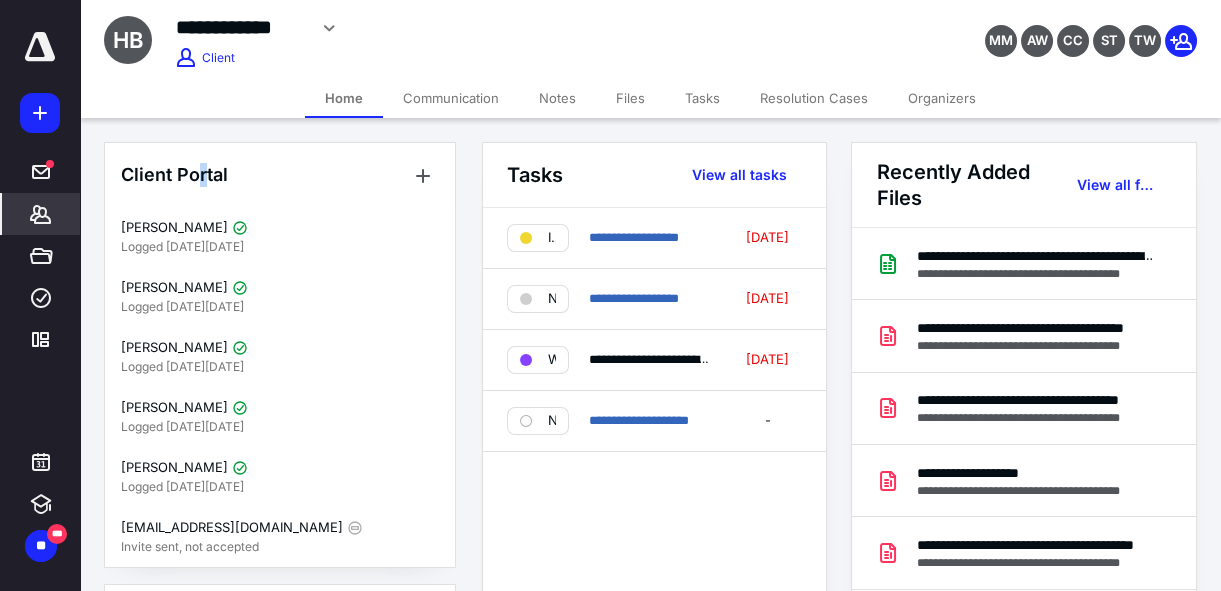 click on "Client Portal" at bounding box center [280, 175] 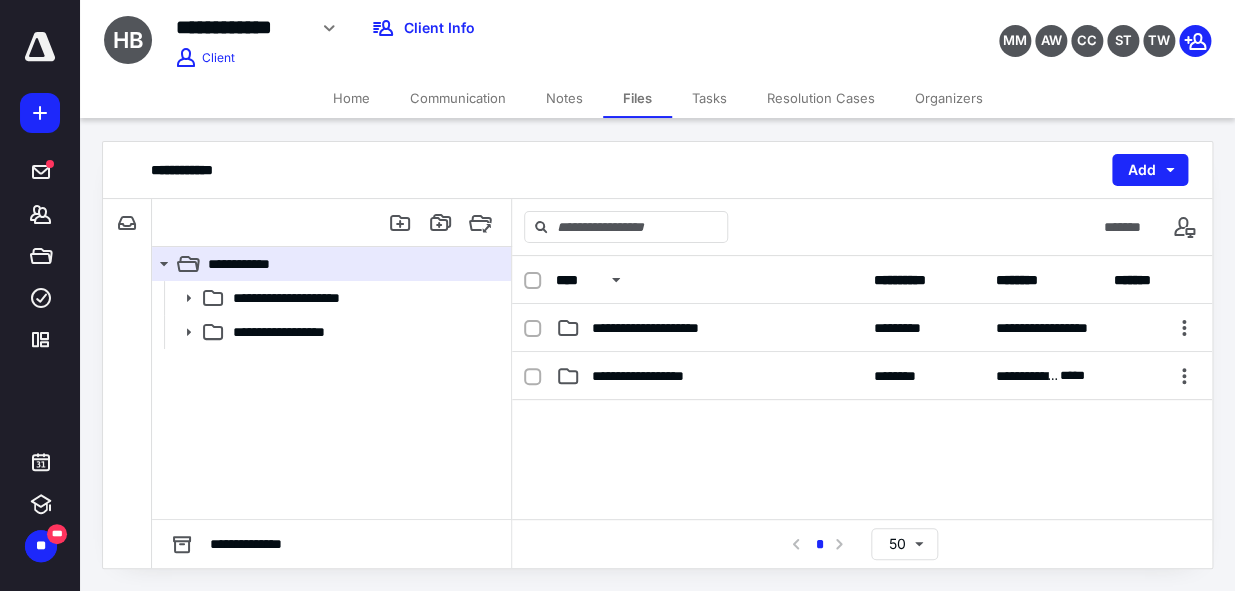 click on "Home" at bounding box center (351, 98) 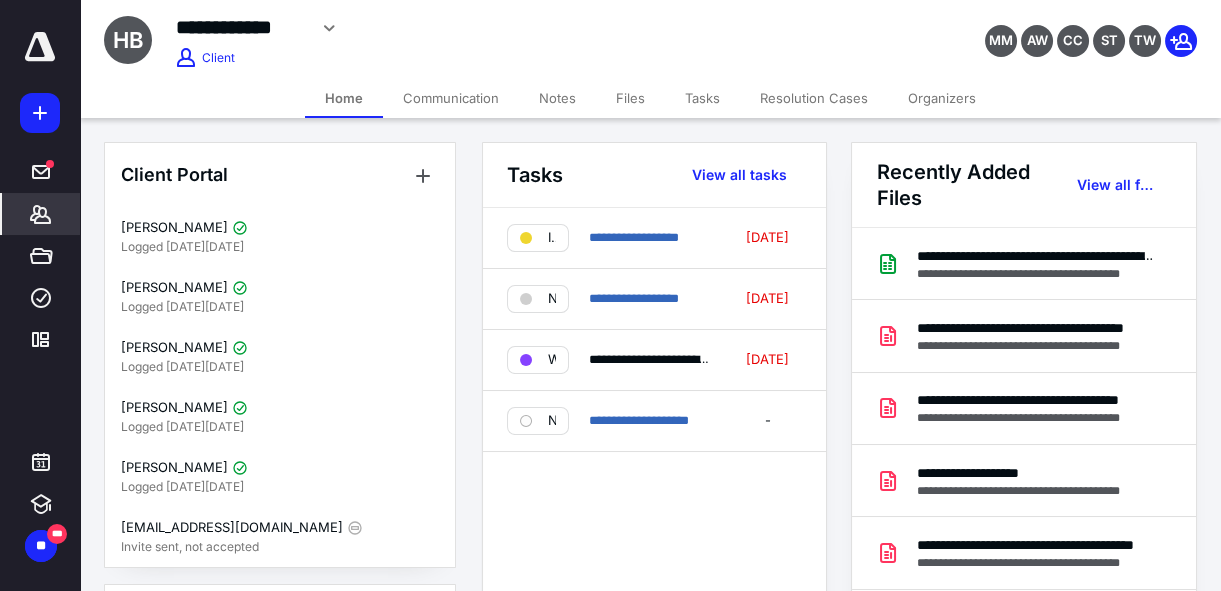 click on "Files" at bounding box center (630, 98) 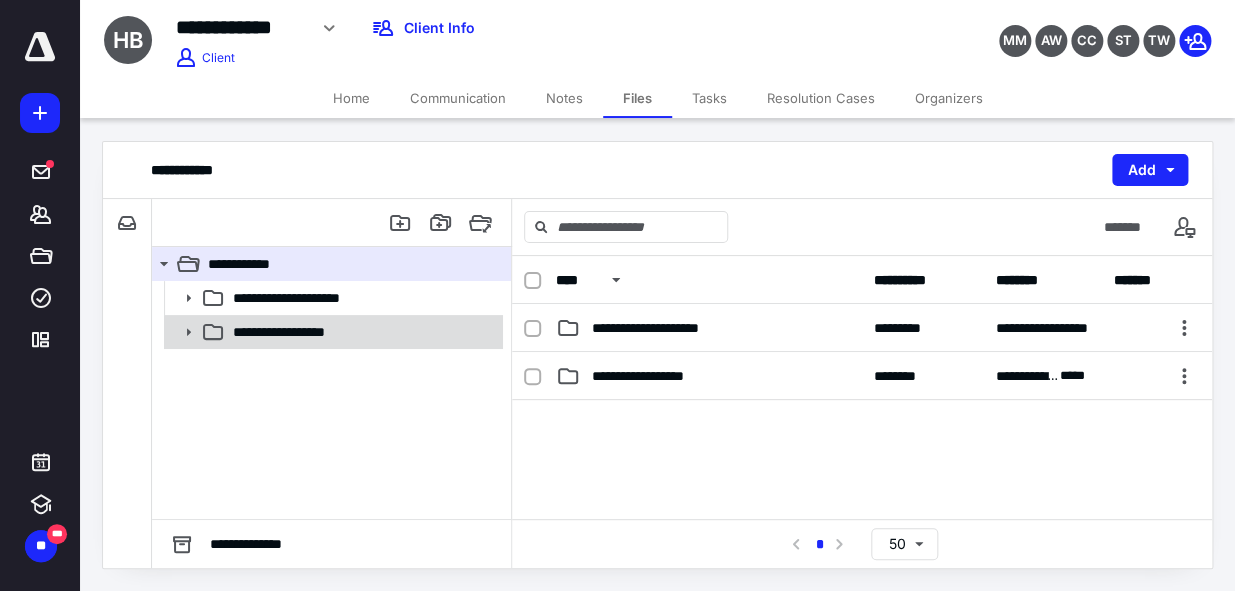 click 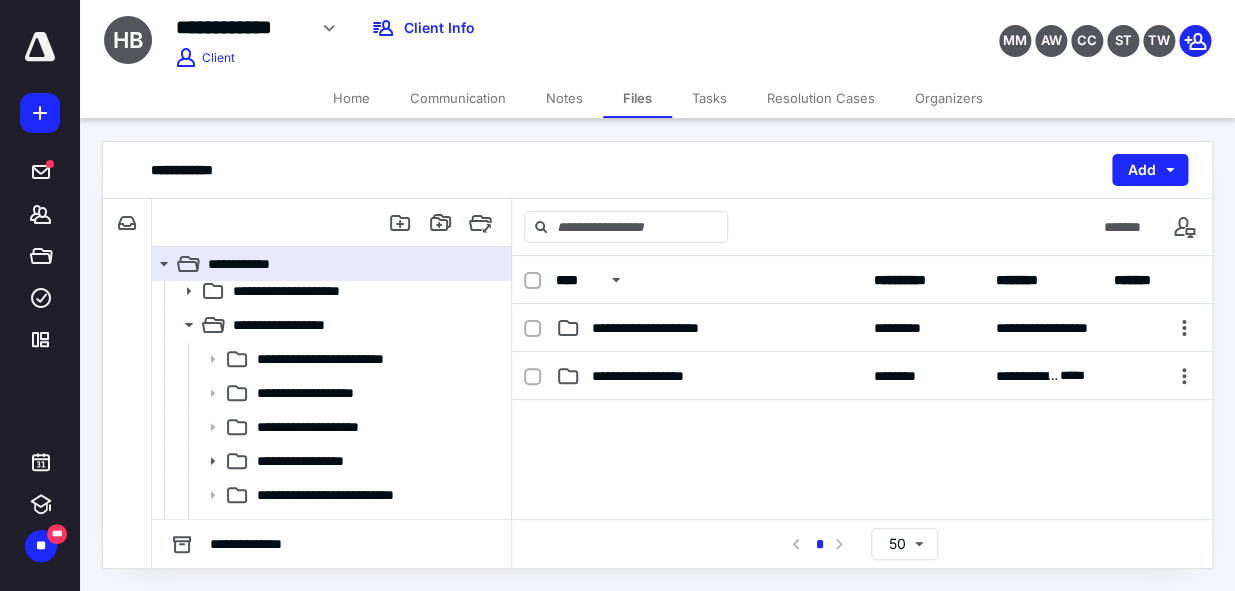 scroll, scrollTop: 0, scrollLeft: 0, axis: both 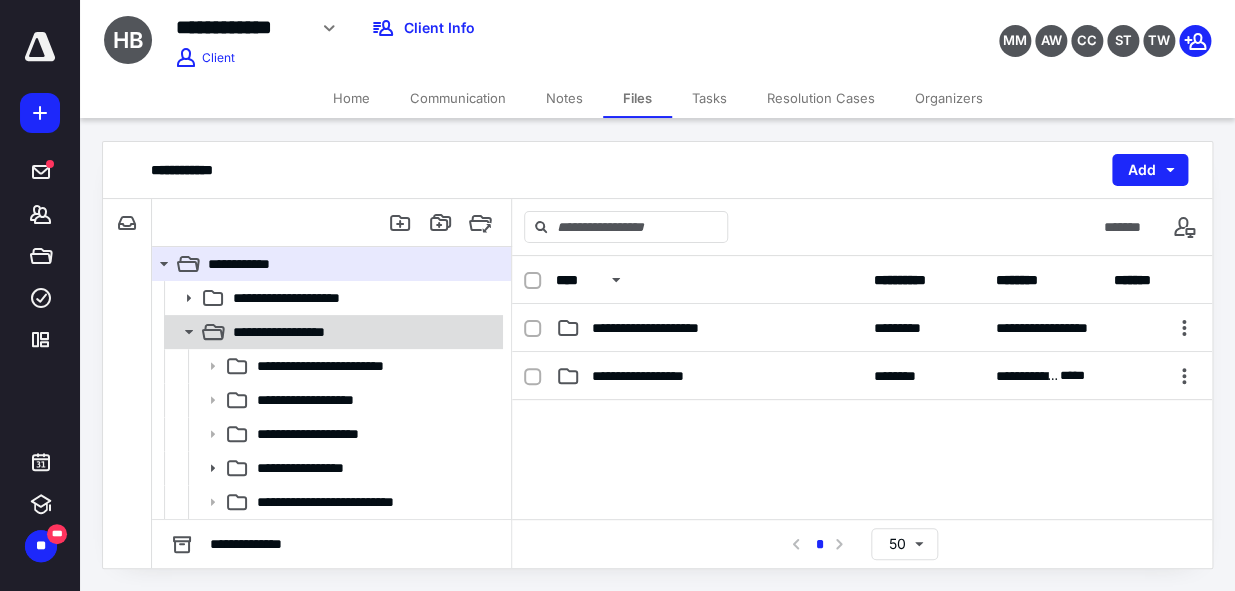 click 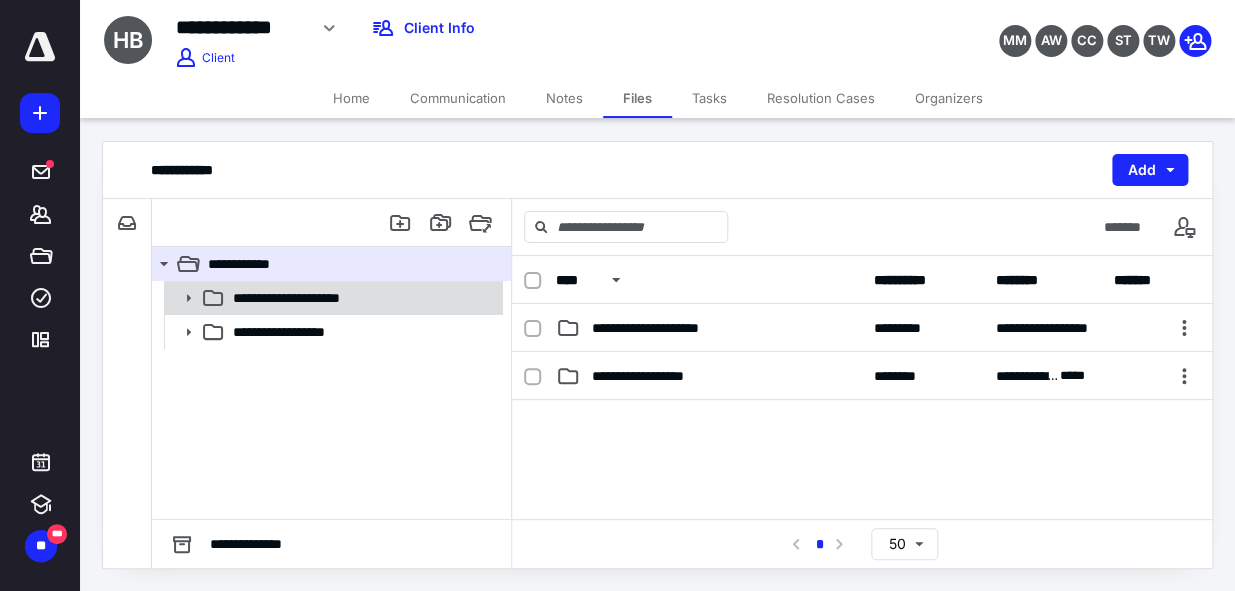 click 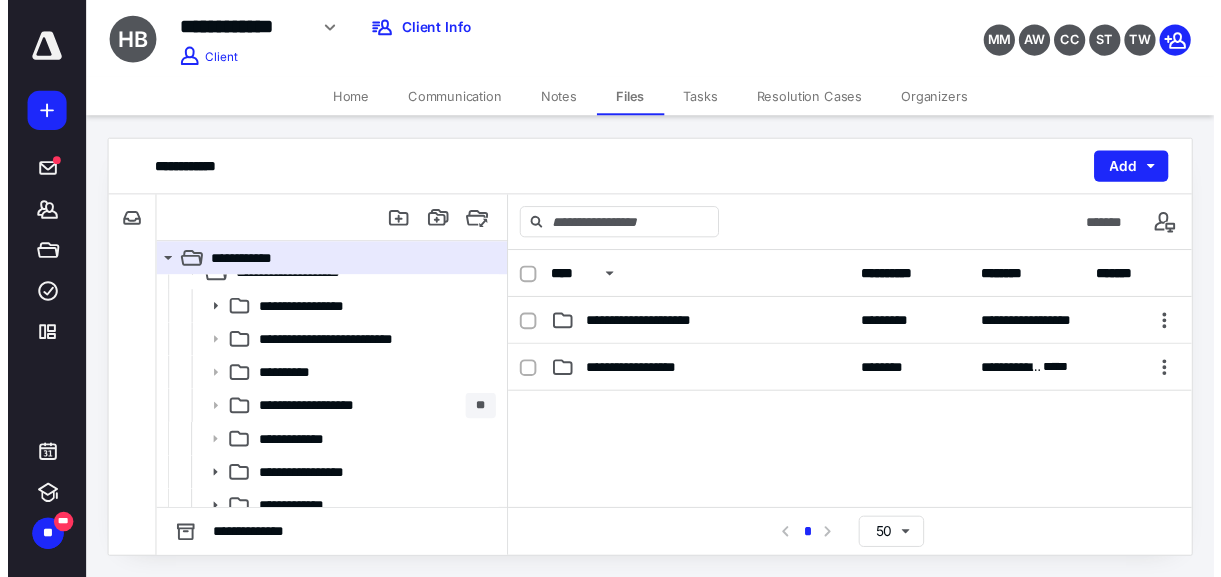scroll, scrollTop: 0, scrollLeft: 0, axis: both 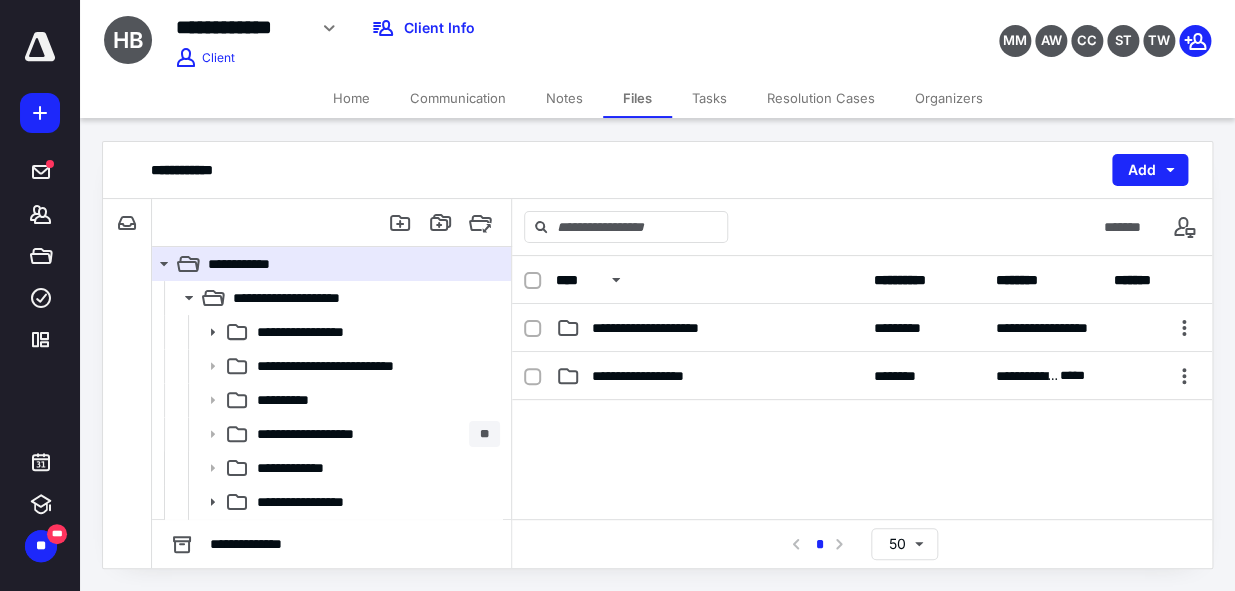 click on "Home" at bounding box center [351, 98] 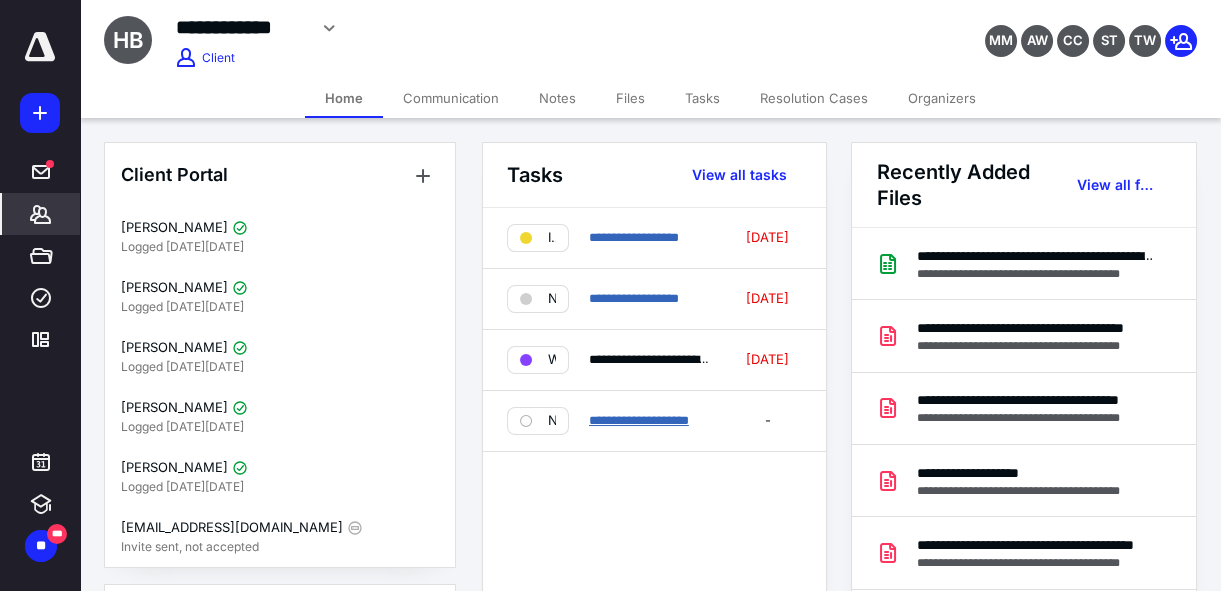 click on "**********" at bounding box center [639, 420] 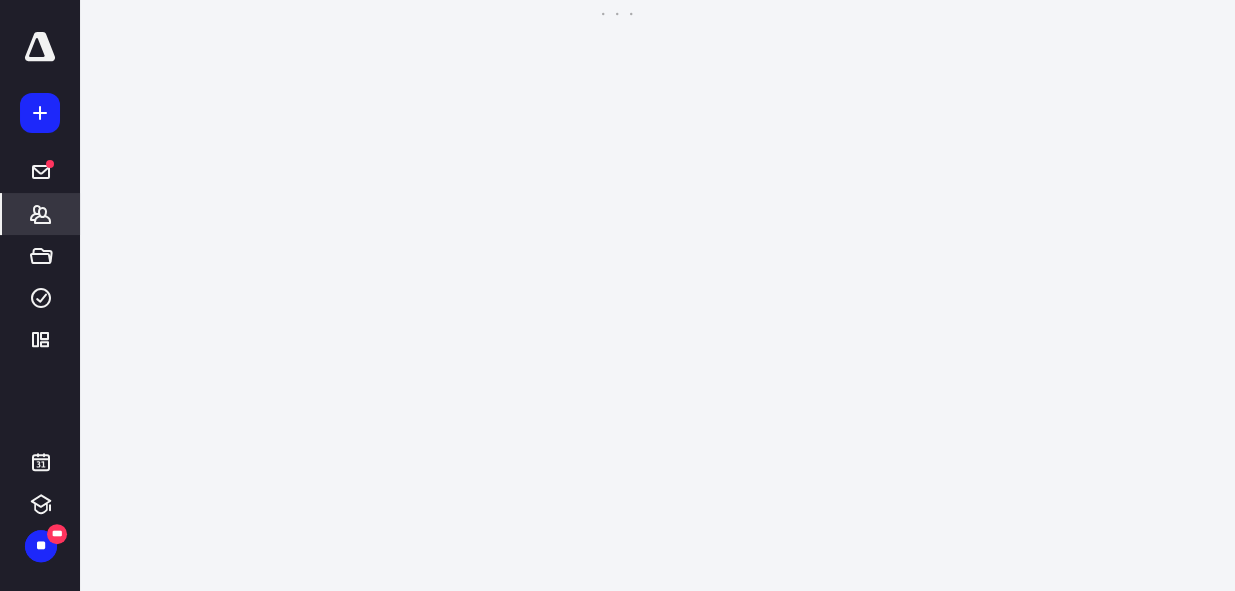 click on "**********" at bounding box center [617, 295] 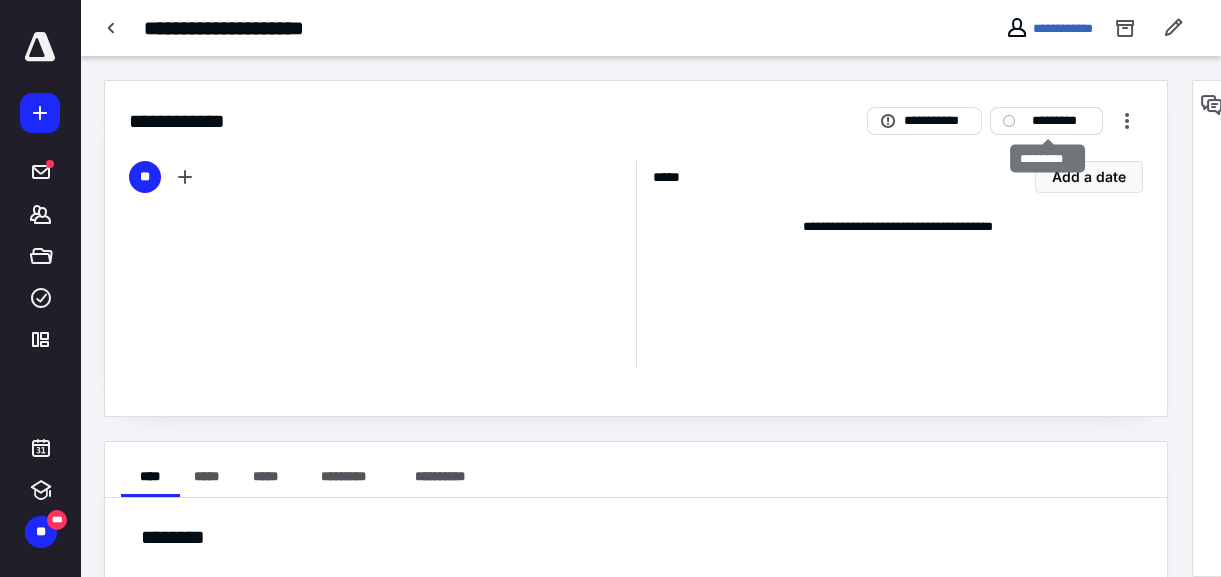 click on "*********" at bounding box center [1060, 121] 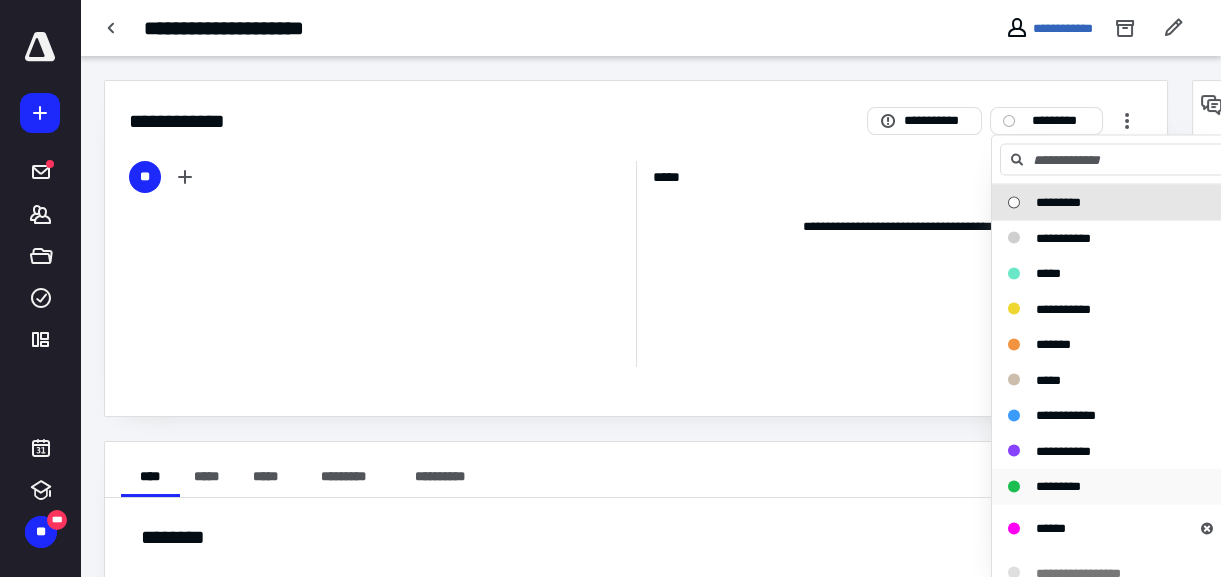 click on "*********" at bounding box center (1058, 486) 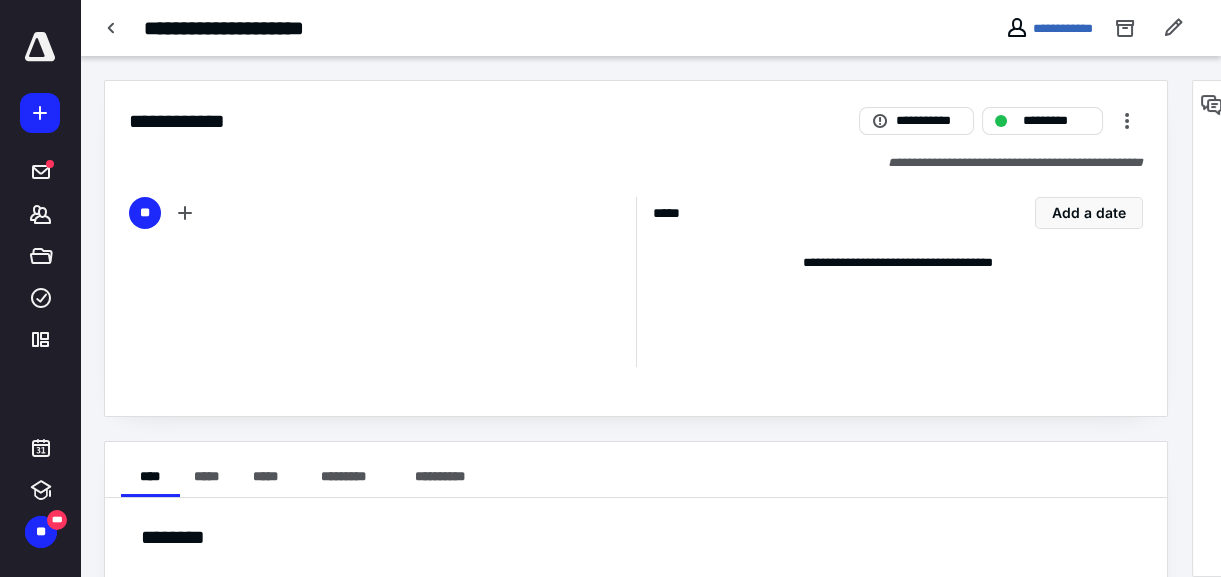 click on "**********" at bounding box center (636, 470) 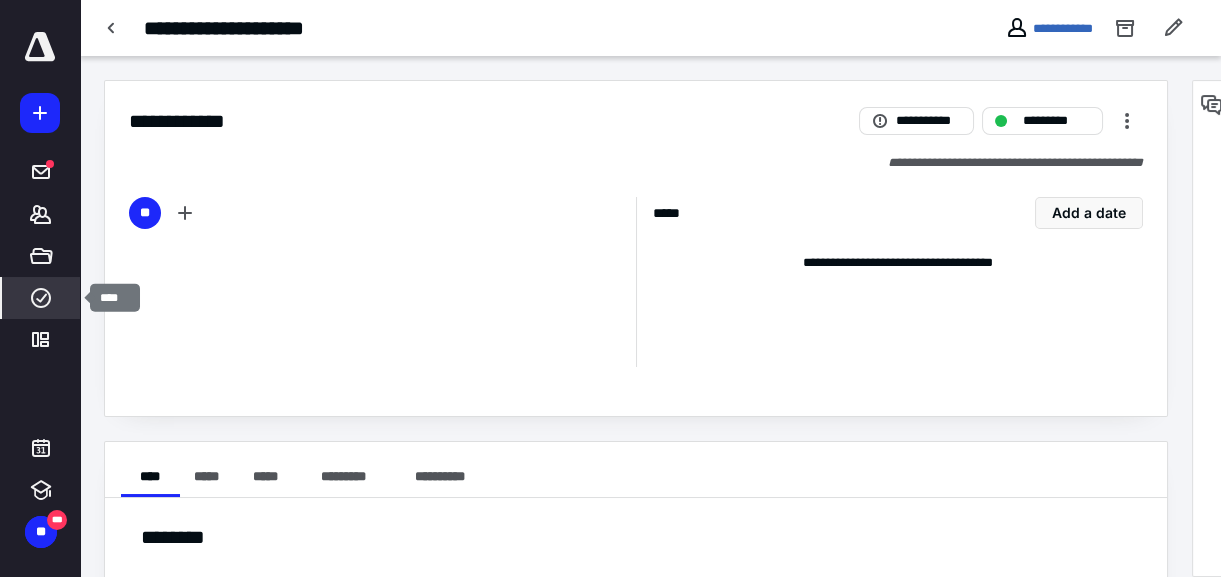 click 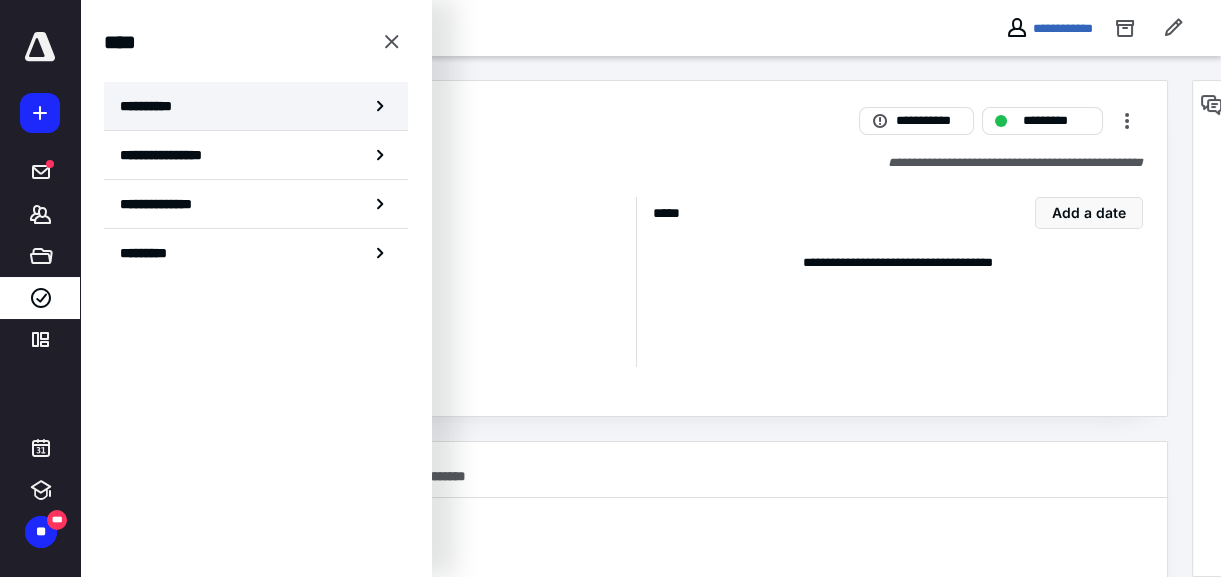 click on "**********" at bounding box center [256, 106] 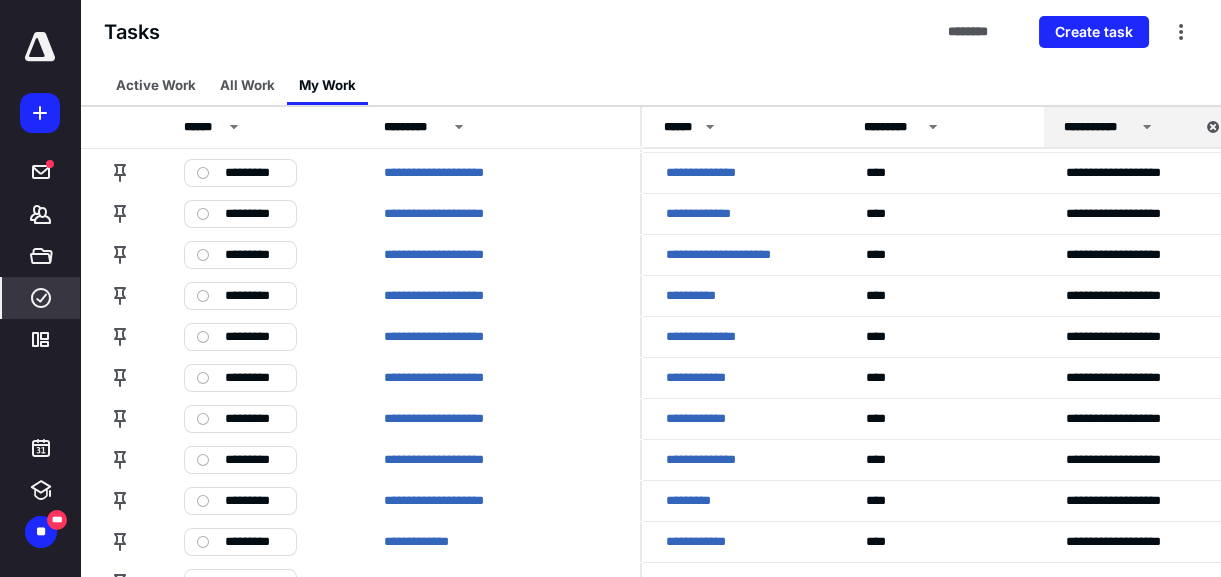 scroll, scrollTop: 208, scrollLeft: 0, axis: vertical 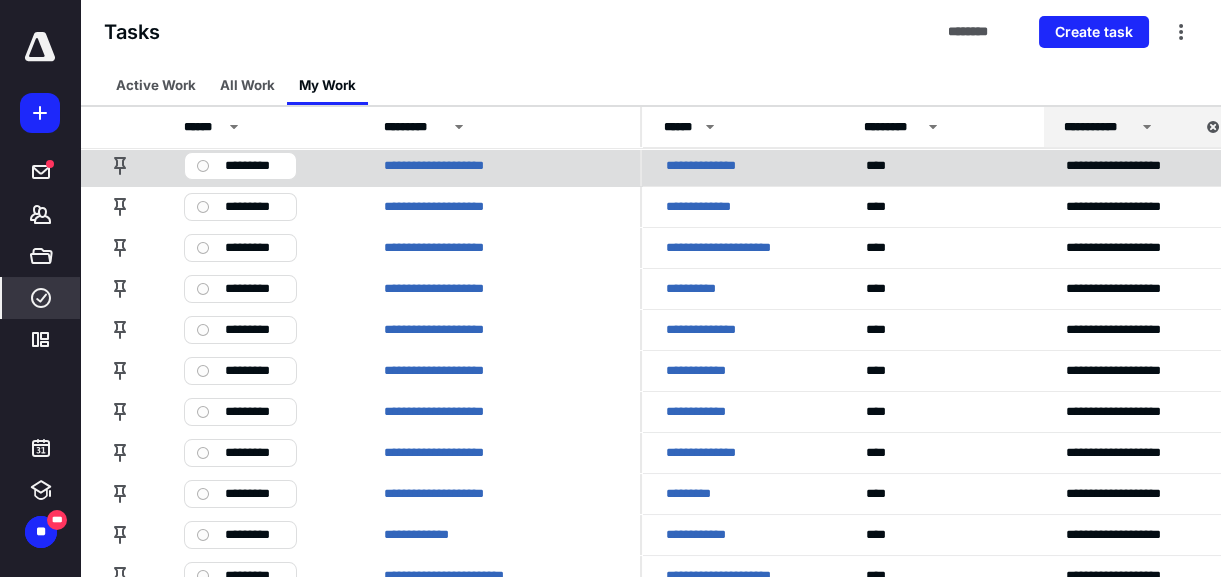 click on "**********" at bounding box center (1142, 165) 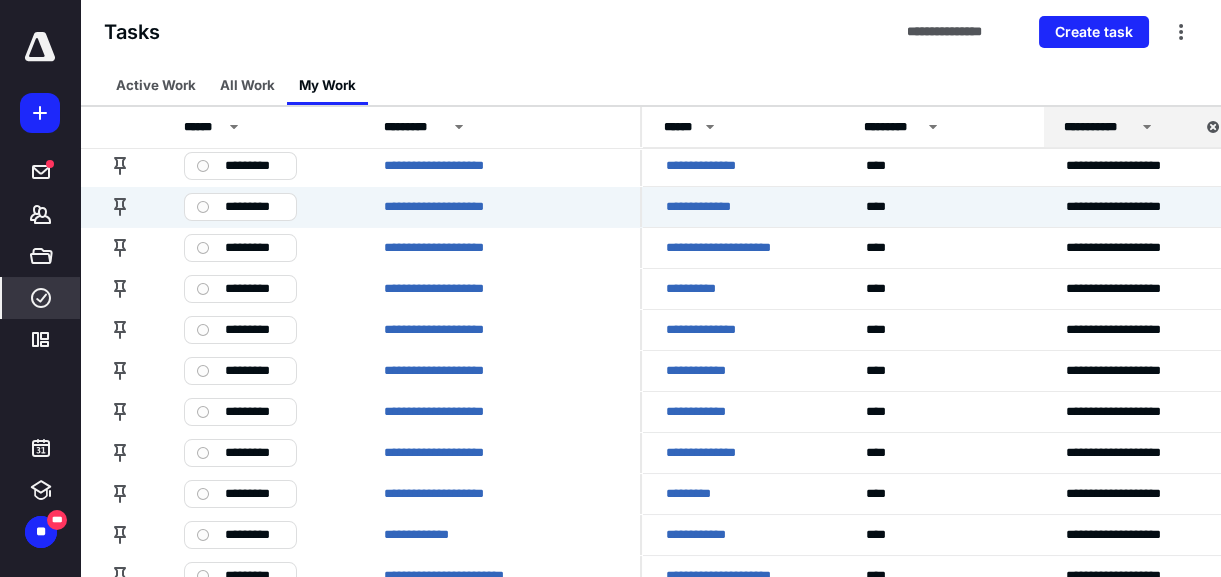drag, startPoint x: 782, startPoint y: 214, endPoint x: 962, endPoint y: -55, distance: 323.66803 